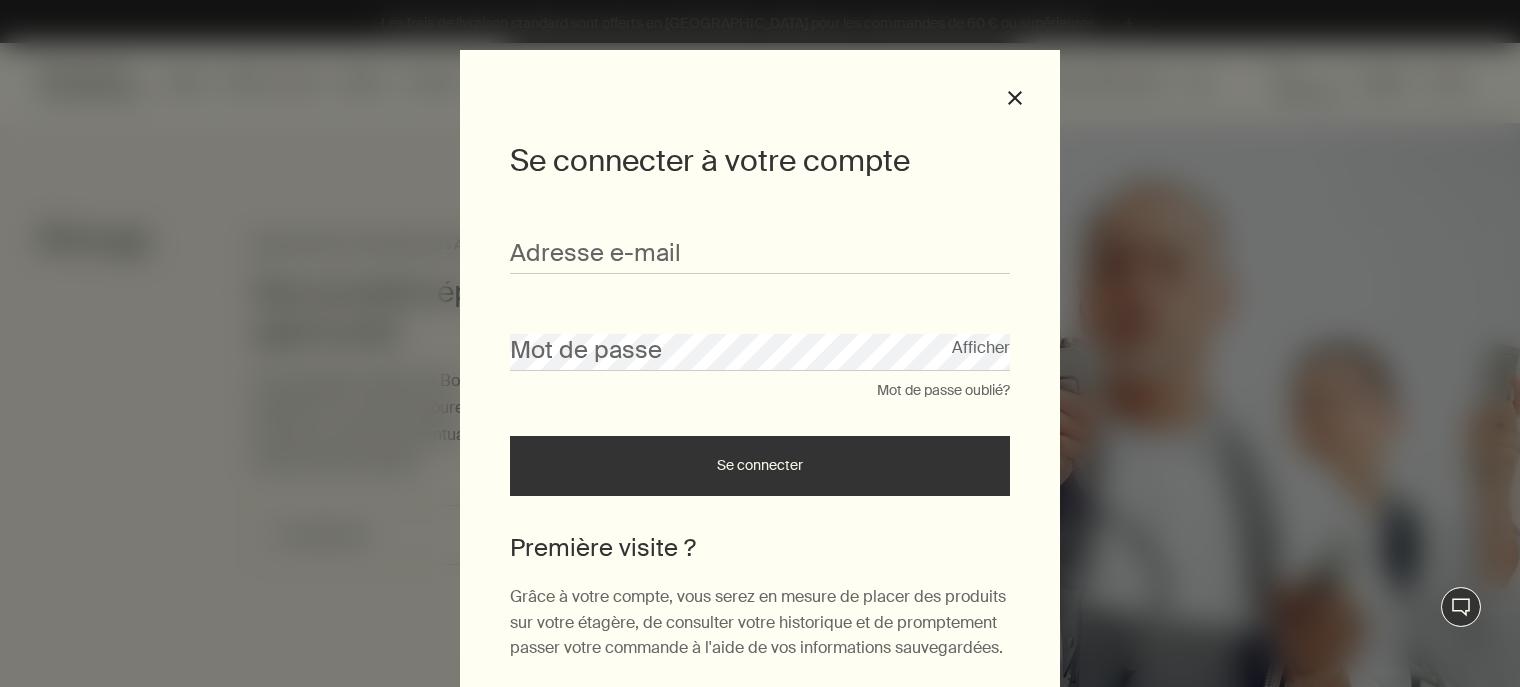 click on "Mot de passe oublié?" at bounding box center (943, 391) 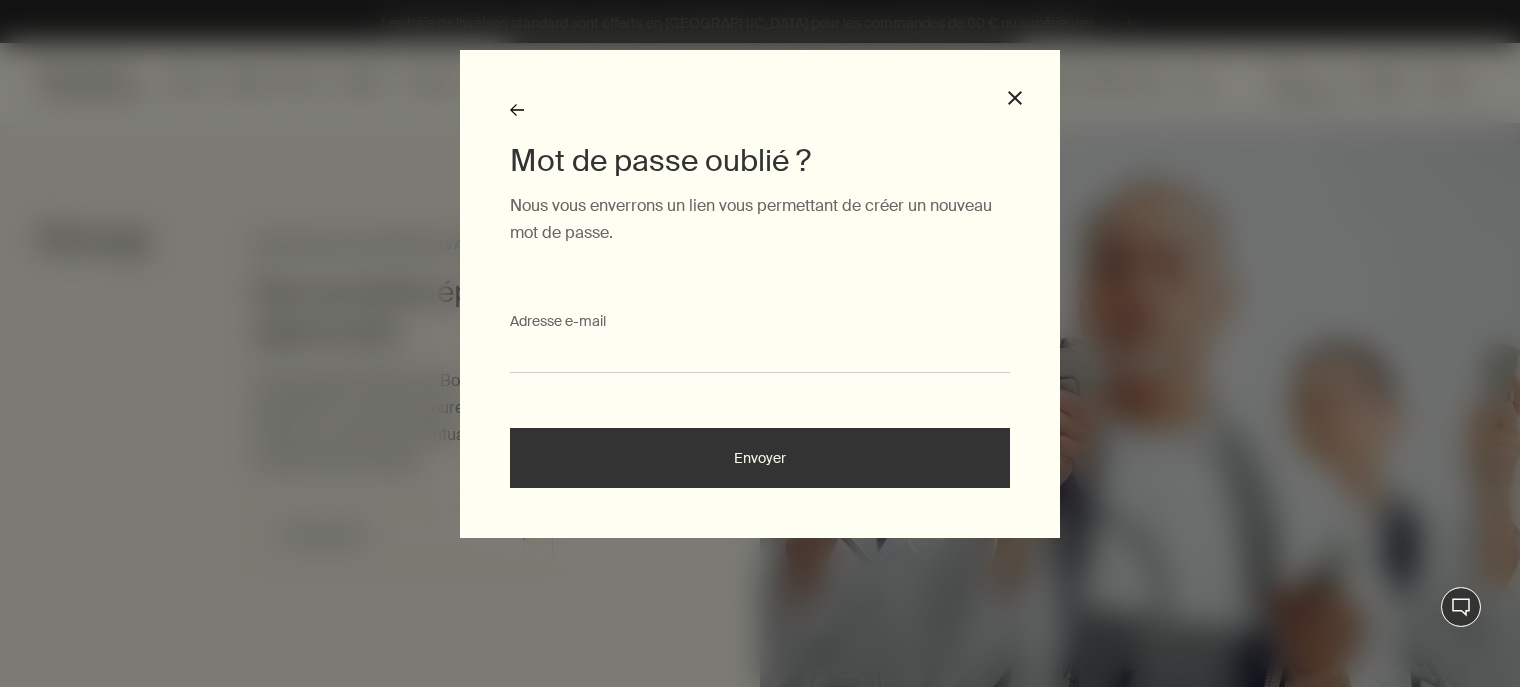 click on "Adresse e-mail" at bounding box center [760, 354] 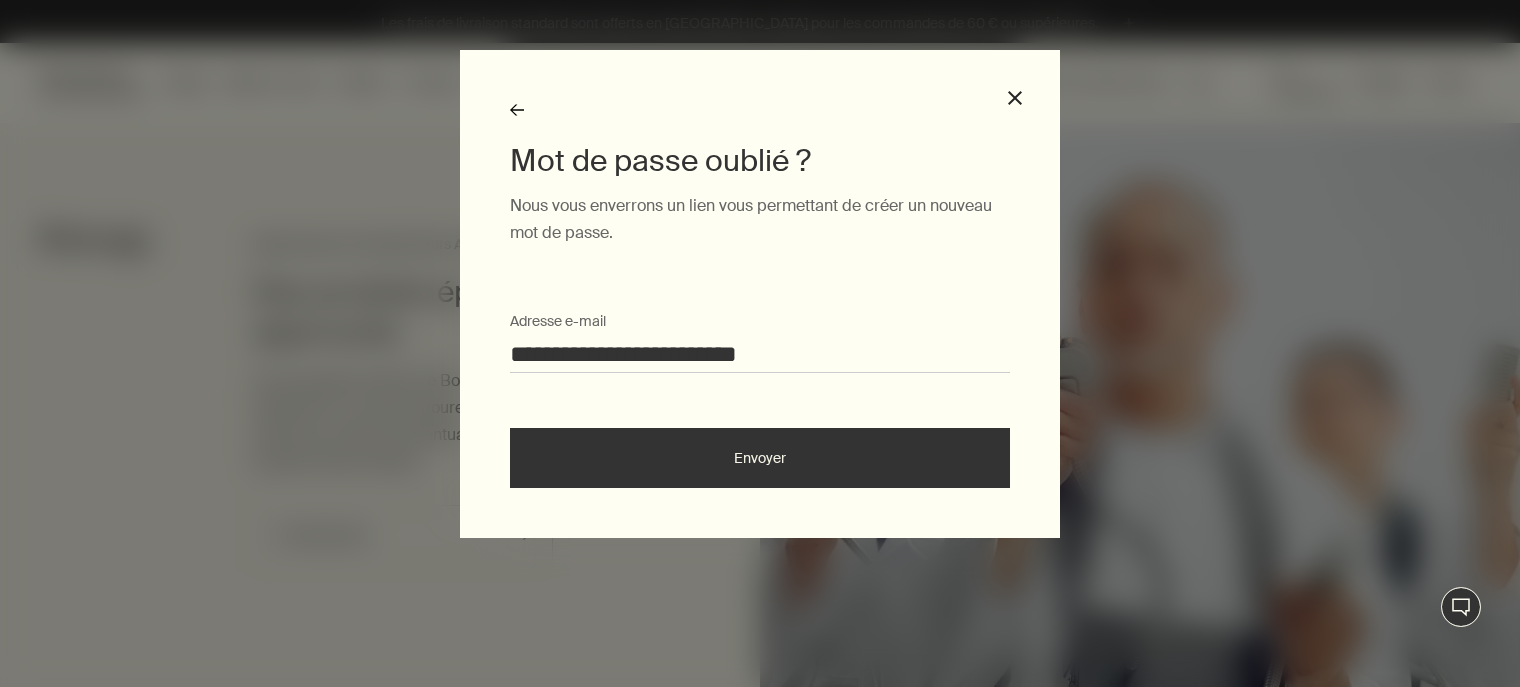 click on "Envoyer" at bounding box center (760, 458) 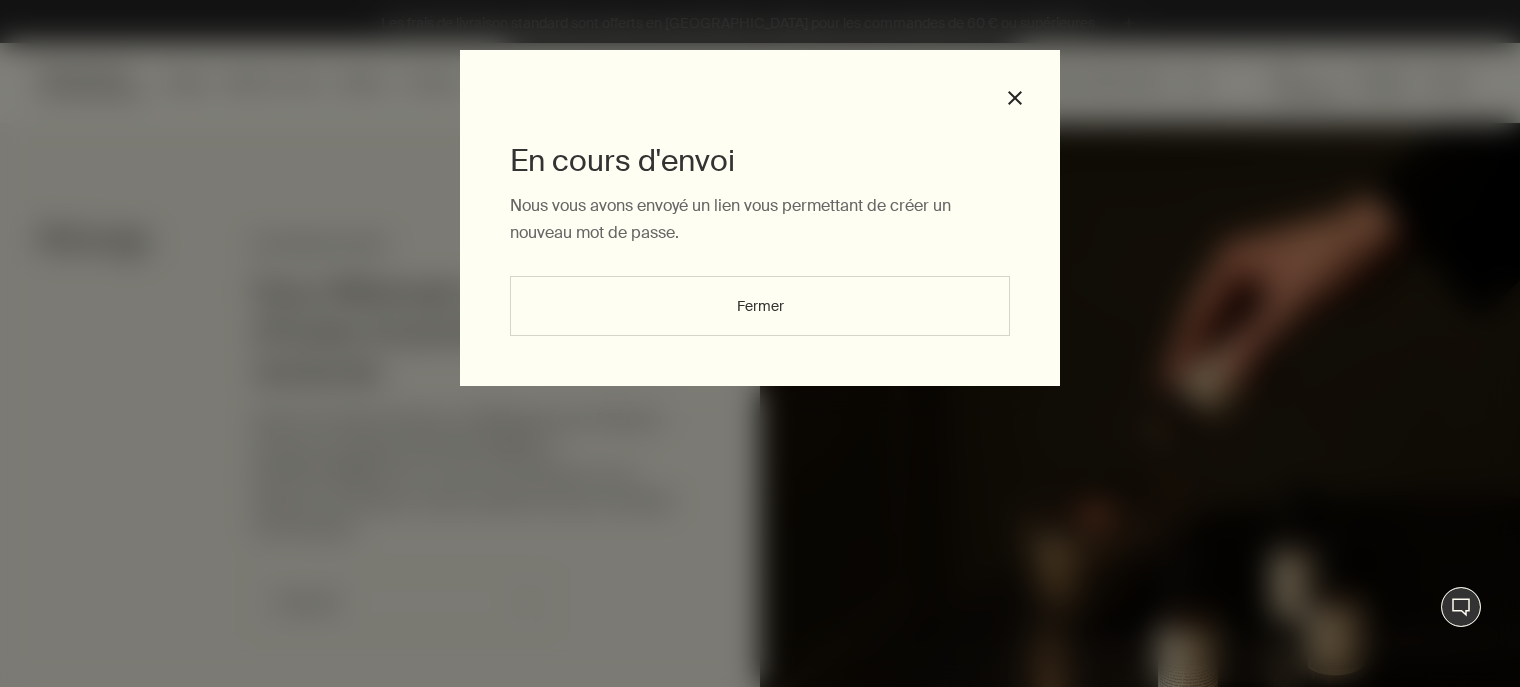 click on "Fermer" at bounding box center [760, 306] 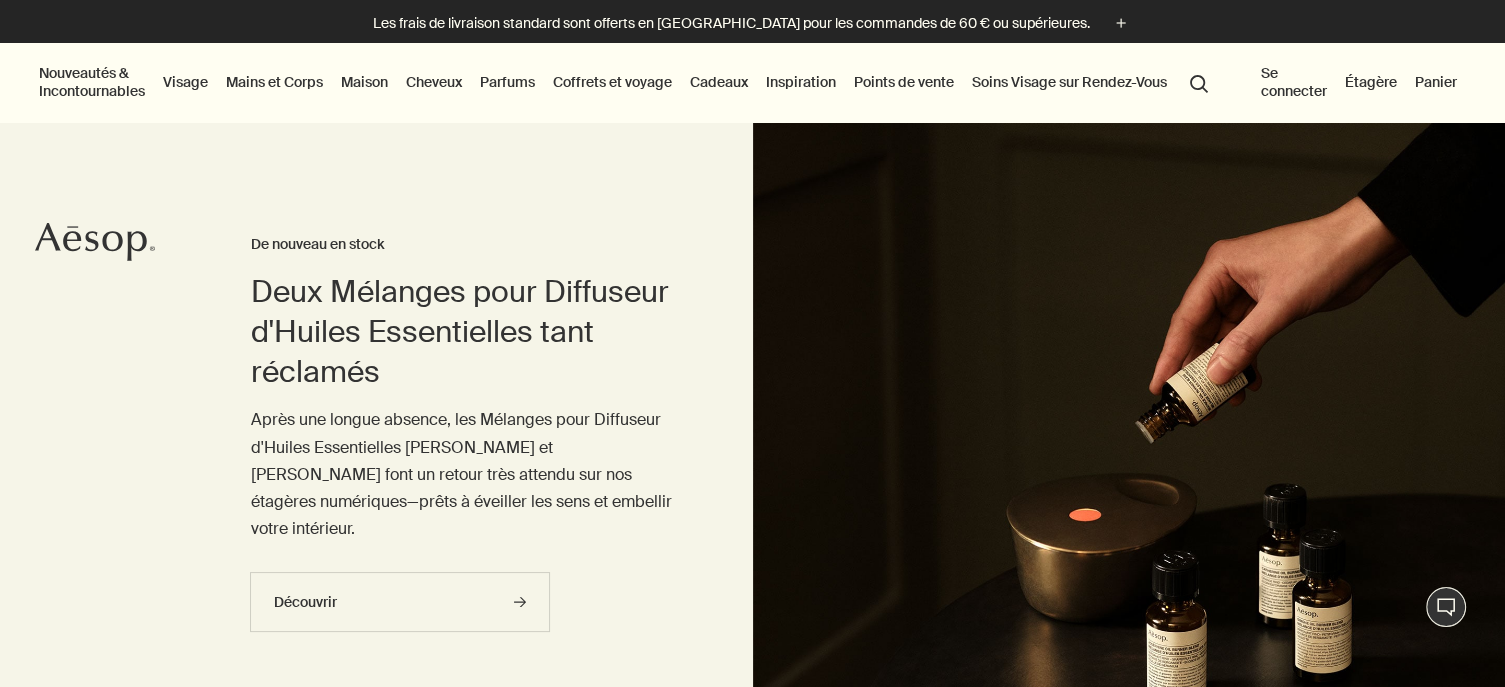 click on "Se connecter" at bounding box center [1294, 82] 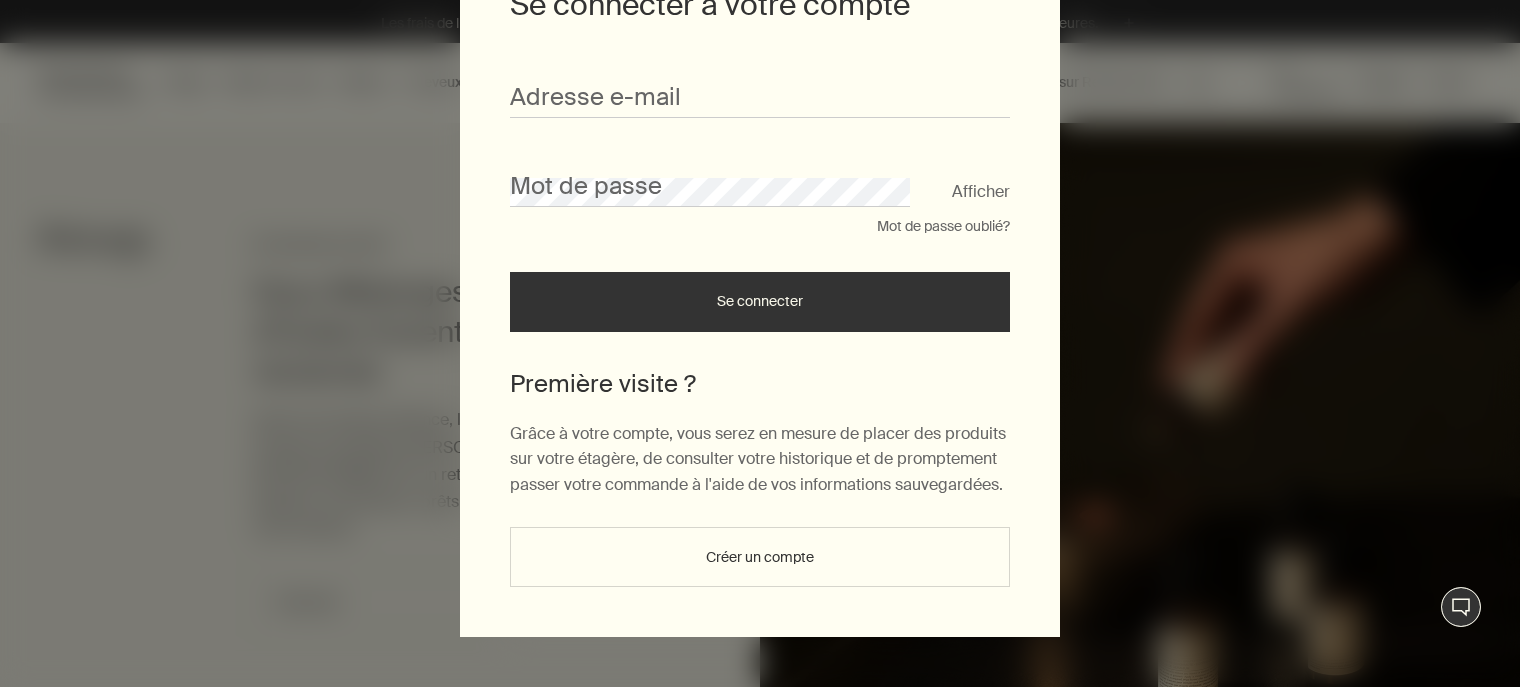 click on "Créer un compte" at bounding box center [760, 557] 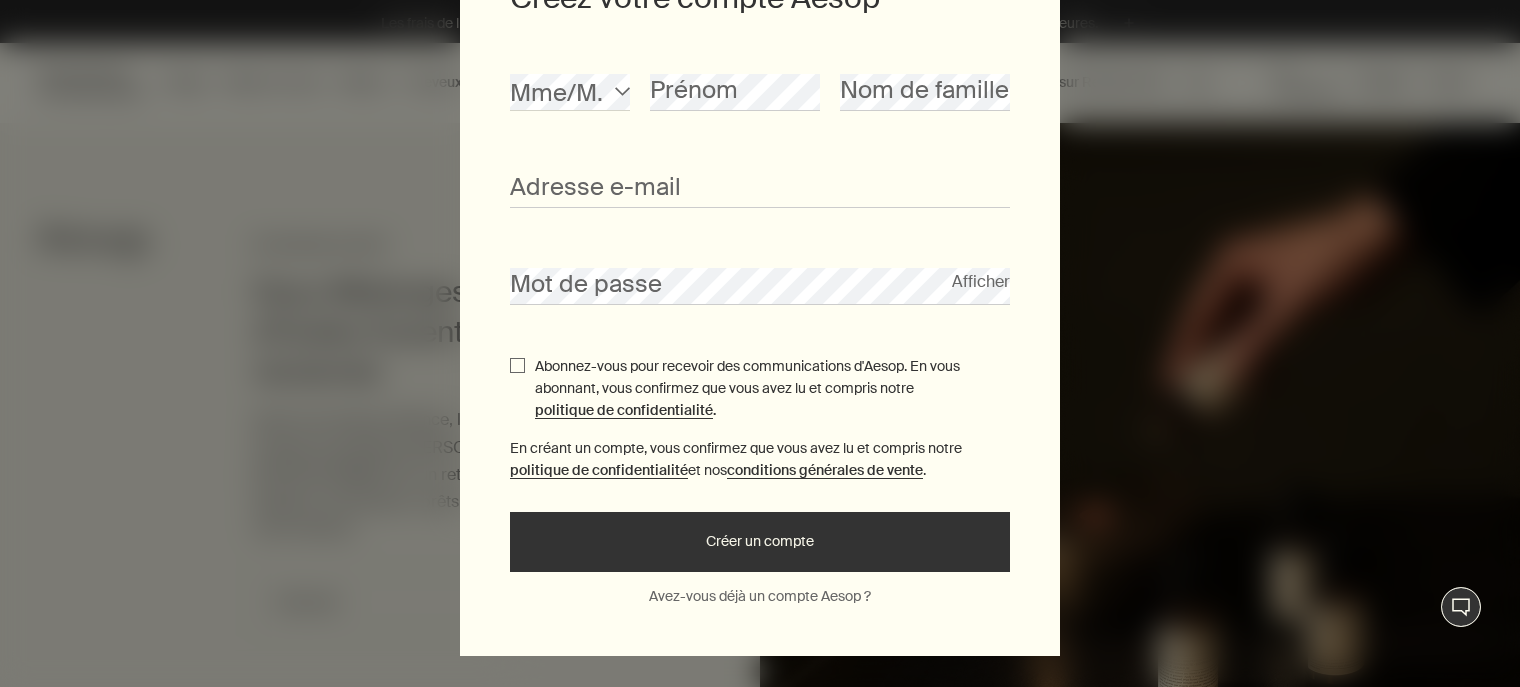 scroll, scrollTop: 140, scrollLeft: 0, axis: vertical 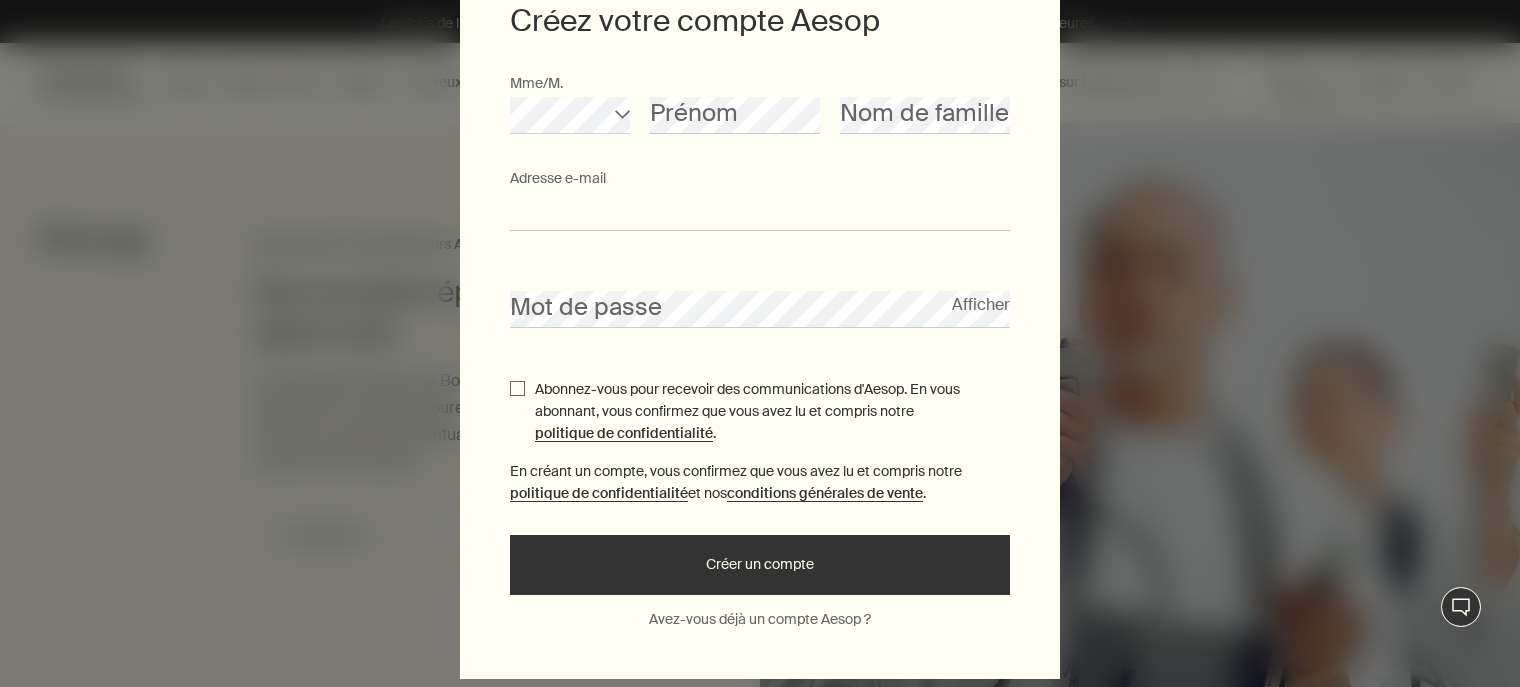 type on "**********" 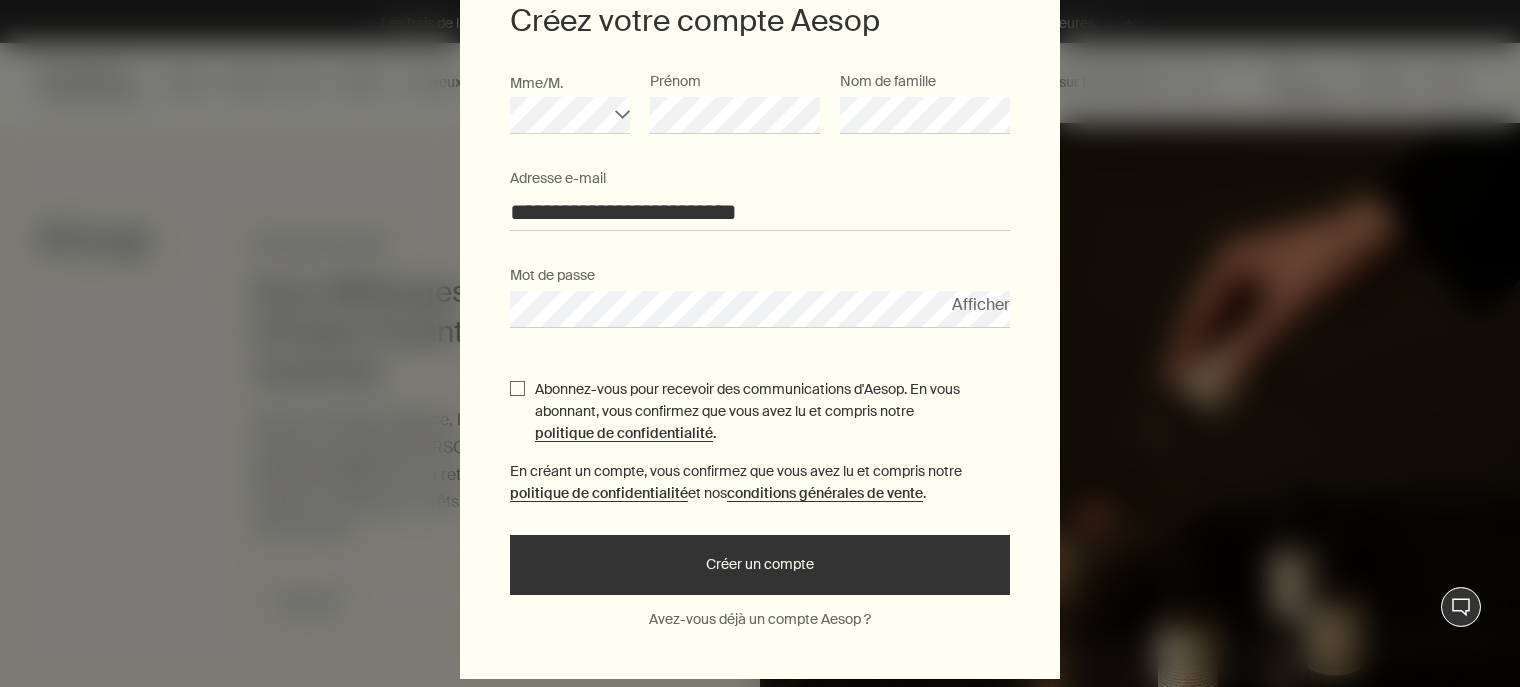 click on "Créer un compte" at bounding box center (760, 565) 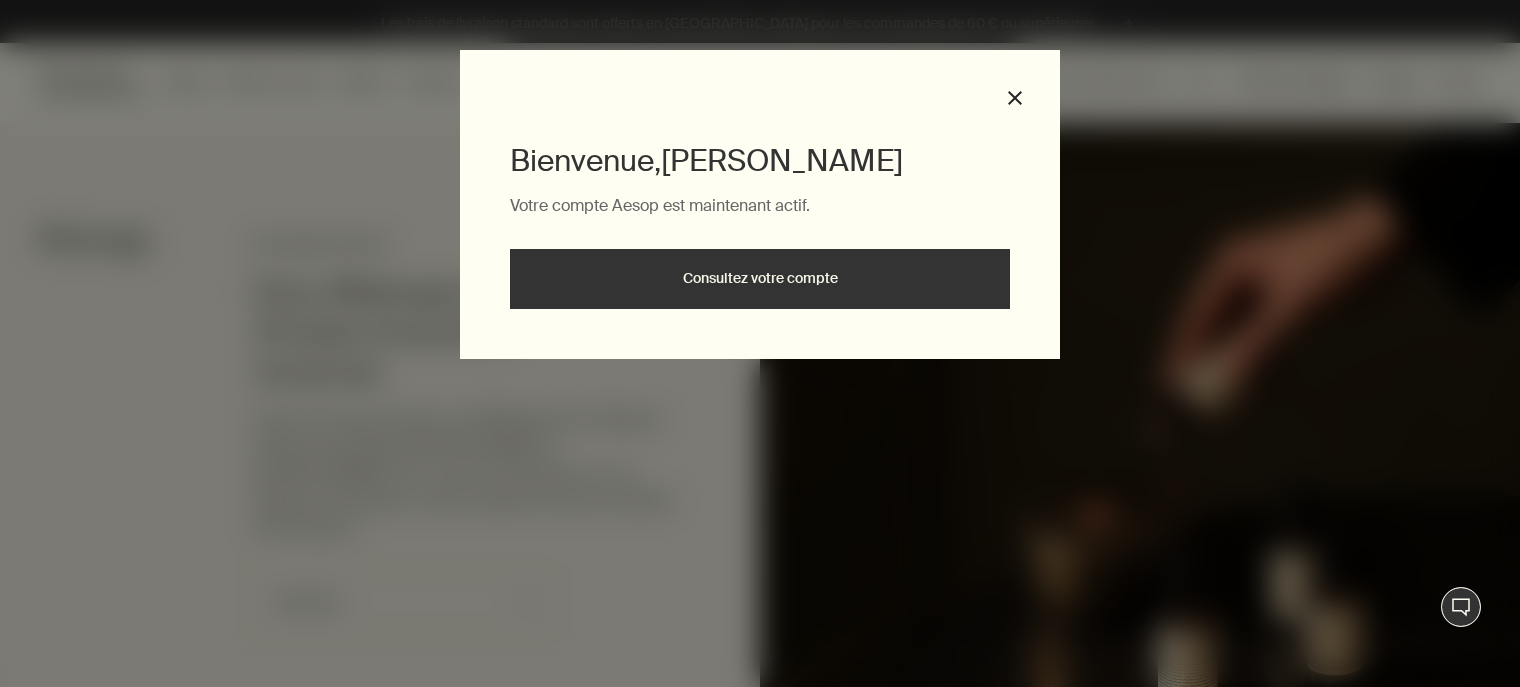 scroll, scrollTop: 0, scrollLeft: 0, axis: both 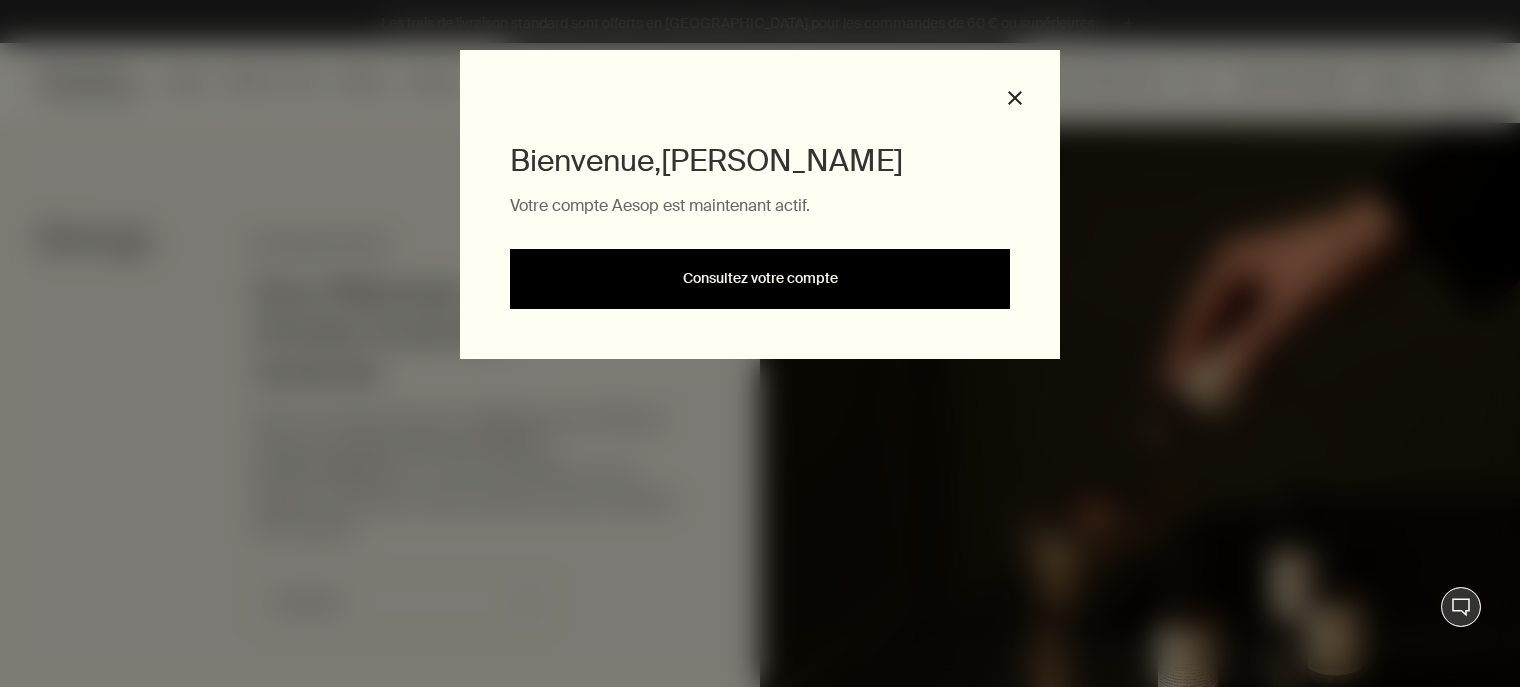 click on "Consultez votre compte" at bounding box center (760, 279) 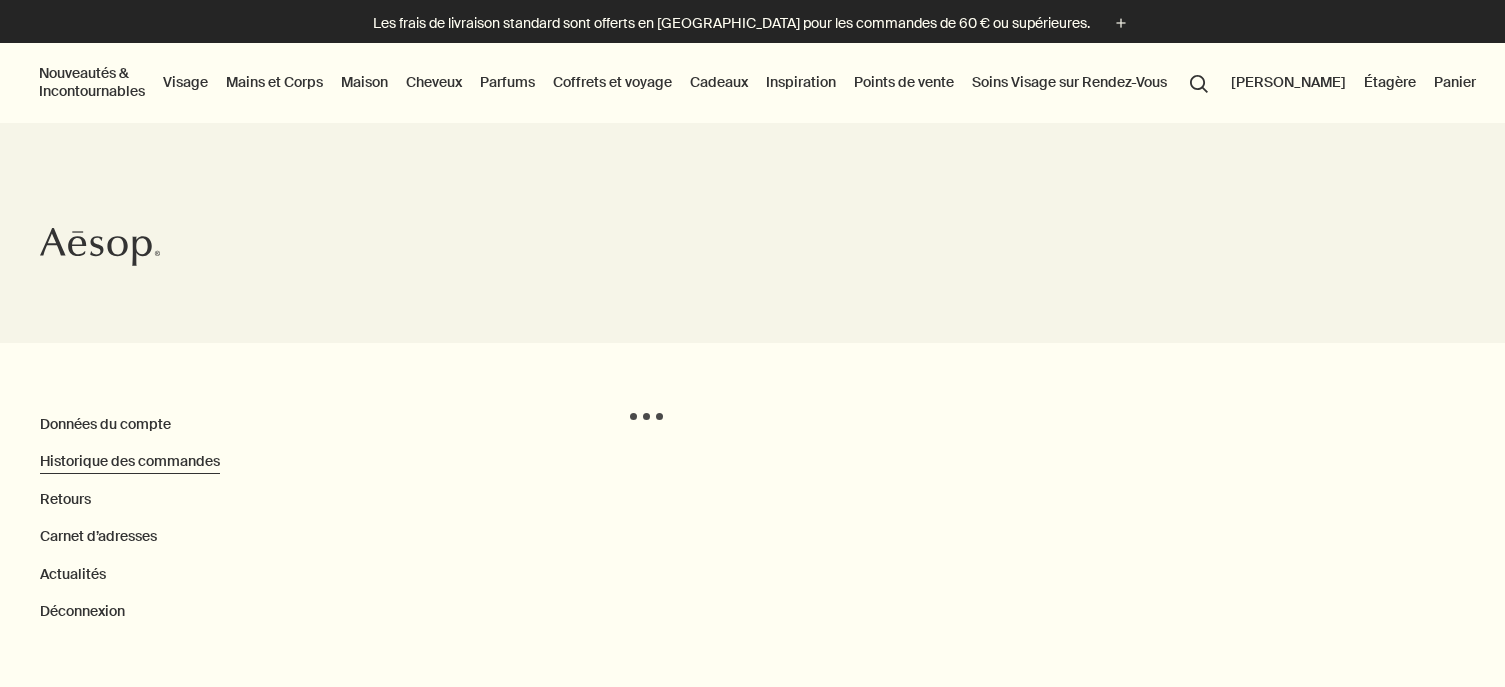 scroll, scrollTop: 0, scrollLeft: 0, axis: both 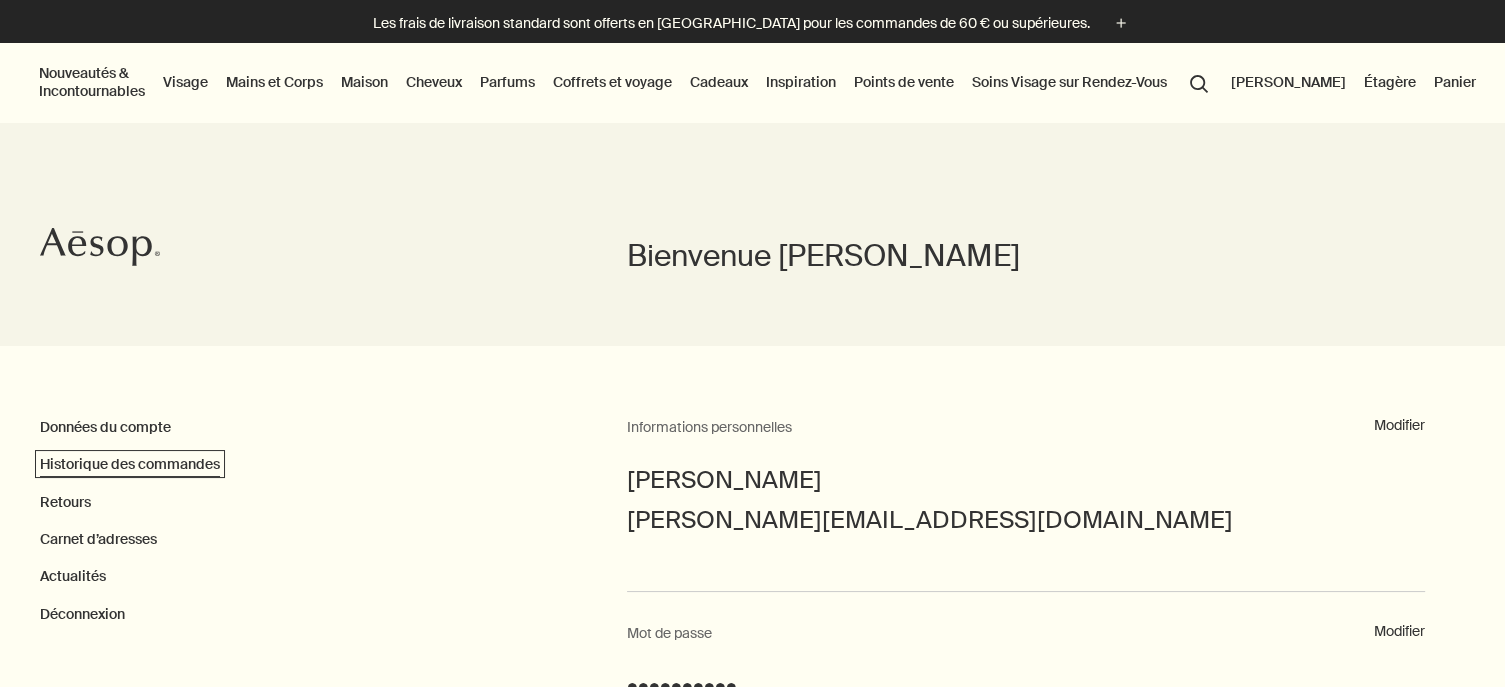 click on "Historique des commandes" at bounding box center [130, 464] 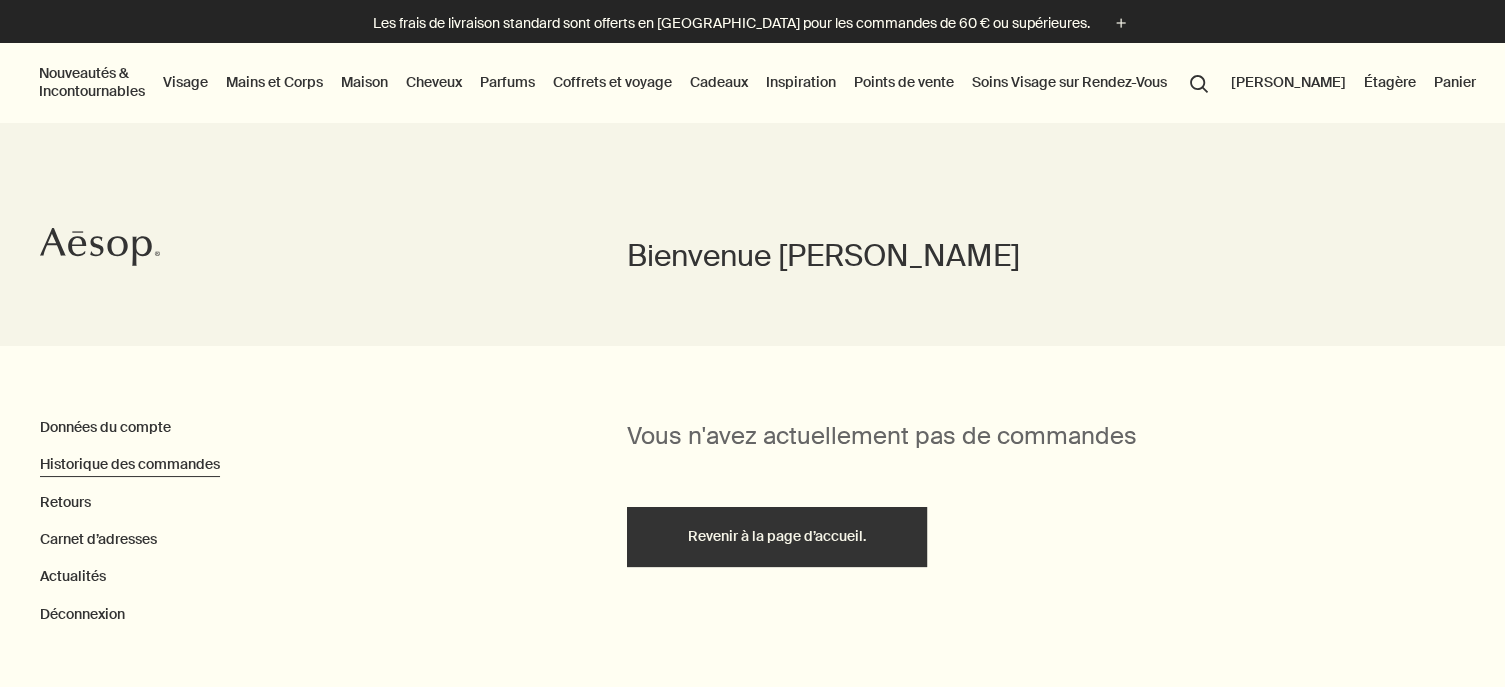 click on "search Rechercher" at bounding box center [1199, 82] 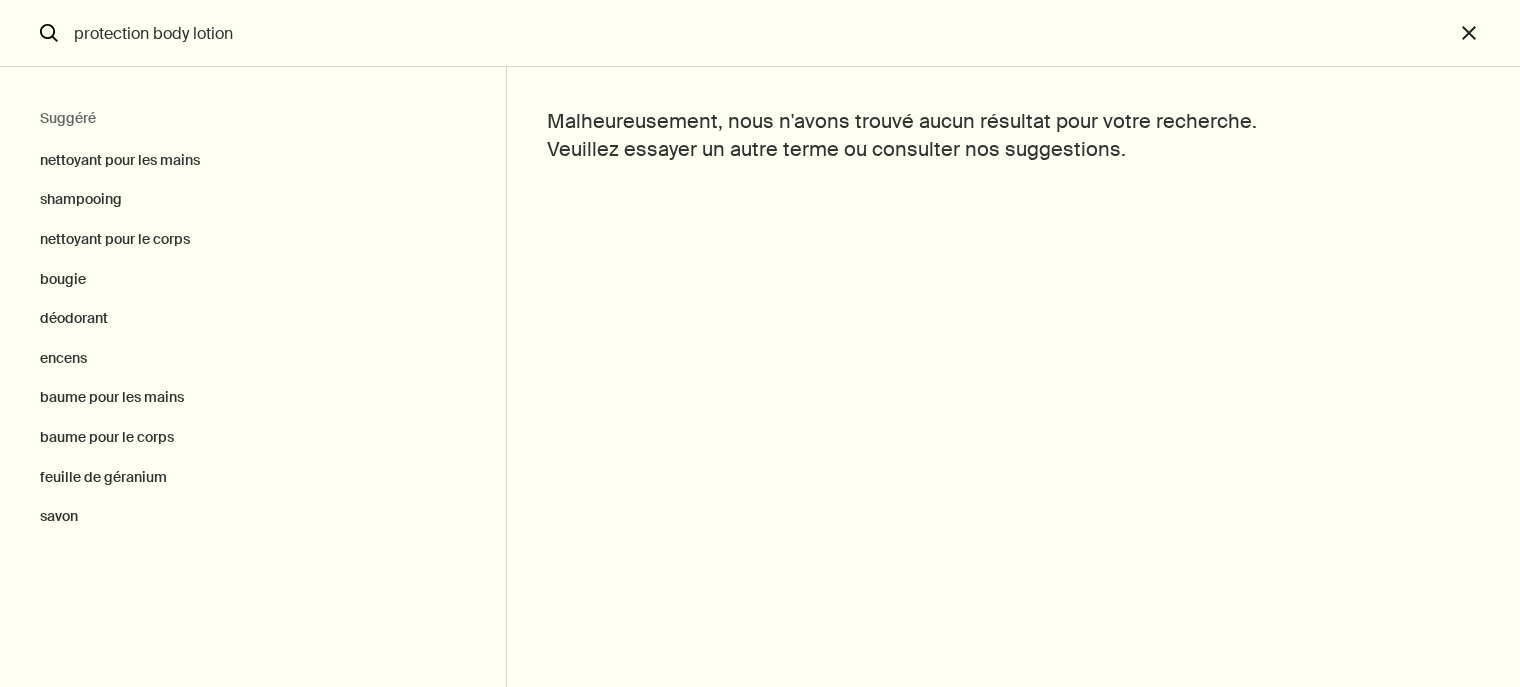 drag, startPoint x: 288, startPoint y: 46, endPoint x: 60, endPoint y: 31, distance: 228.49289 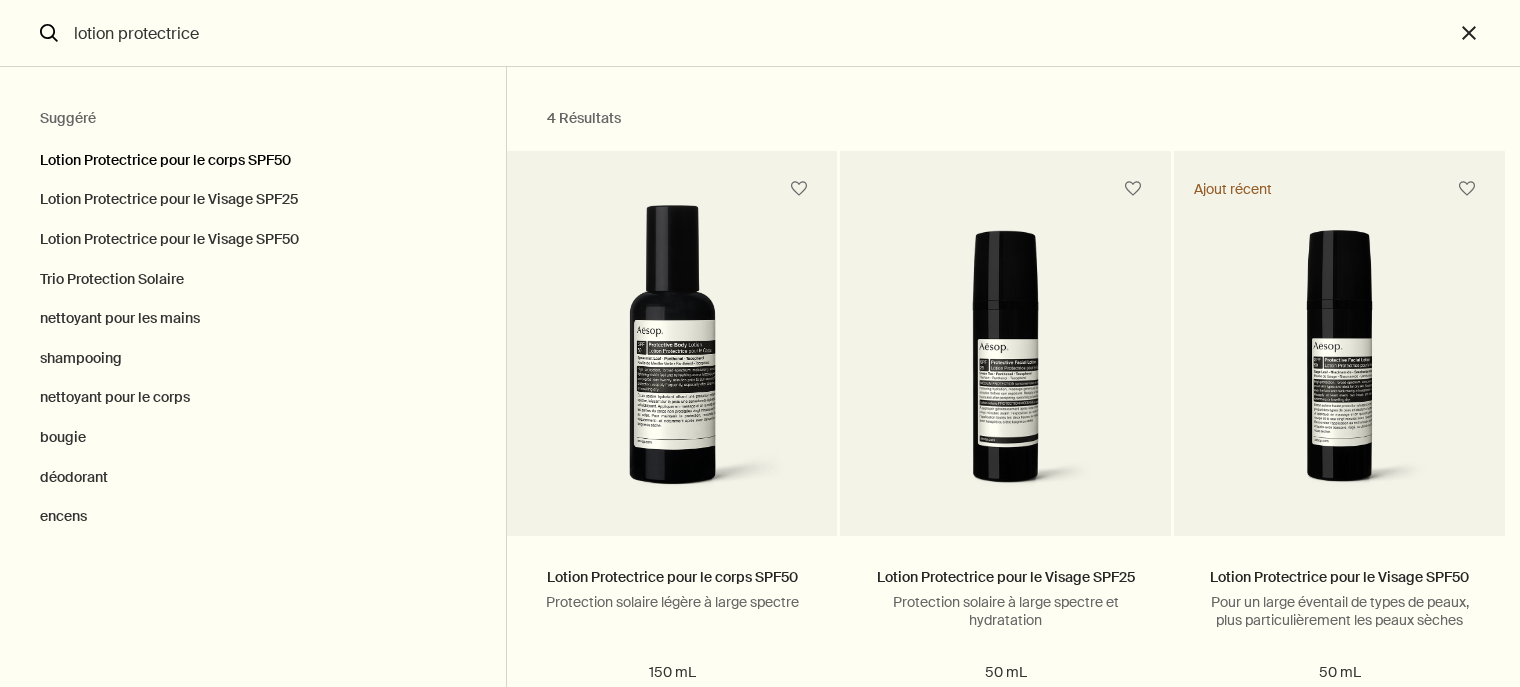 click on "Lotion Protectrice pour le corps SPF50" at bounding box center (253, 156) 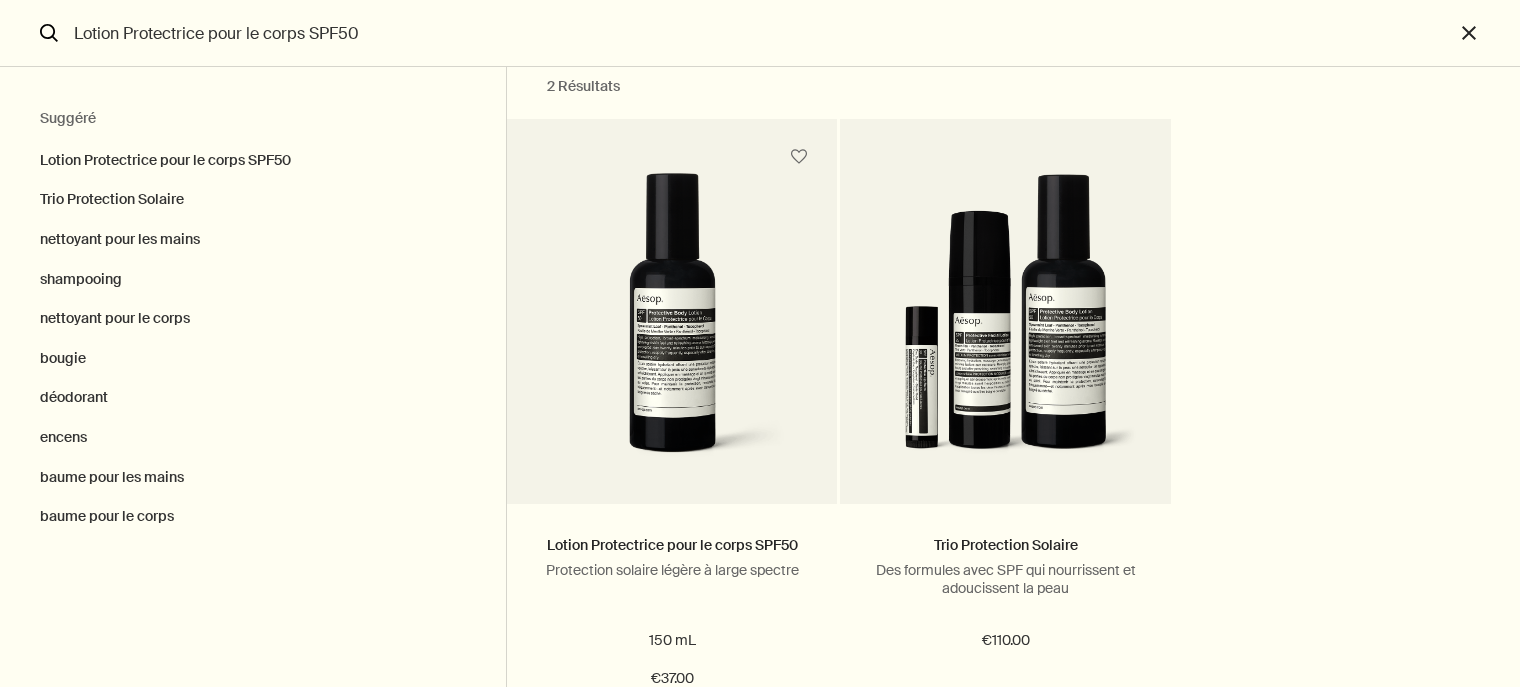 scroll, scrollTop: 130, scrollLeft: 0, axis: vertical 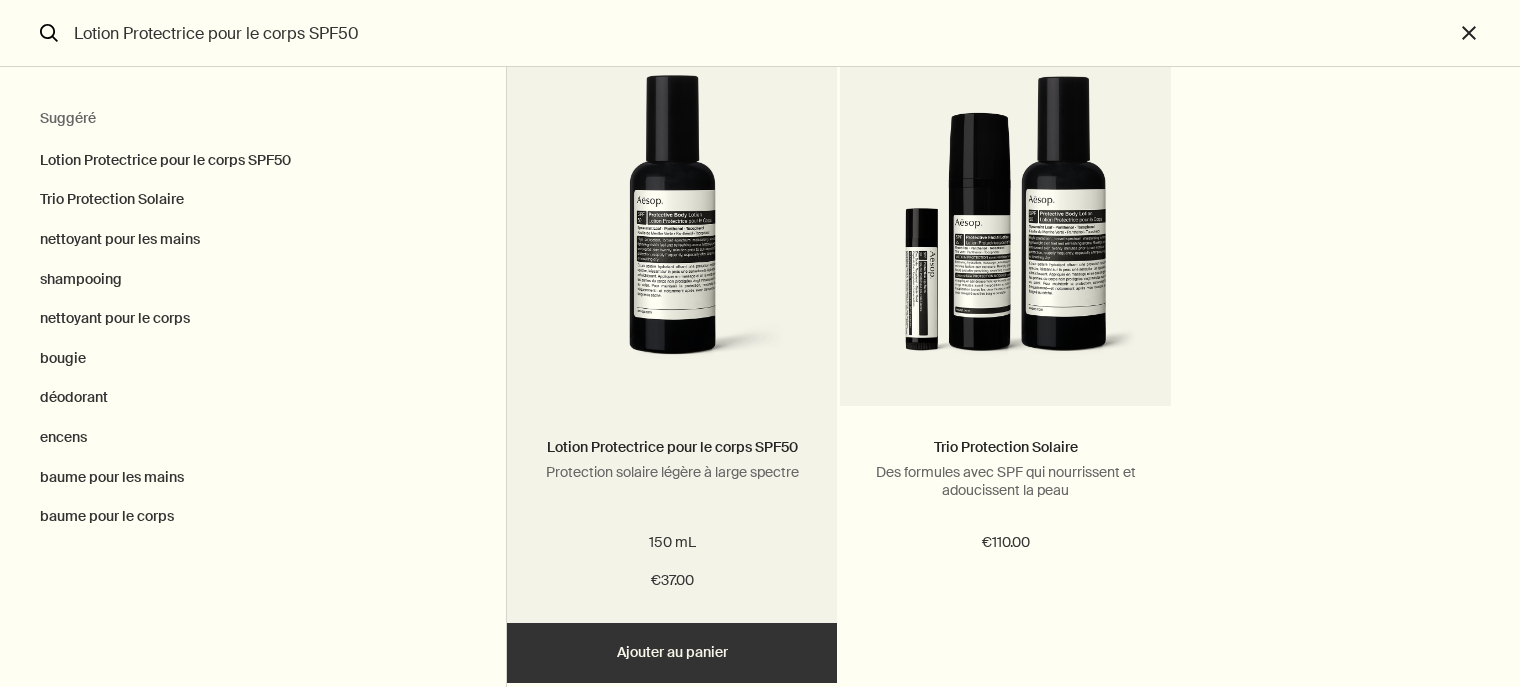 click at bounding box center (672, 225) 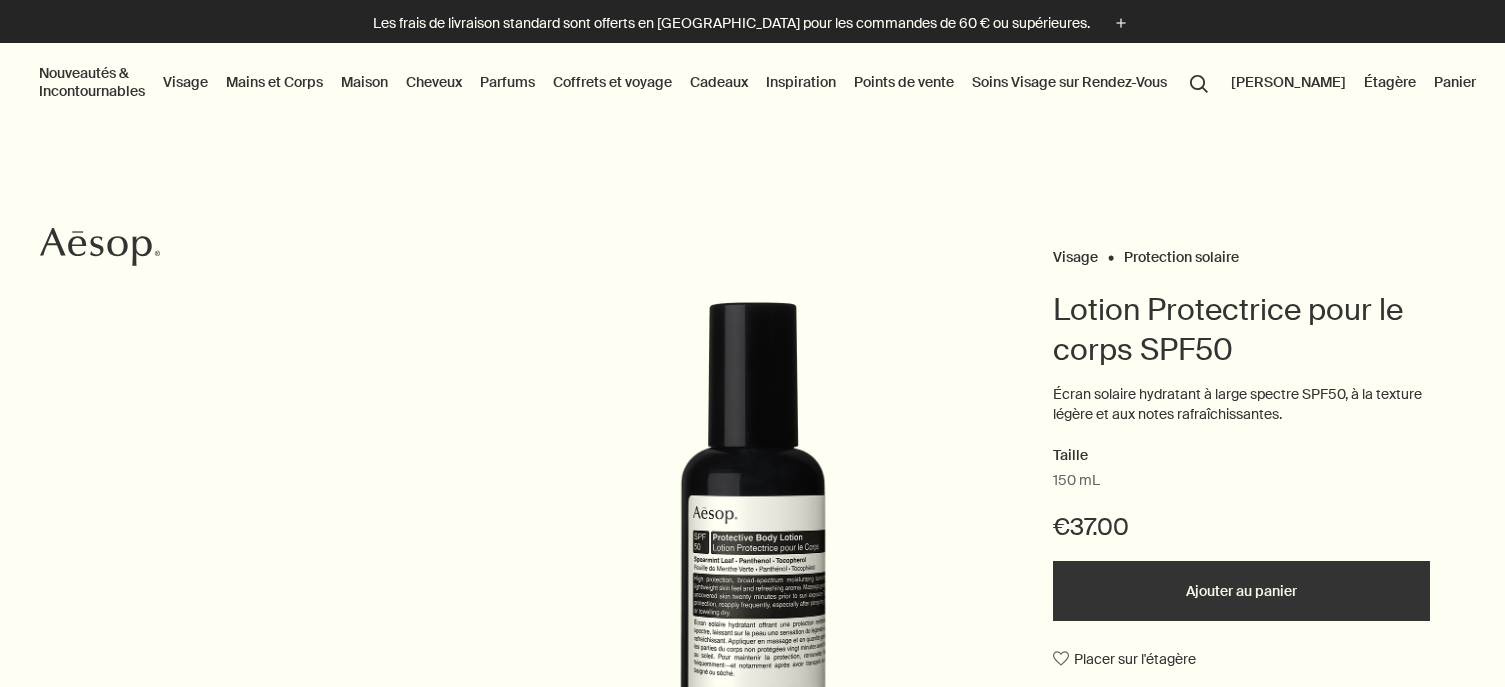 scroll, scrollTop: 0, scrollLeft: 0, axis: both 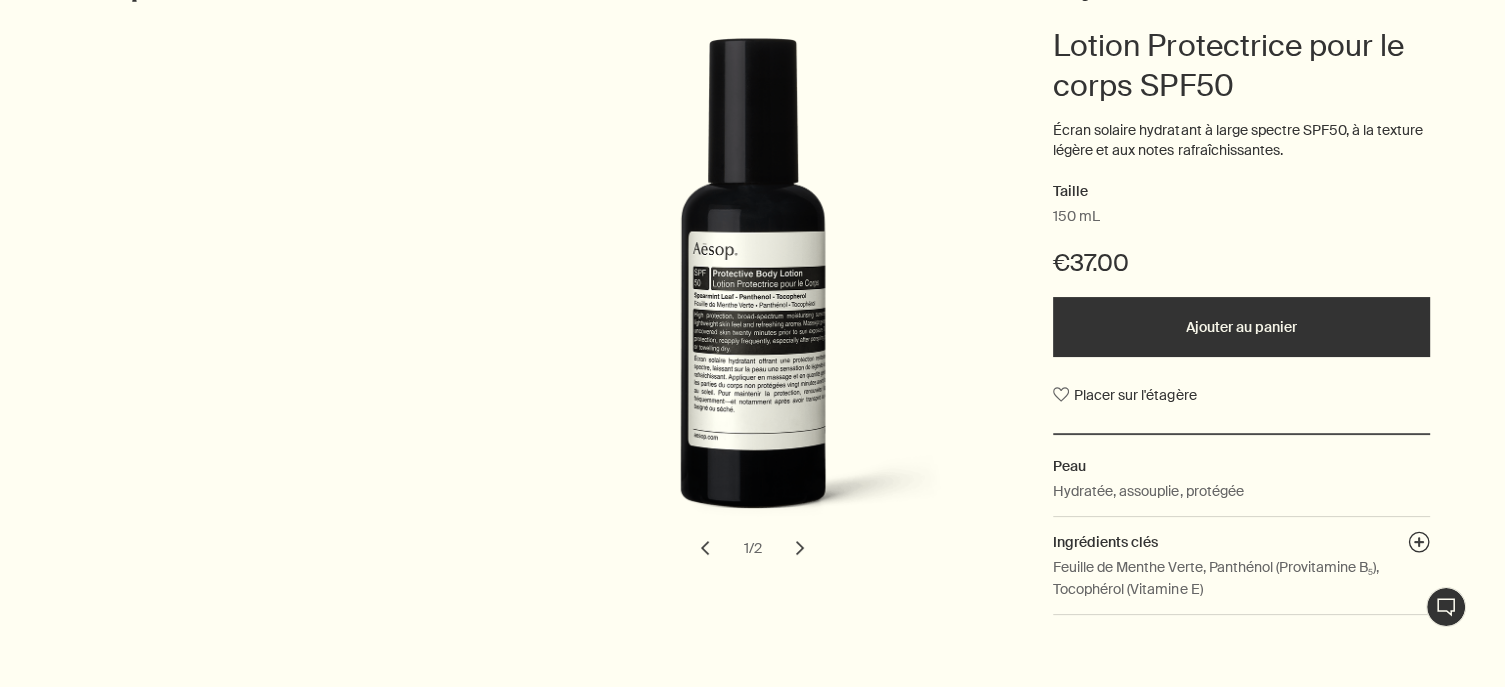 click on "Ajouter au panier" at bounding box center (1241, 327) 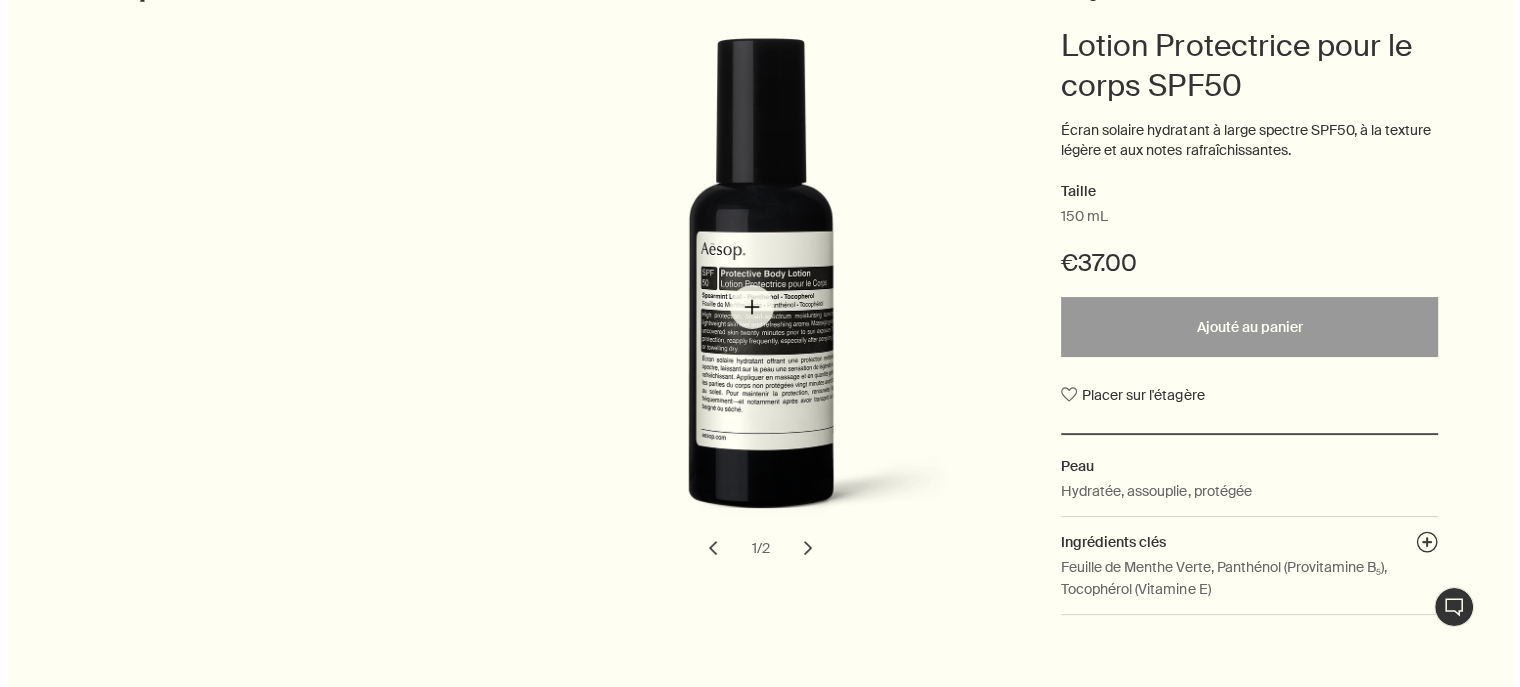 scroll, scrollTop: 0, scrollLeft: 0, axis: both 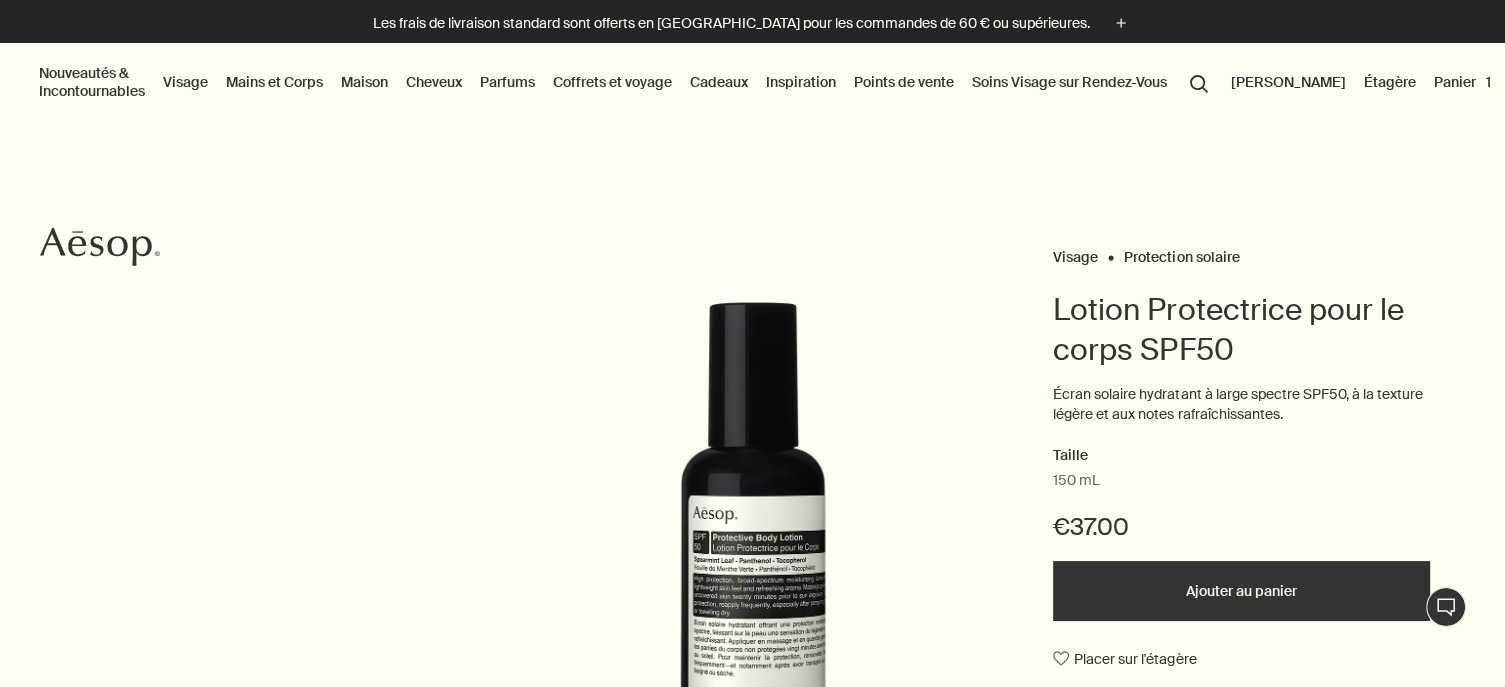 click on "search Rechercher" at bounding box center [1199, 82] 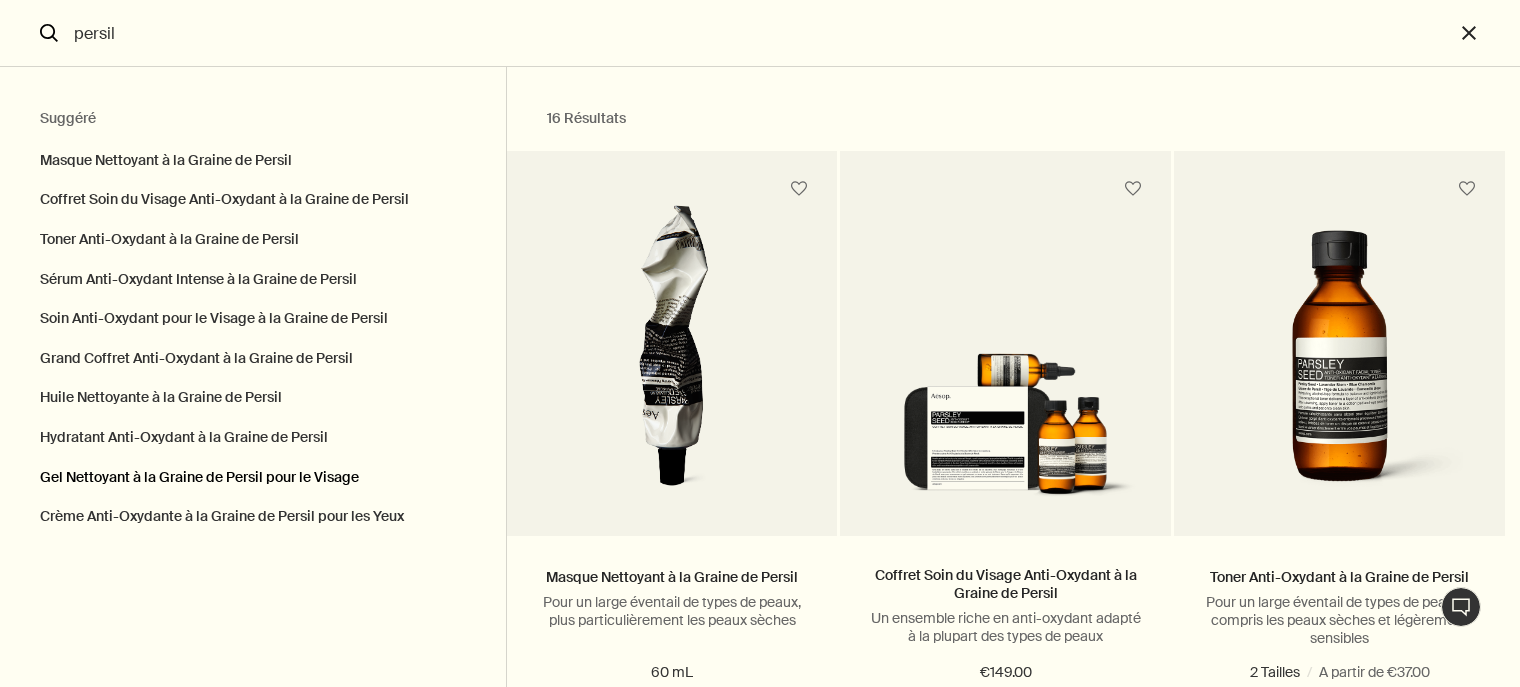 click on "Gel Nettoyant à la Graine de Persil pour le Visage" at bounding box center (253, 478) 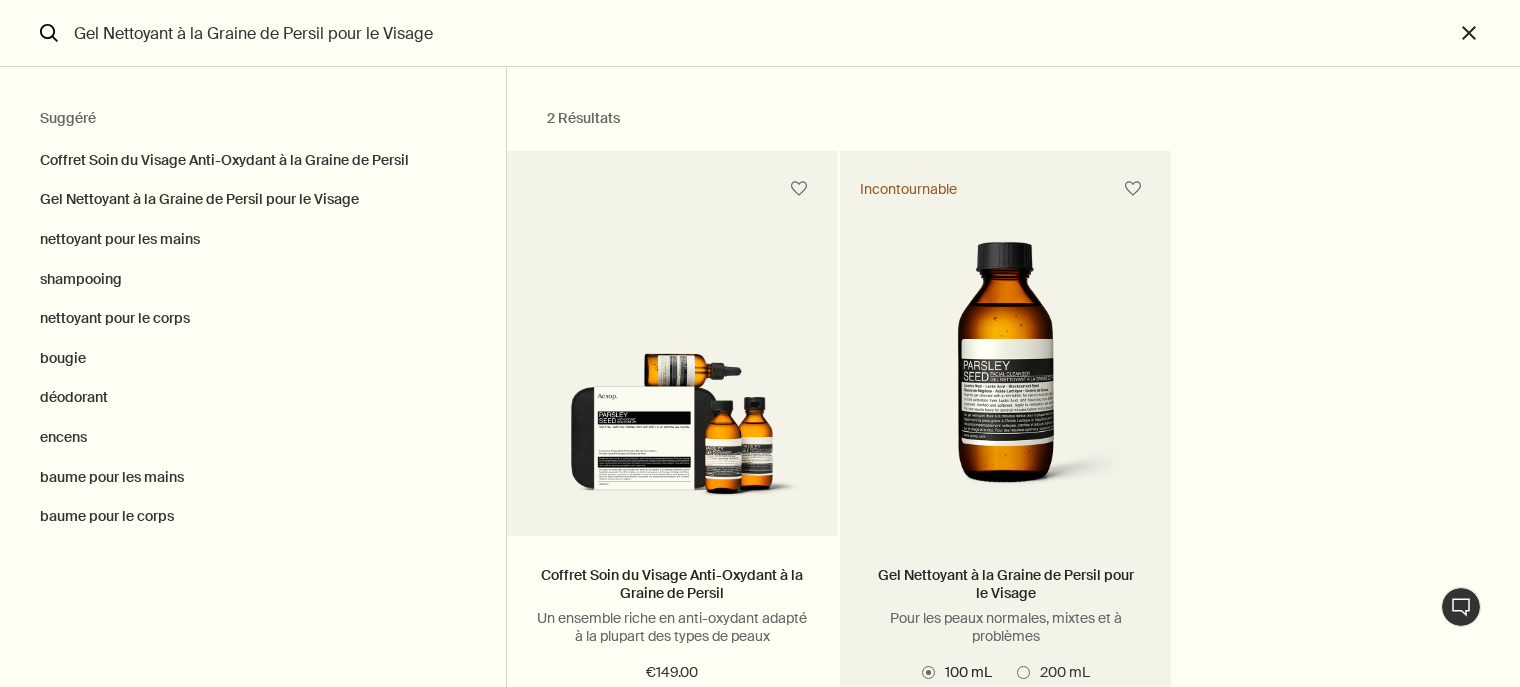 scroll, scrollTop: 162, scrollLeft: 0, axis: vertical 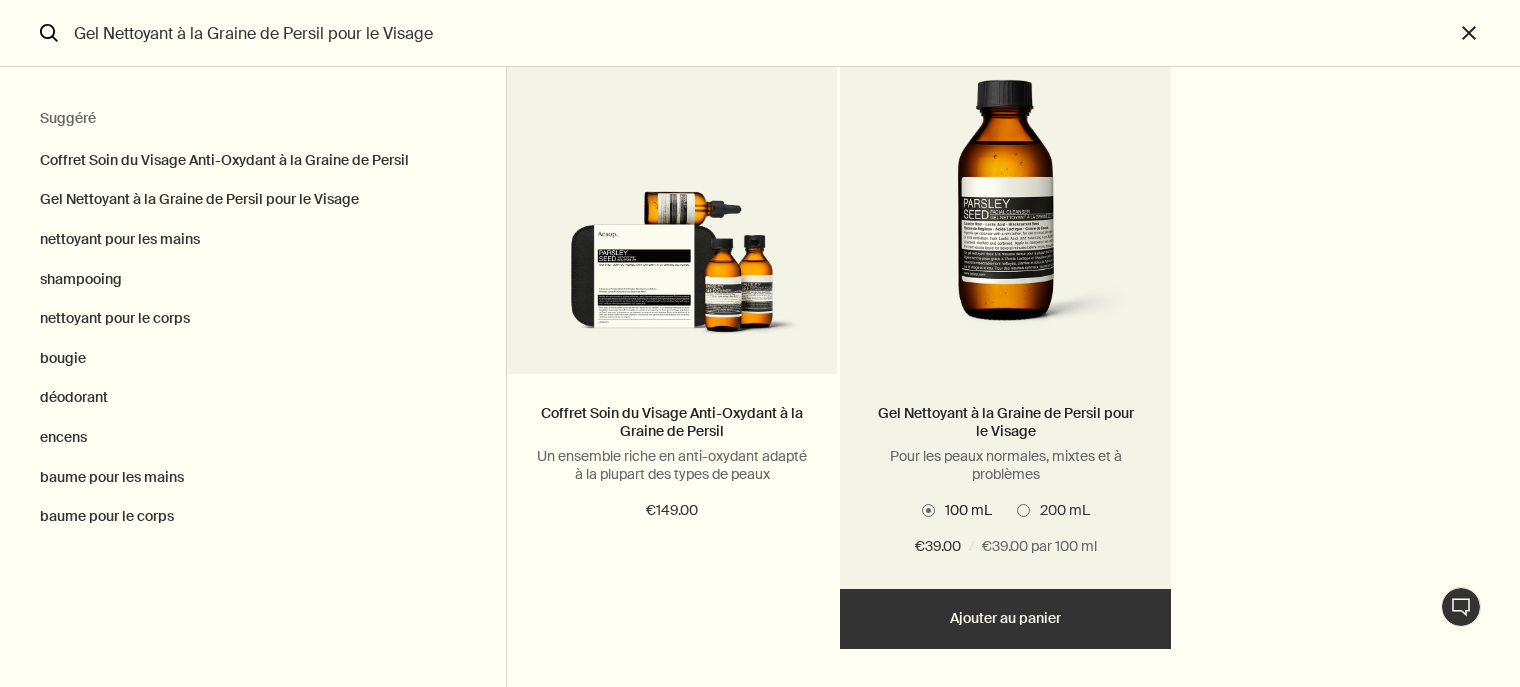 click at bounding box center [1023, 510] 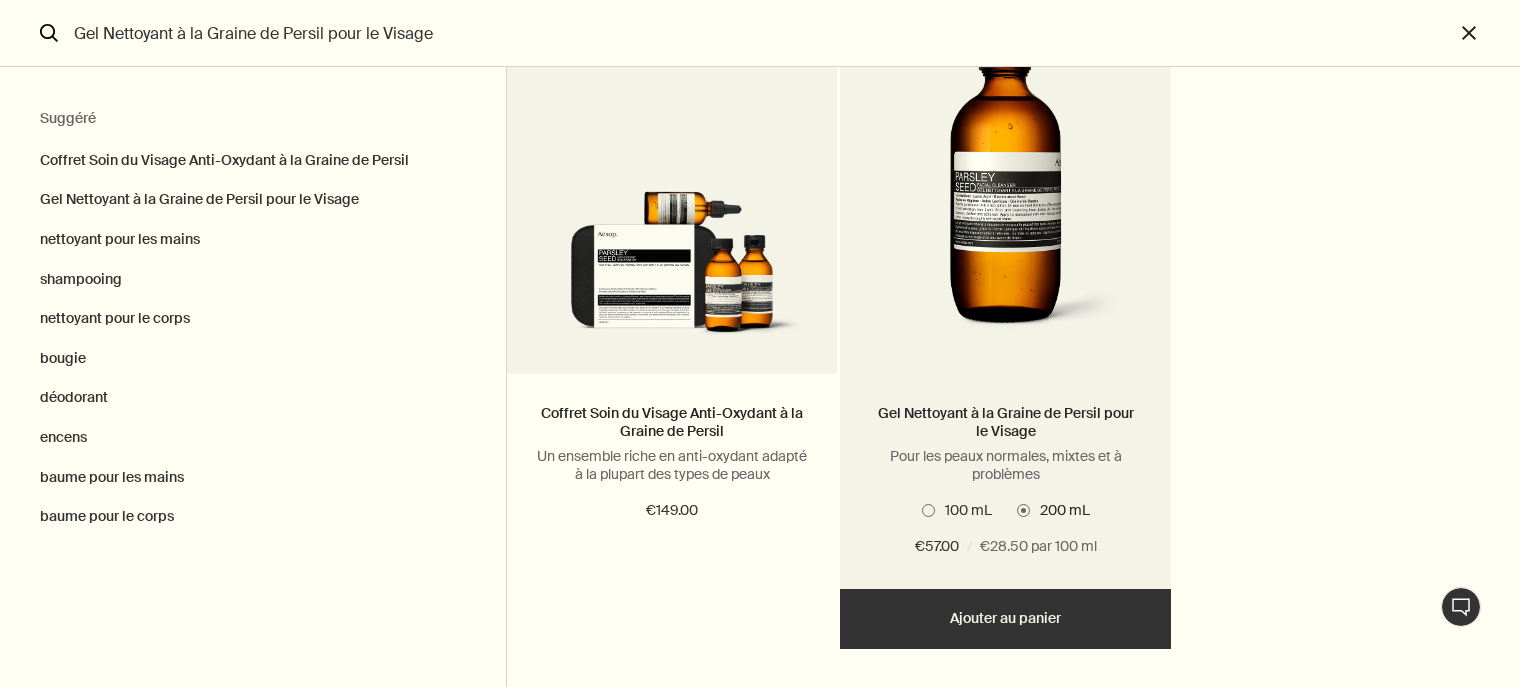 click on "Ajouter Ajouter au panier" at bounding box center (1005, 619) 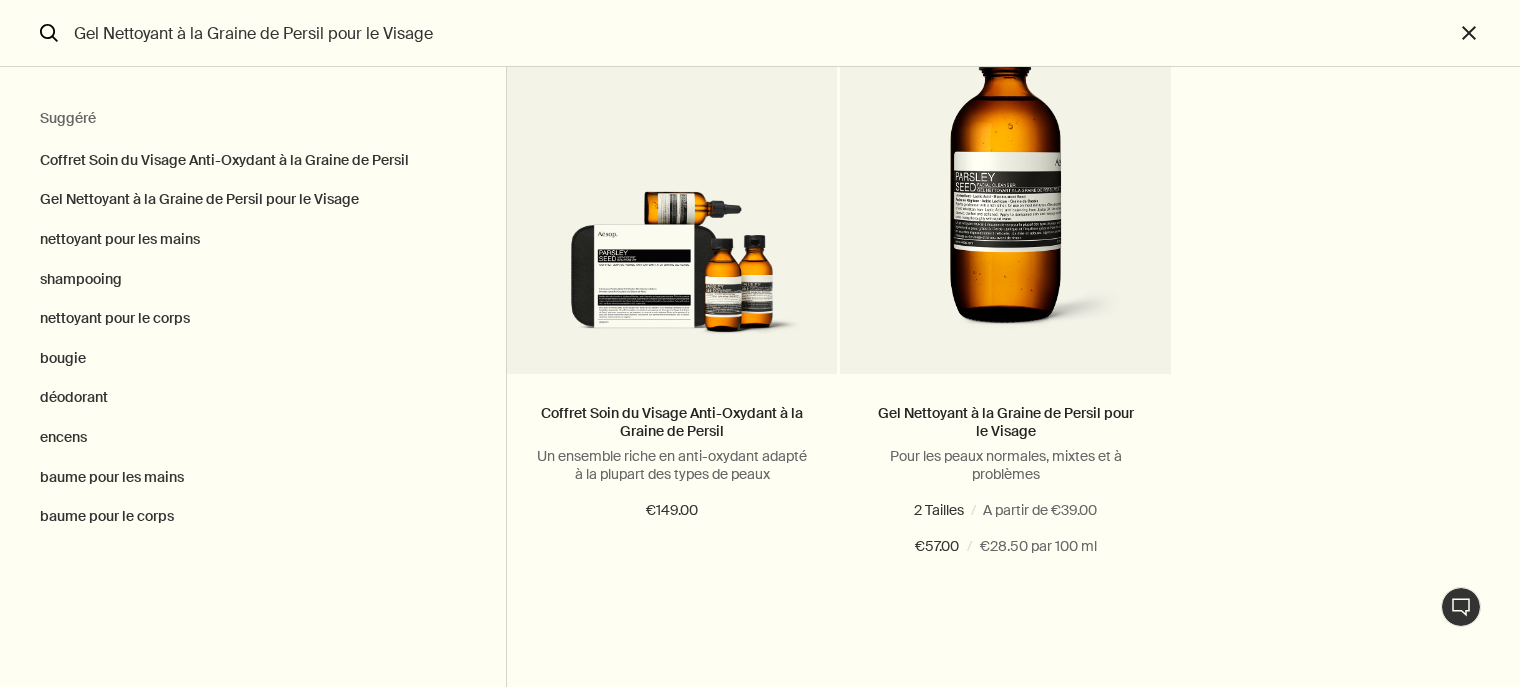 click on "Gel Nettoyant à la Graine de Persil pour le Visage" at bounding box center (760, 33) 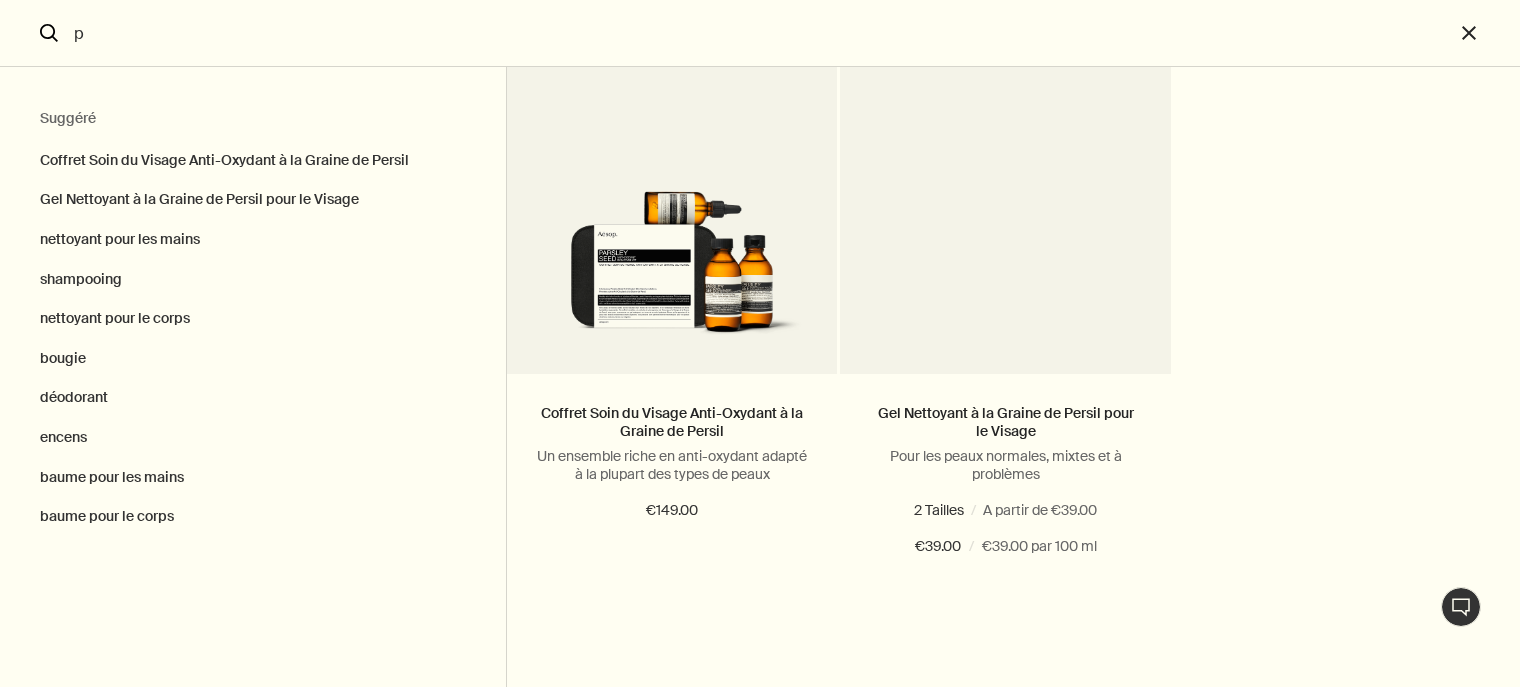 scroll, scrollTop: 0, scrollLeft: 0, axis: both 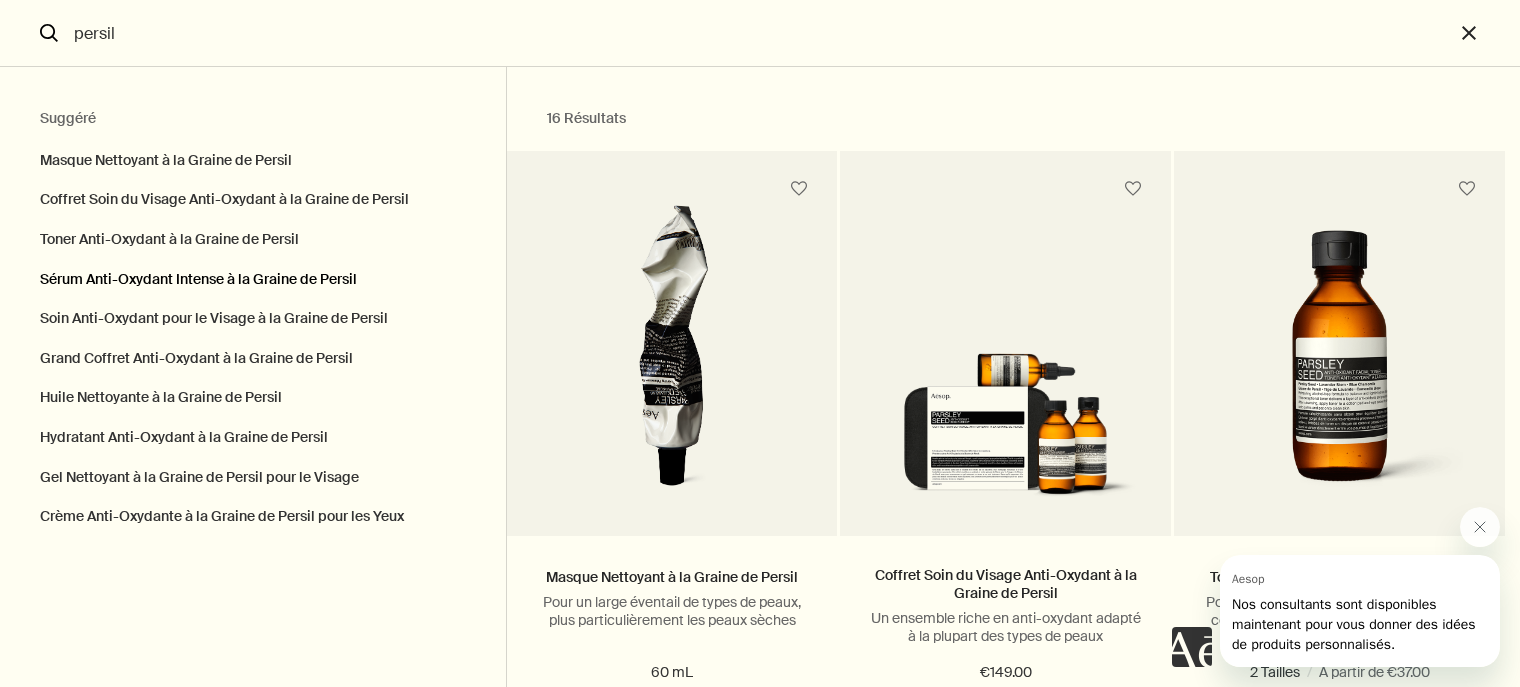 click on "Sérum Anti-Oxydant Intense à la Graine de Persil" at bounding box center [253, 280] 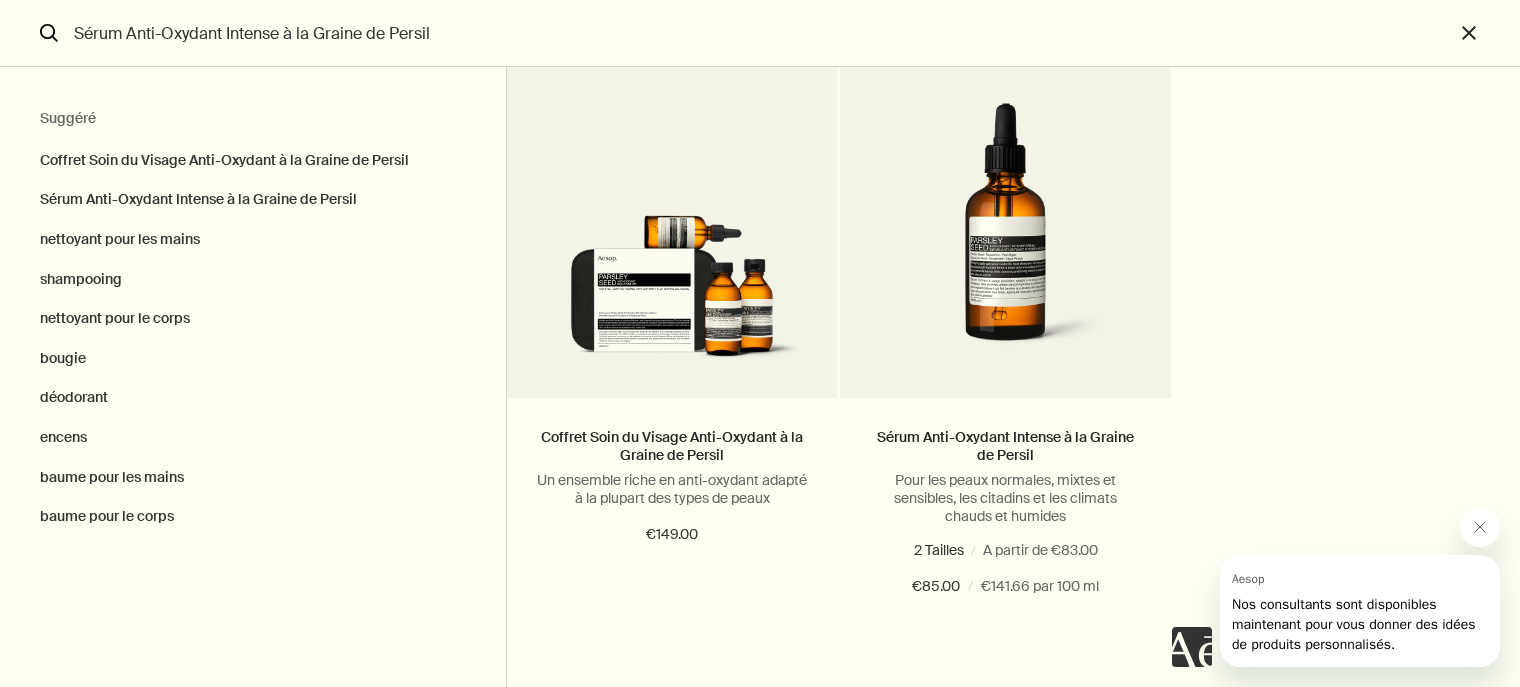 scroll, scrollTop: 156, scrollLeft: 0, axis: vertical 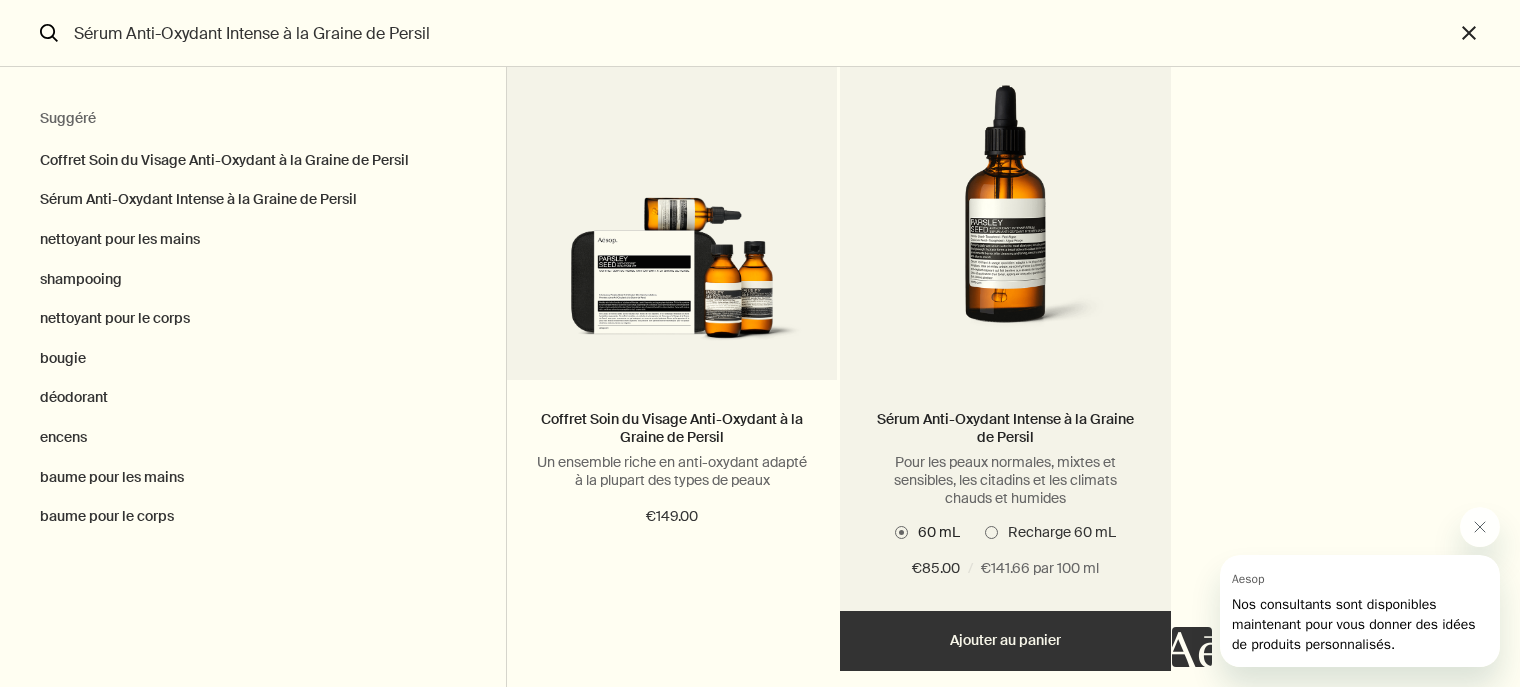 click at bounding box center (991, 532) 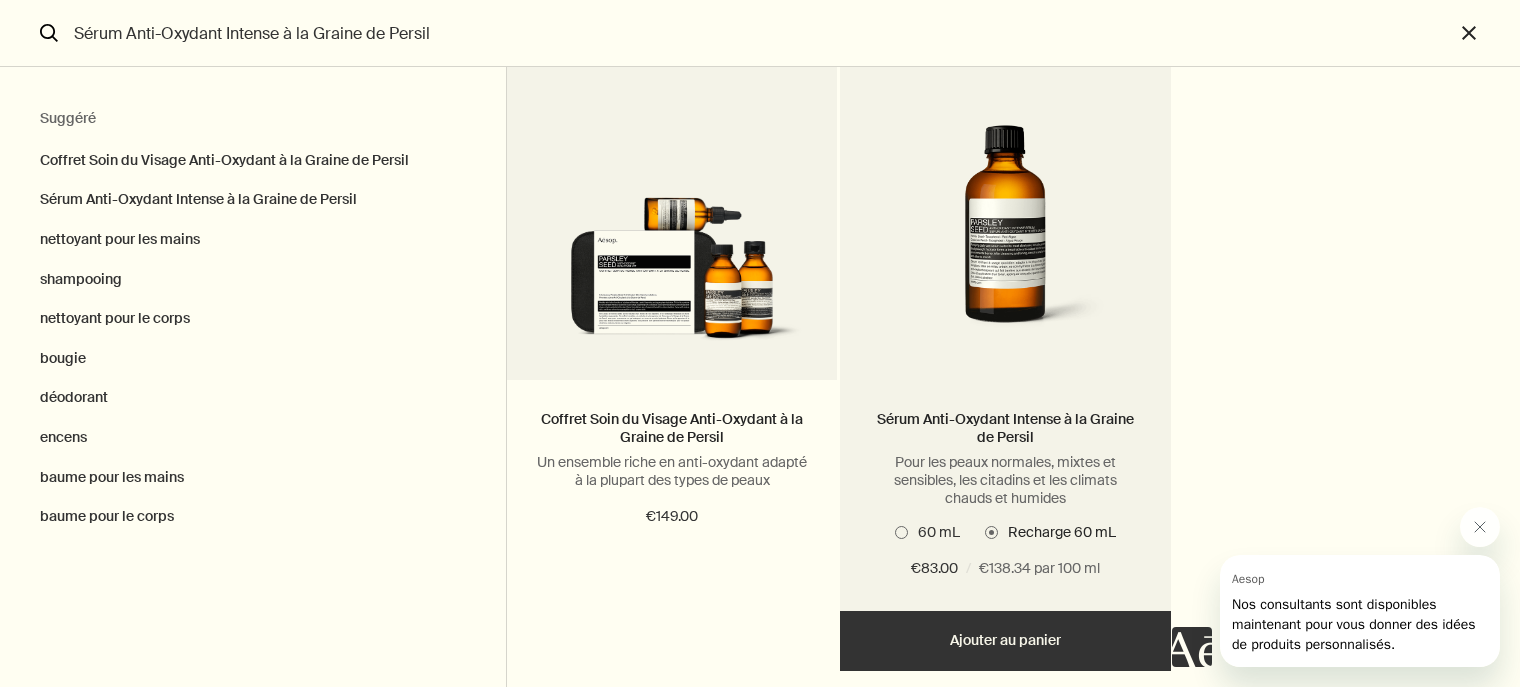 click at bounding box center (901, 532) 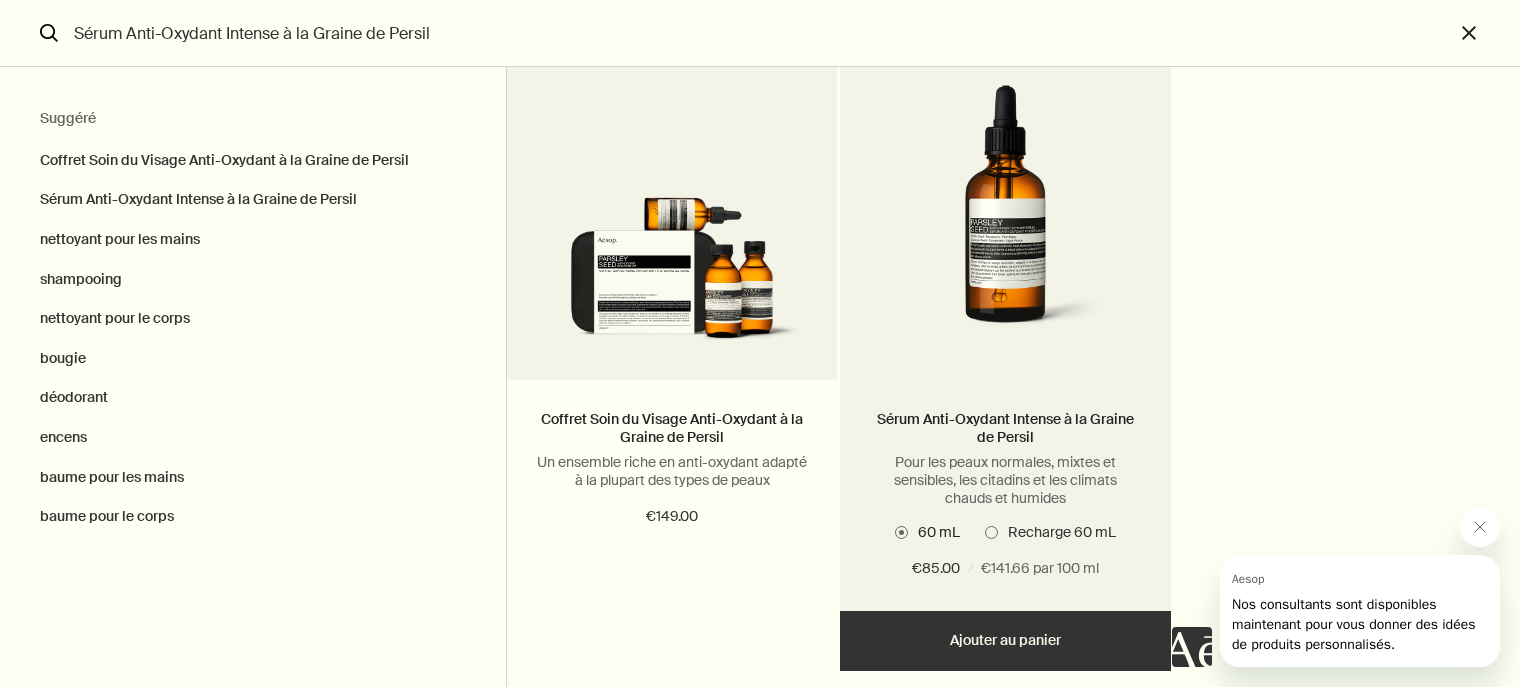 click at bounding box center (991, 532) 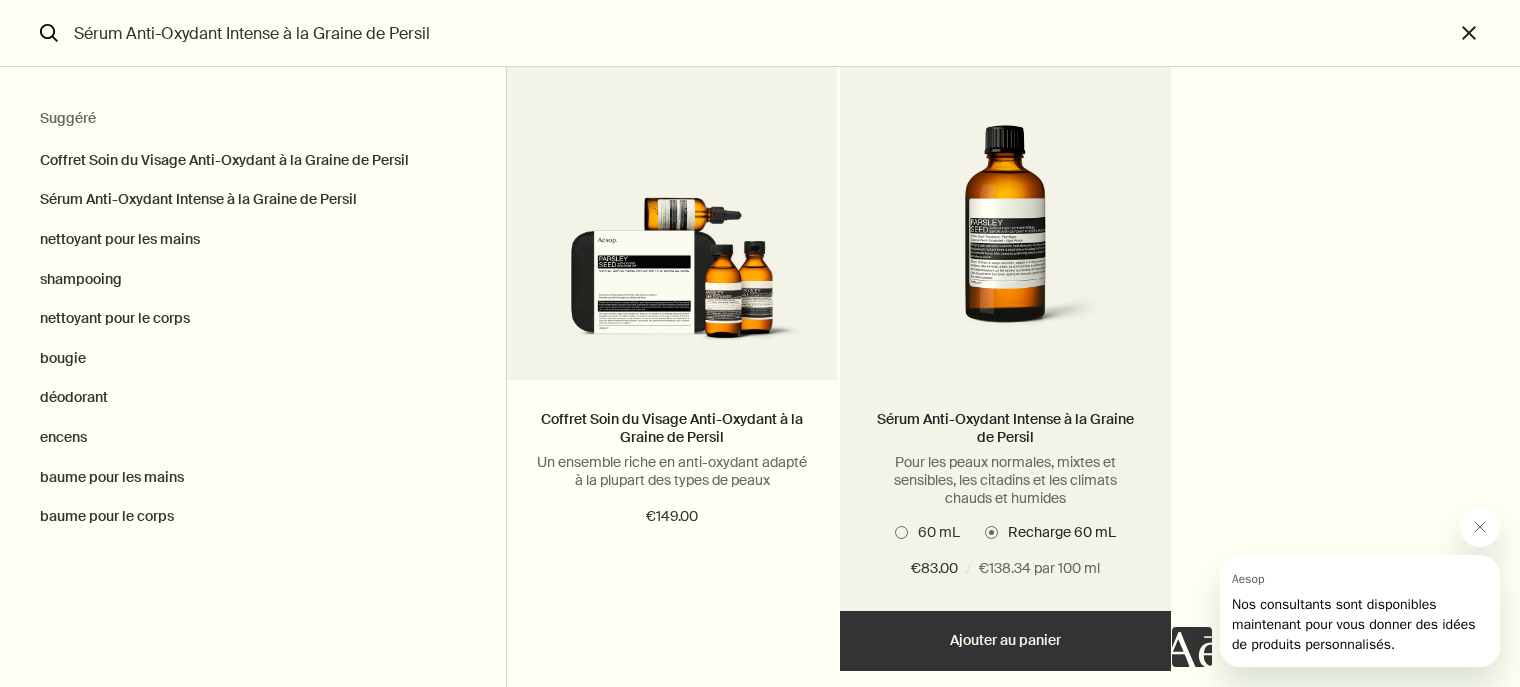 click on "Ajouter Ajouter au panier" at bounding box center (1005, 641) 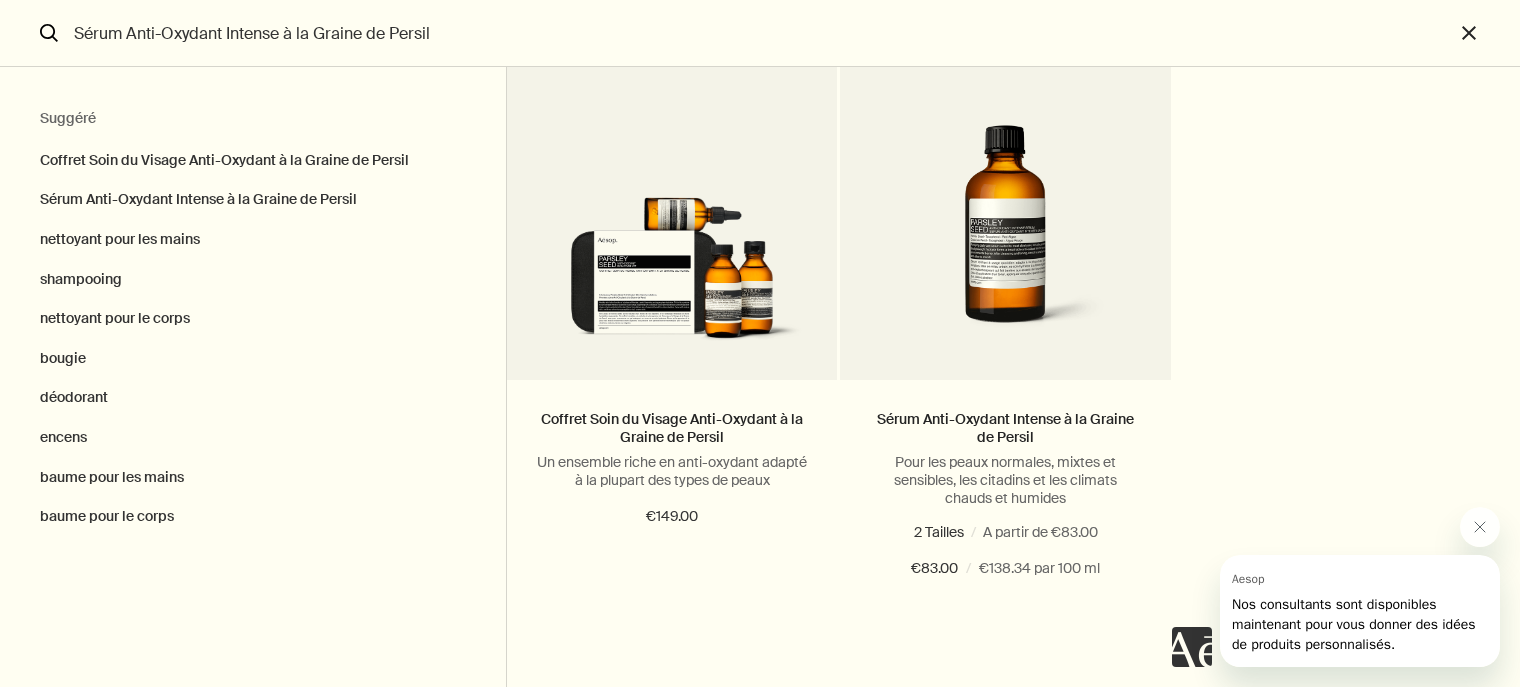 click on "Sérum Anti-Oxydant Intense à la Graine de Persil" at bounding box center (760, 33) 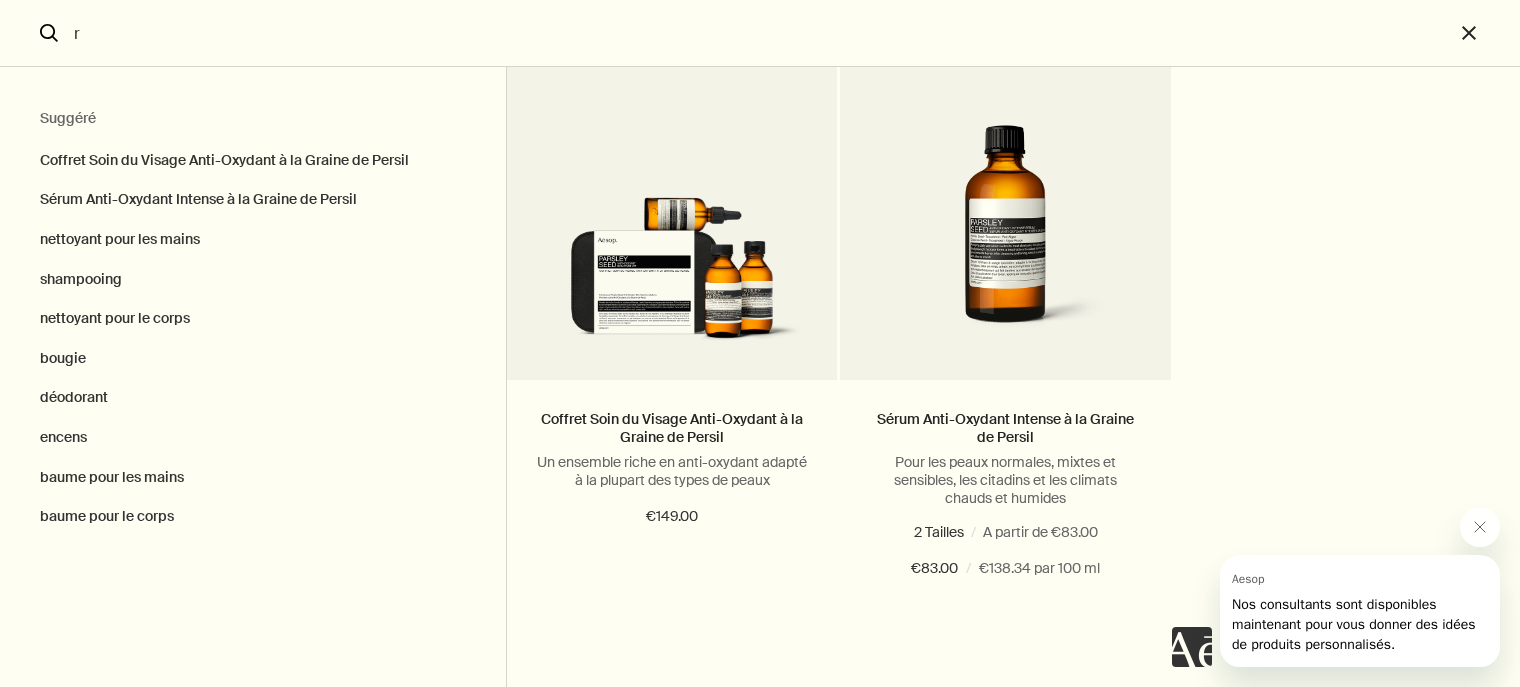 scroll, scrollTop: 0, scrollLeft: 0, axis: both 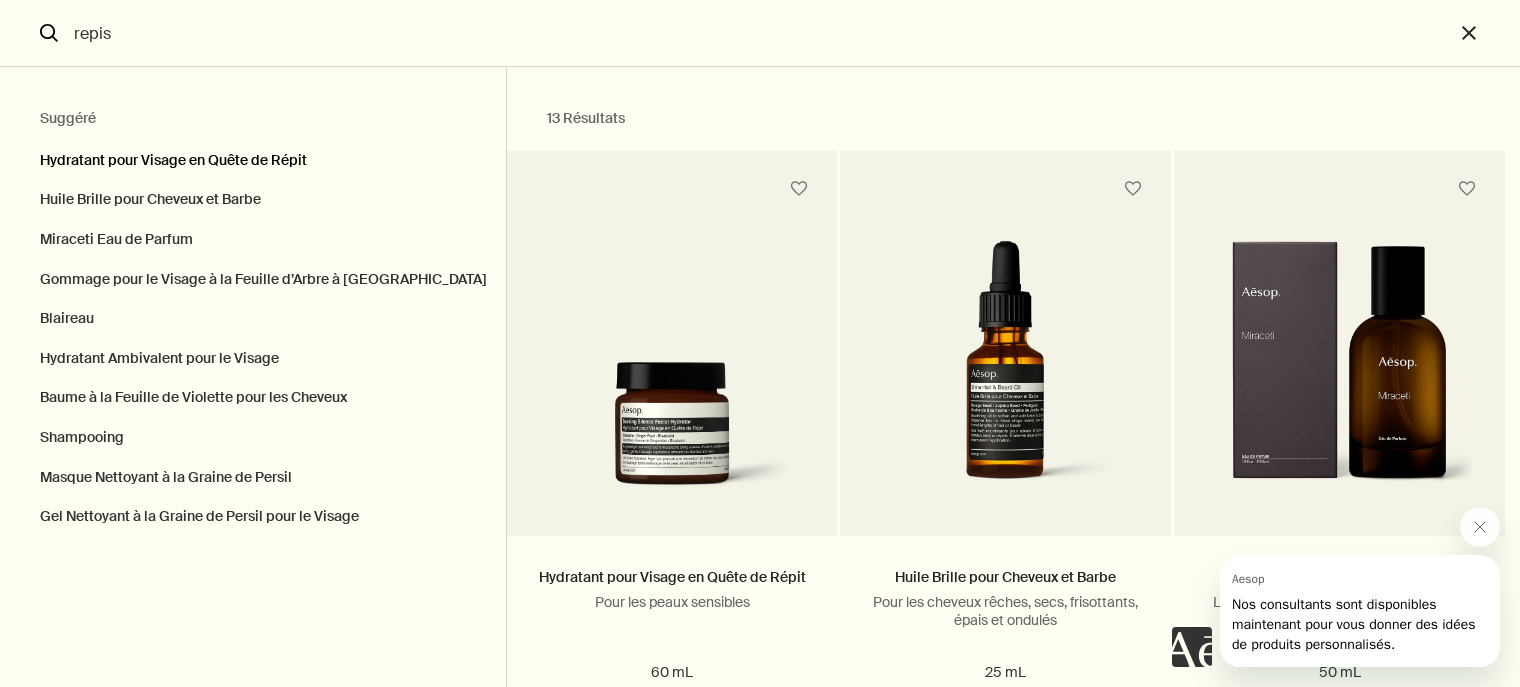 click on "Hydratant pour Visage en Quête de Répit" at bounding box center [253, 156] 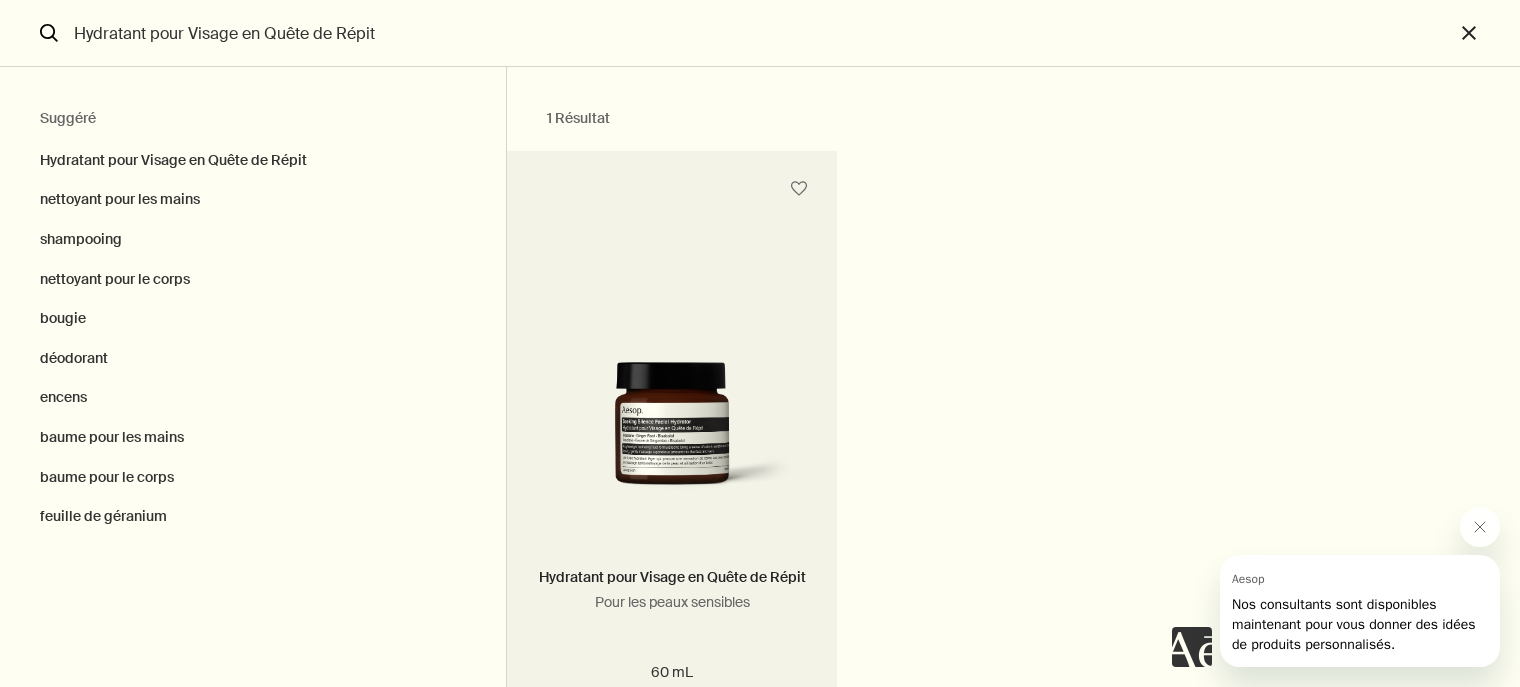 scroll, scrollTop: 164, scrollLeft: 0, axis: vertical 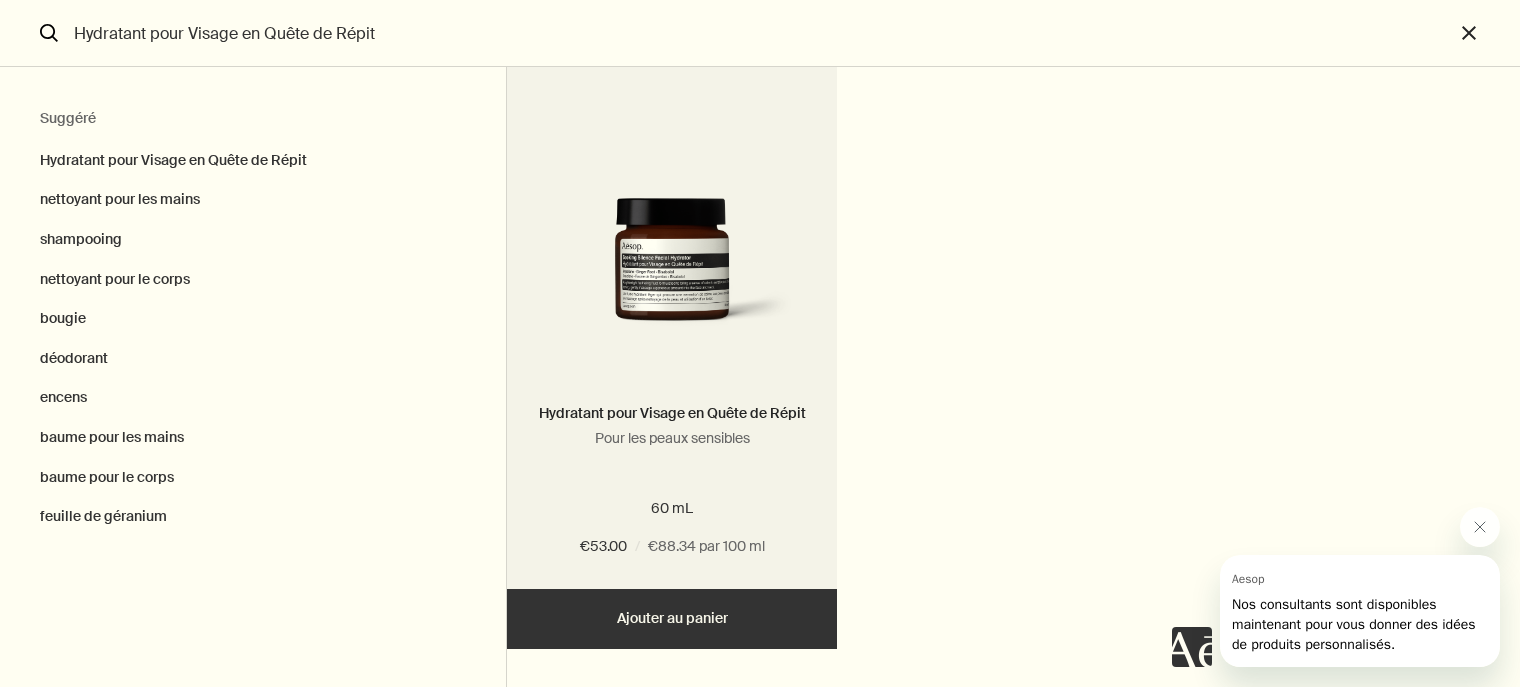 click on "Ajouter Ajouter au panier" at bounding box center (672, 619) 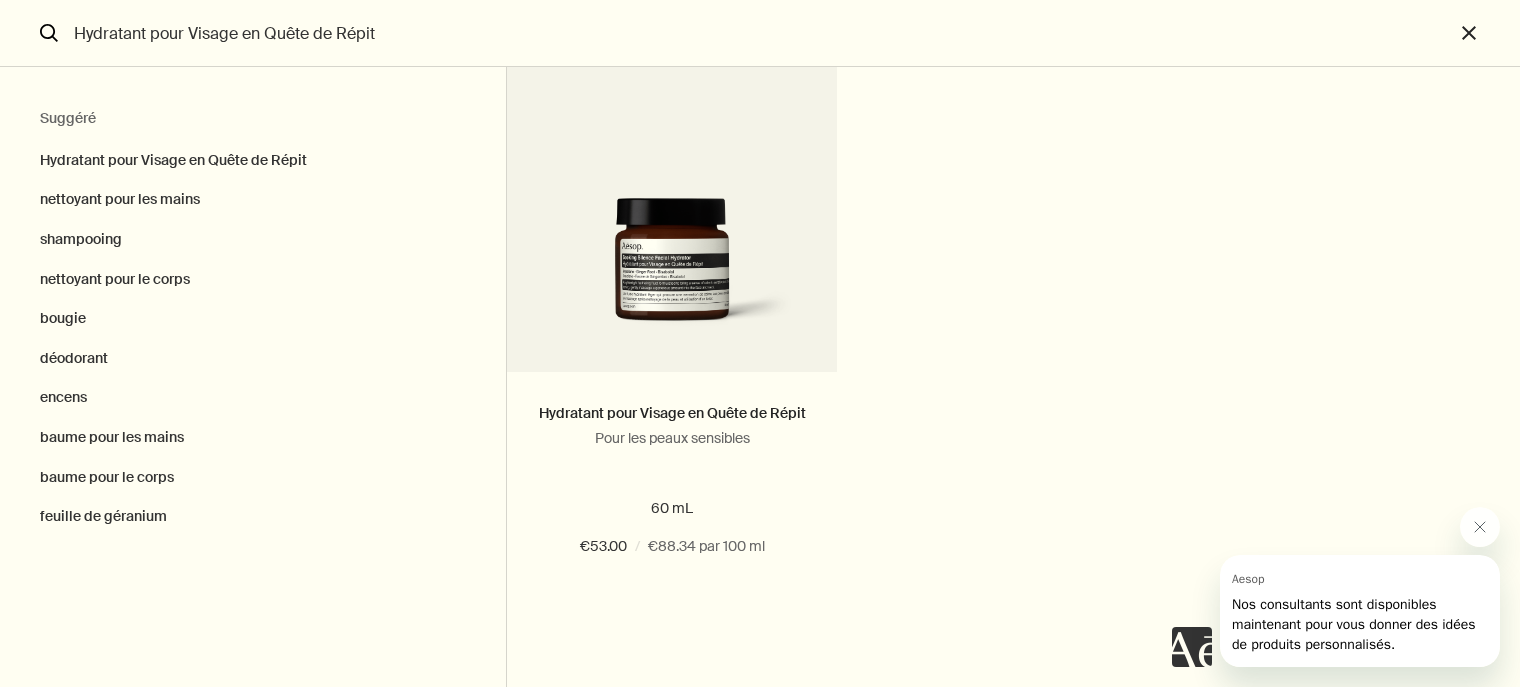 scroll, scrollTop: 0, scrollLeft: 0, axis: both 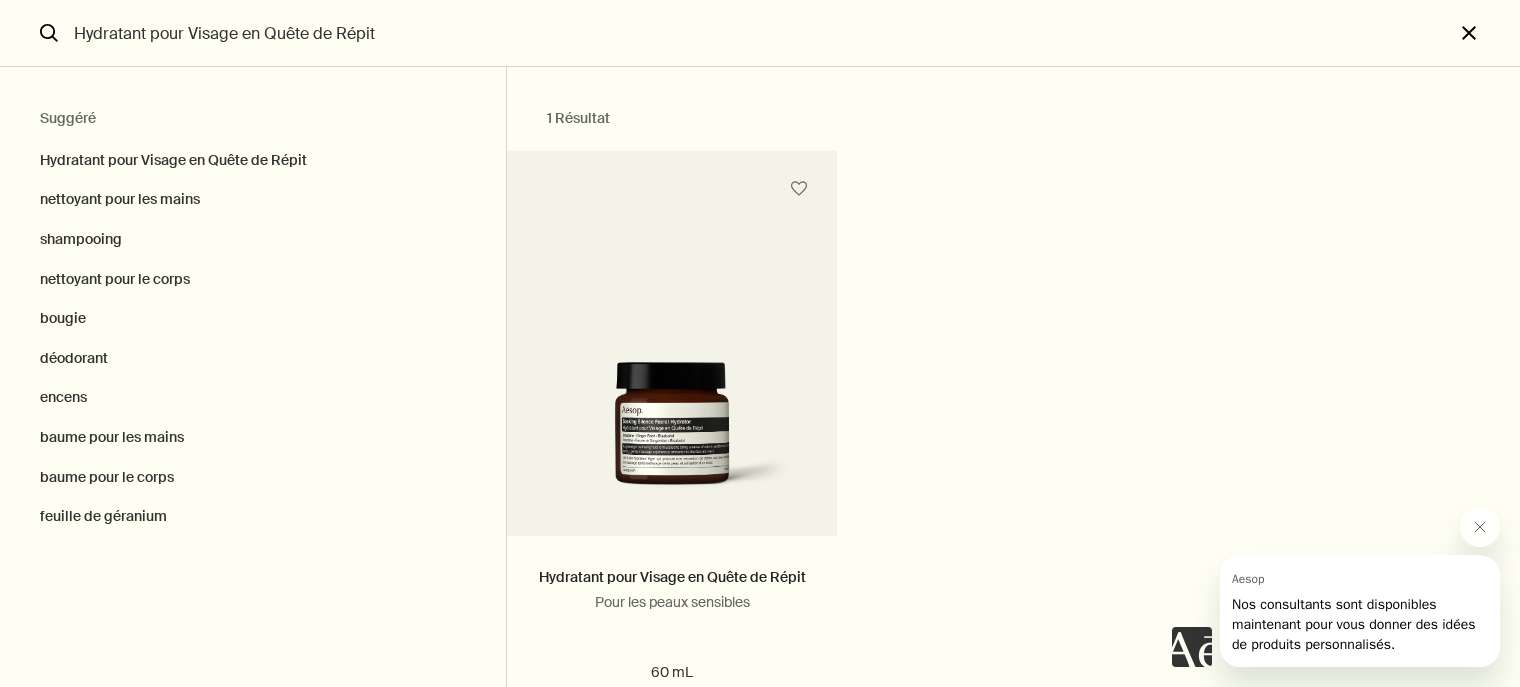 click on "close" at bounding box center (1487, 33) 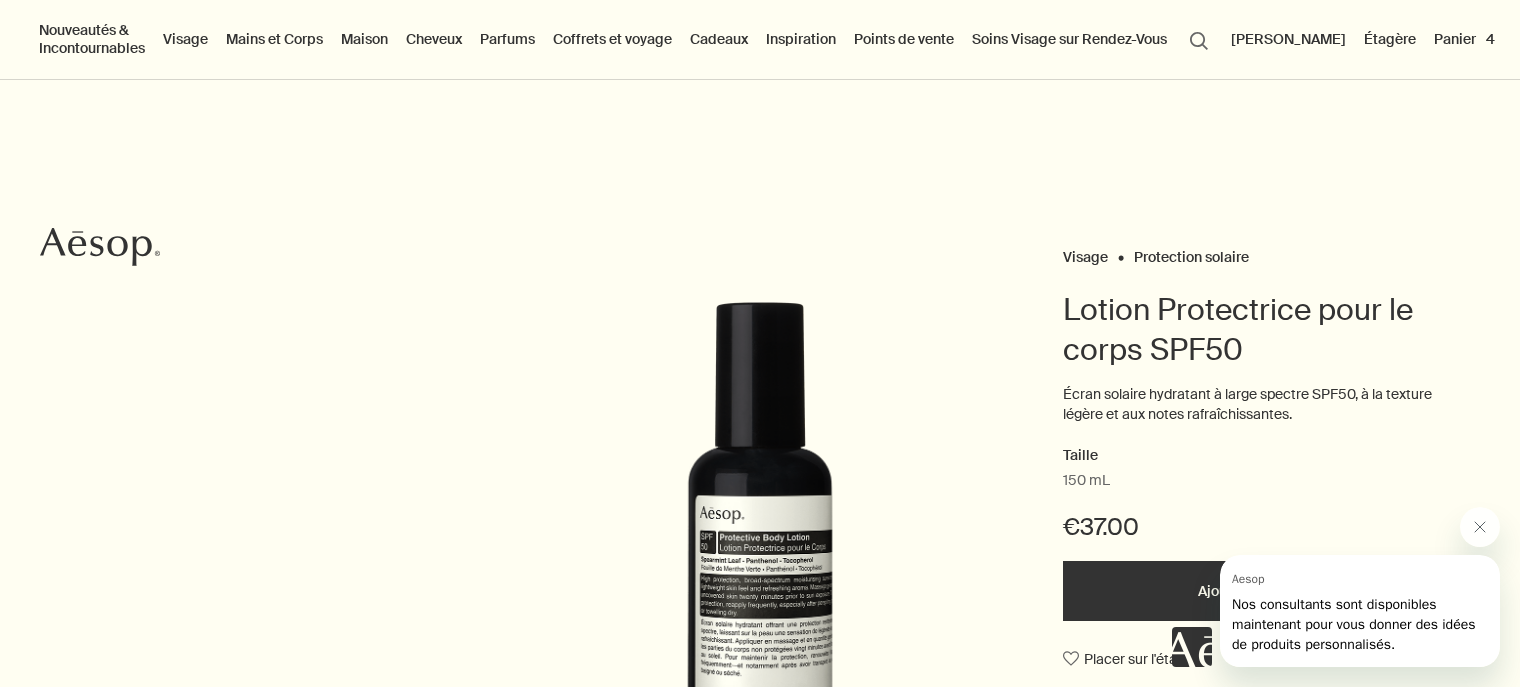 type 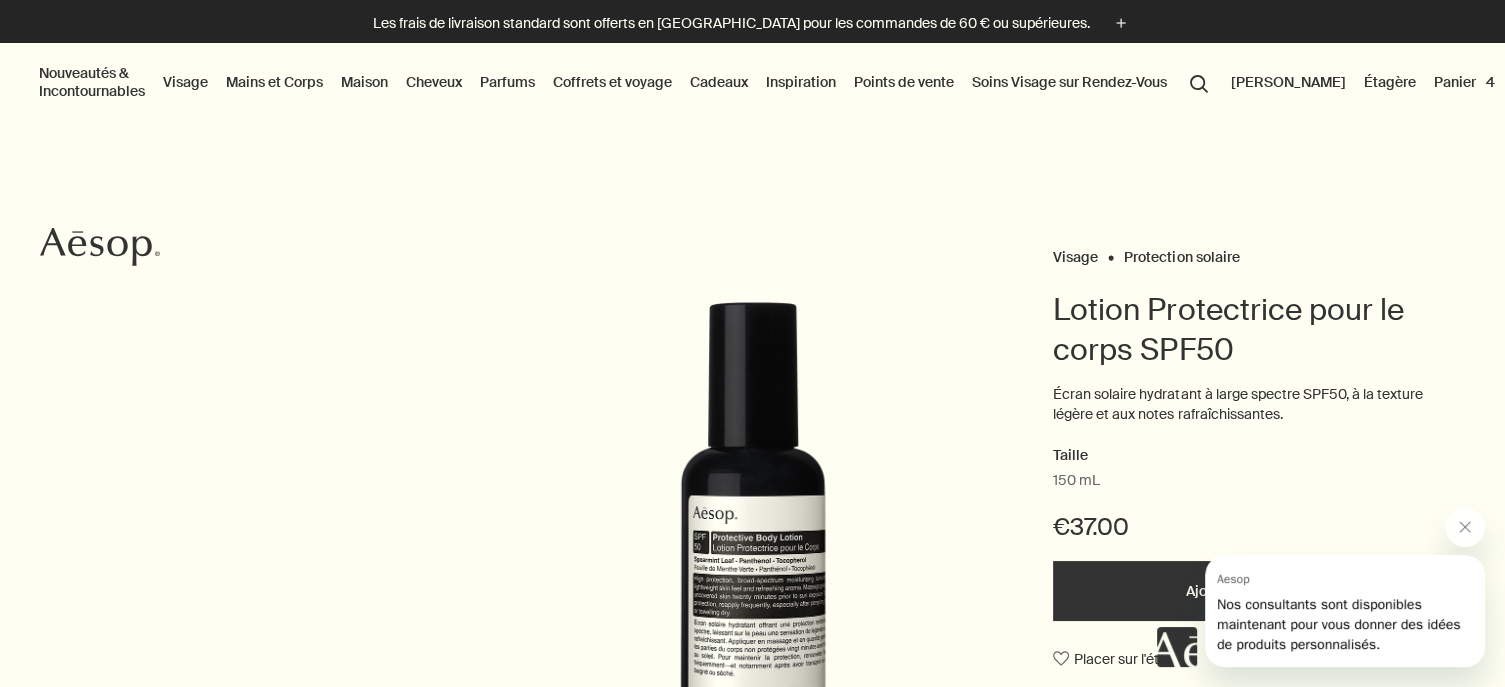 click on "Inspiration" at bounding box center [801, 82] 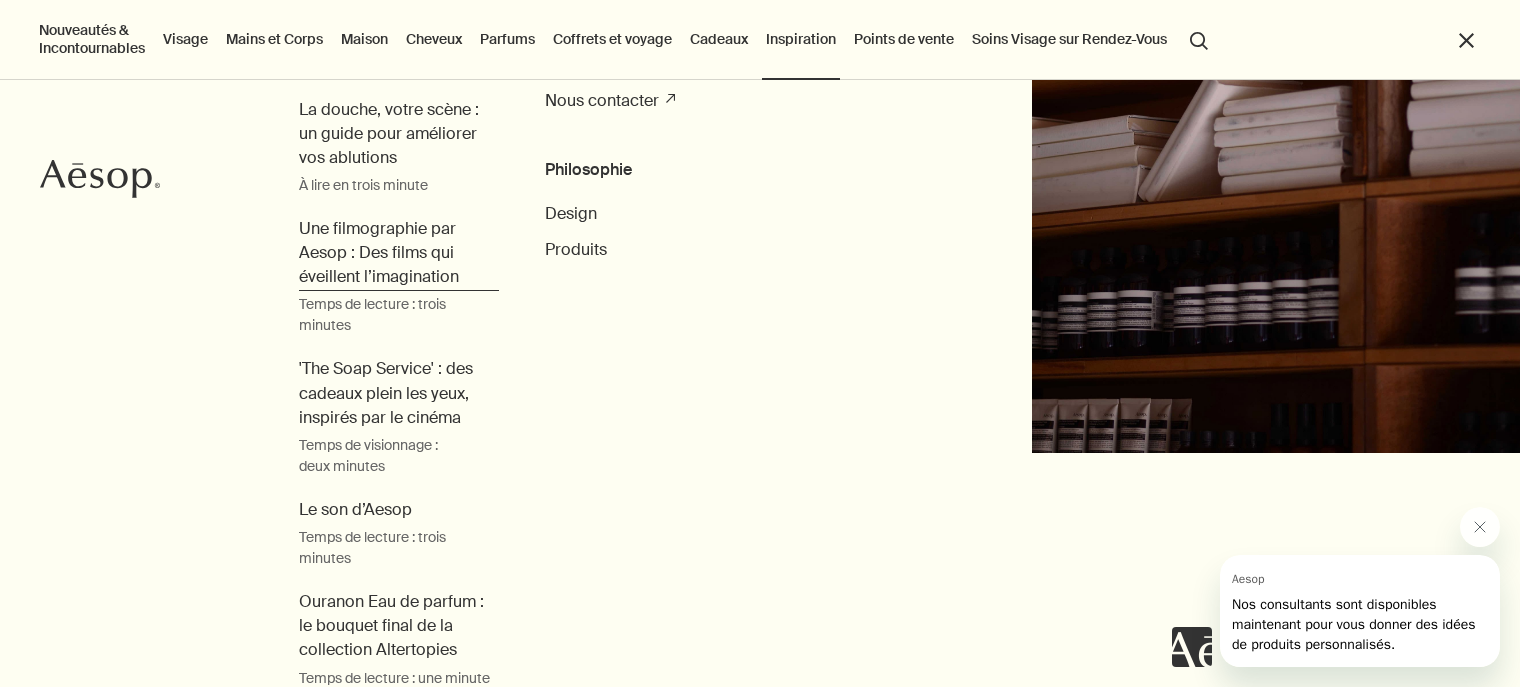 scroll, scrollTop: 0, scrollLeft: 0, axis: both 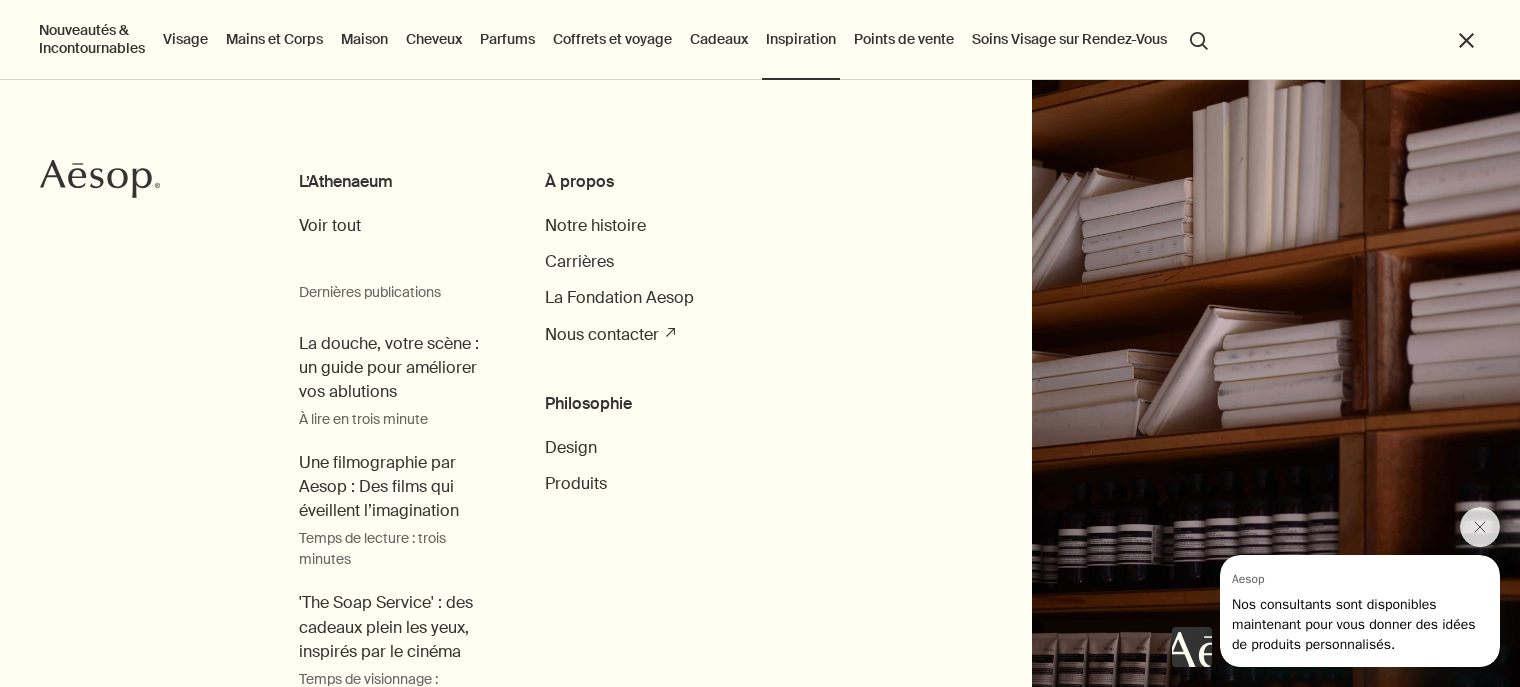 click on "Nouveautés & Incontournables" at bounding box center (92, 39) 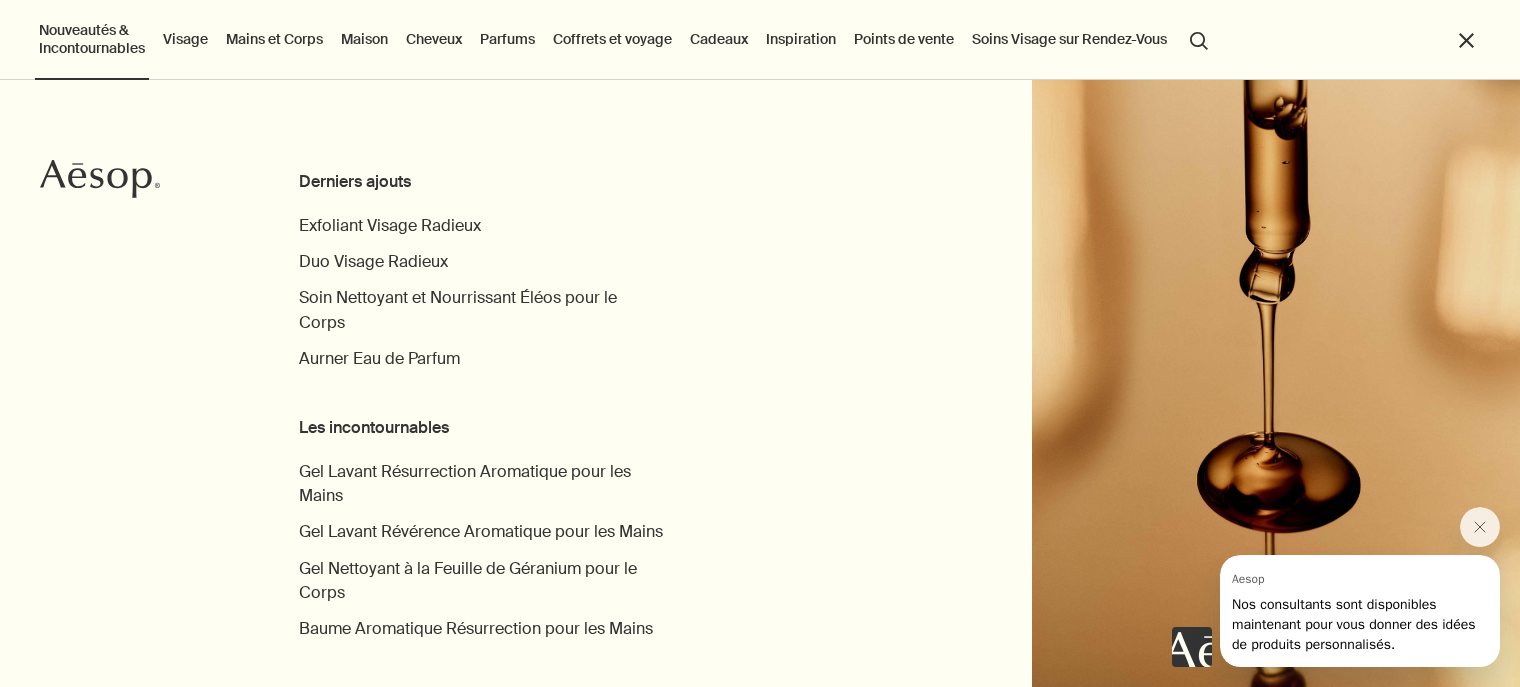 click on "search Rechercher" at bounding box center [1199, 39] 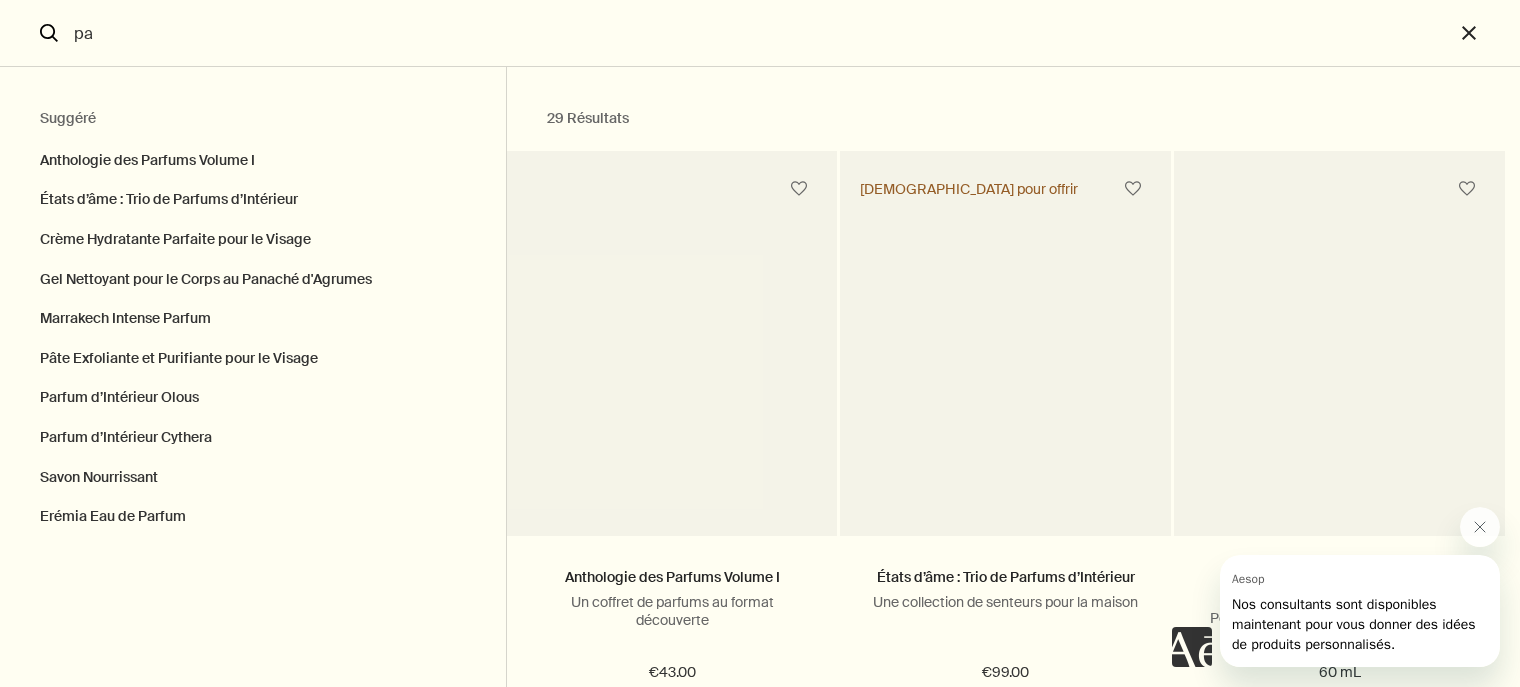 type on "p" 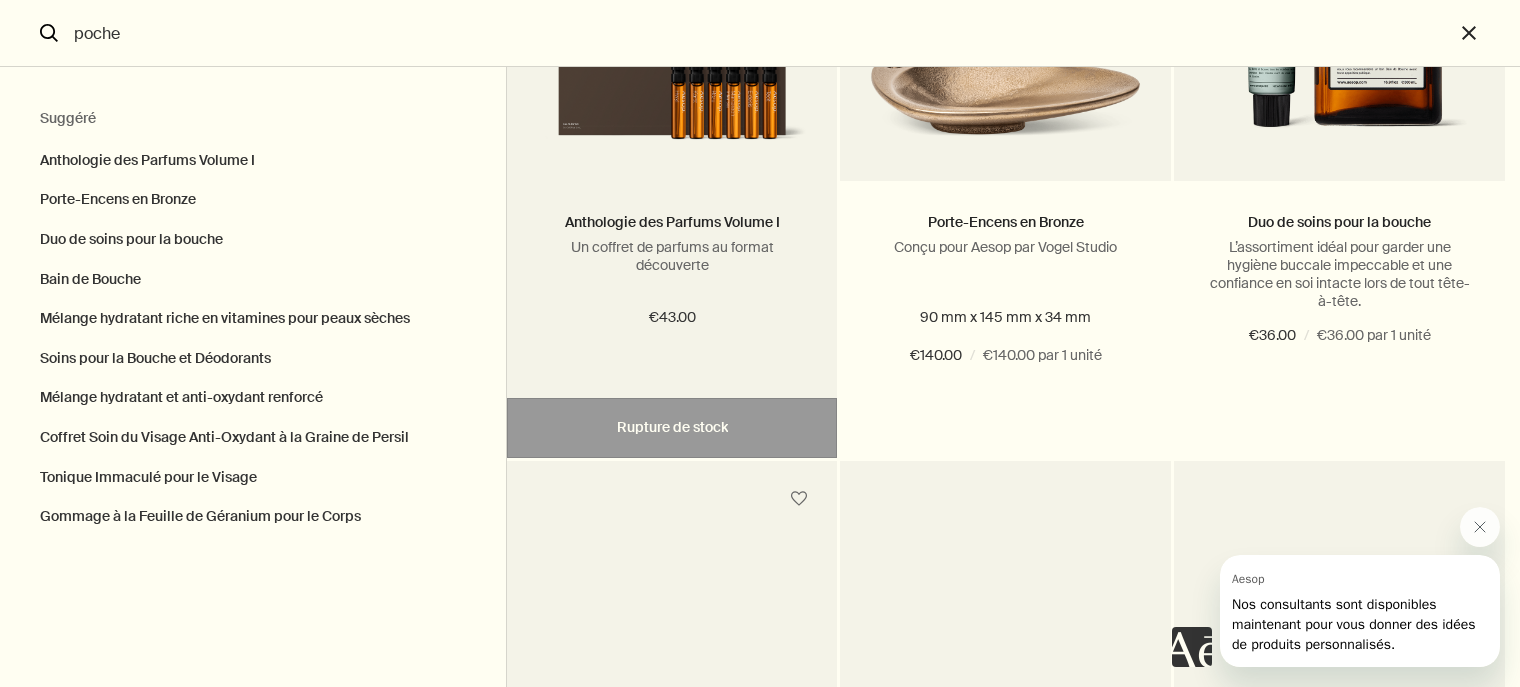 scroll, scrollTop: 0, scrollLeft: 0, axis: both 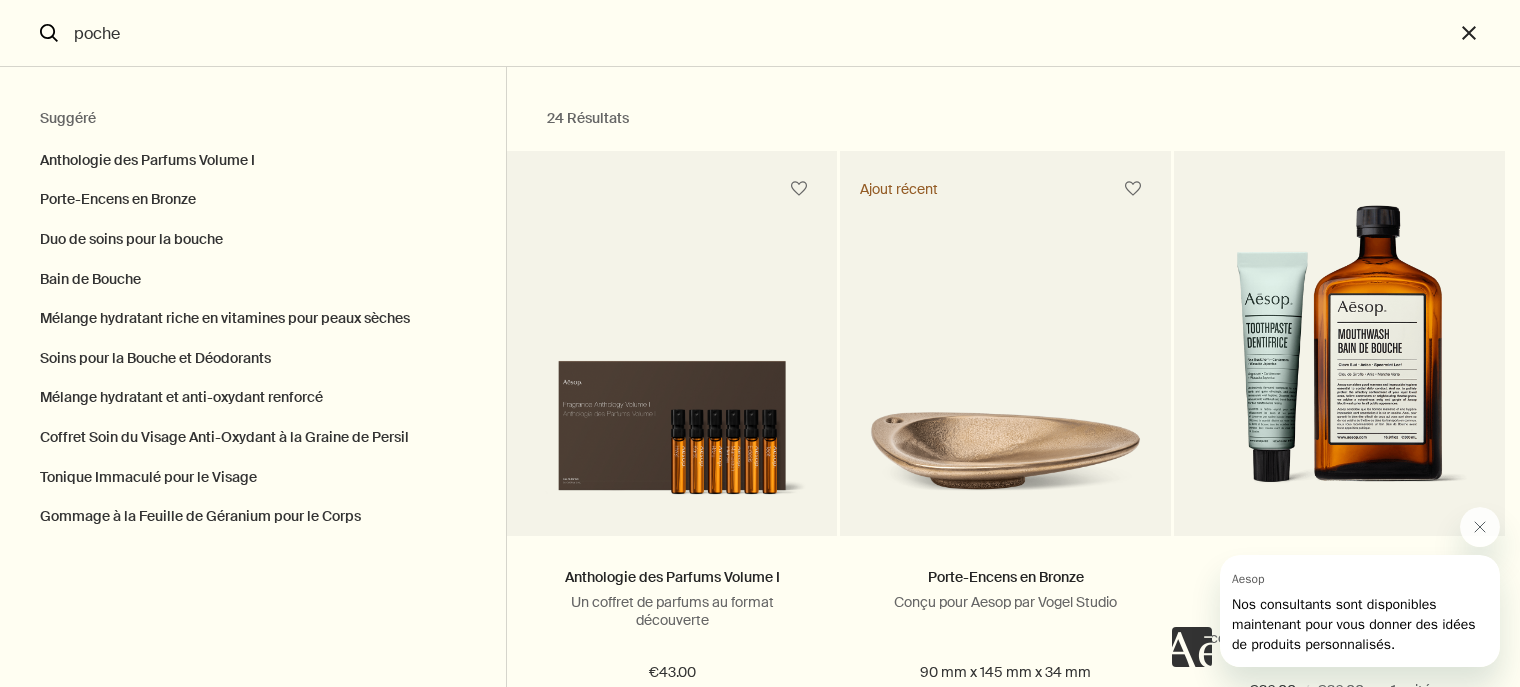 drag, startPoint x: 148, startPoint y: 39, endPoint x: 39, endPoint y: 36, distance: 109.041275 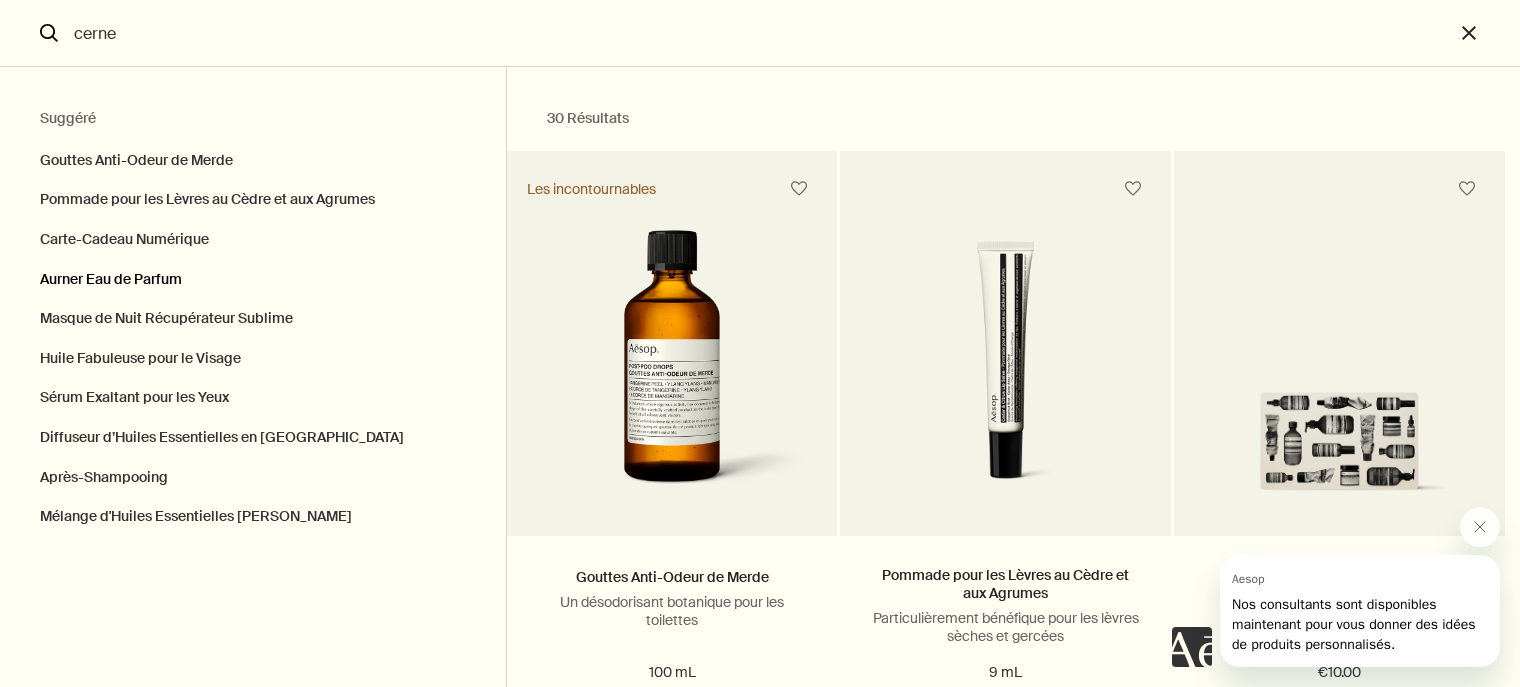 click on "Aurner Eau de Parfum" at bounding box center (253, 280) 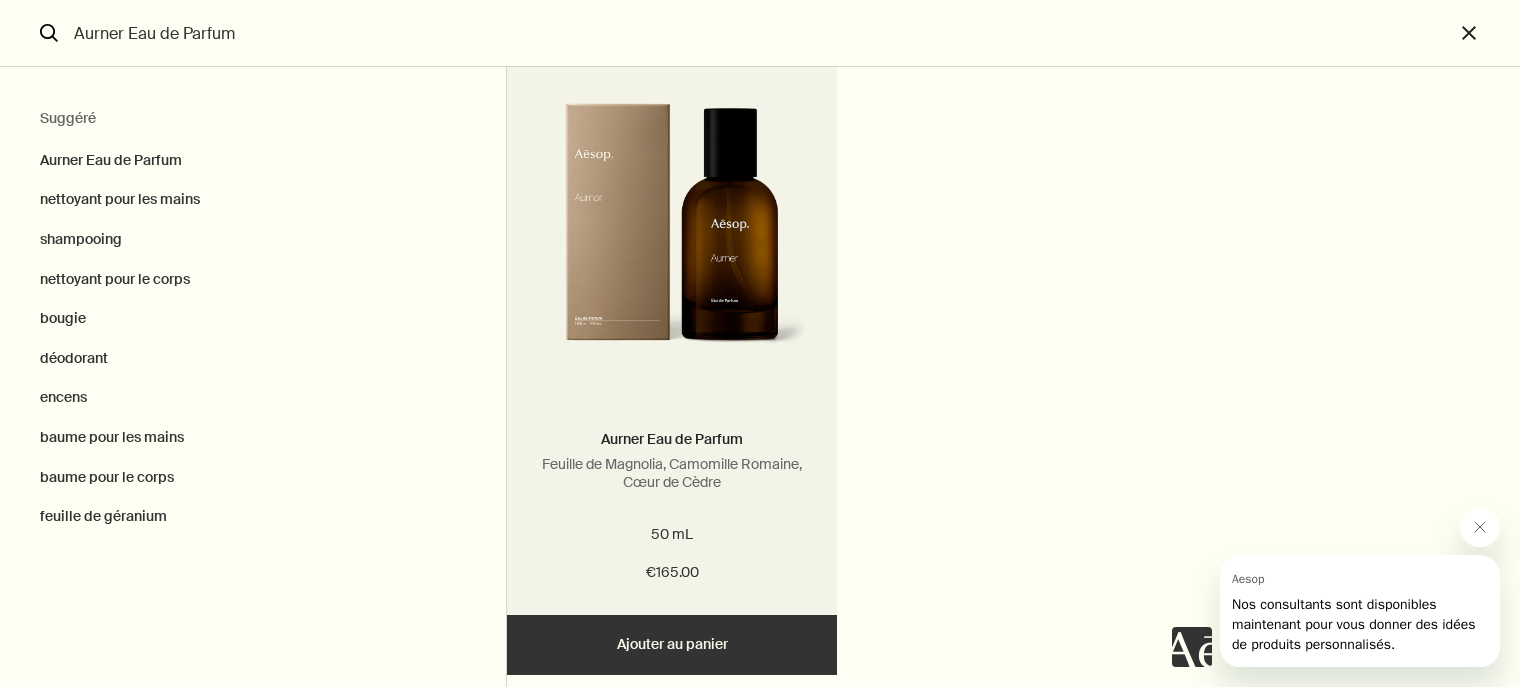 scroll, scrollTop: 12, scrollLeft: 0, axis: vertical 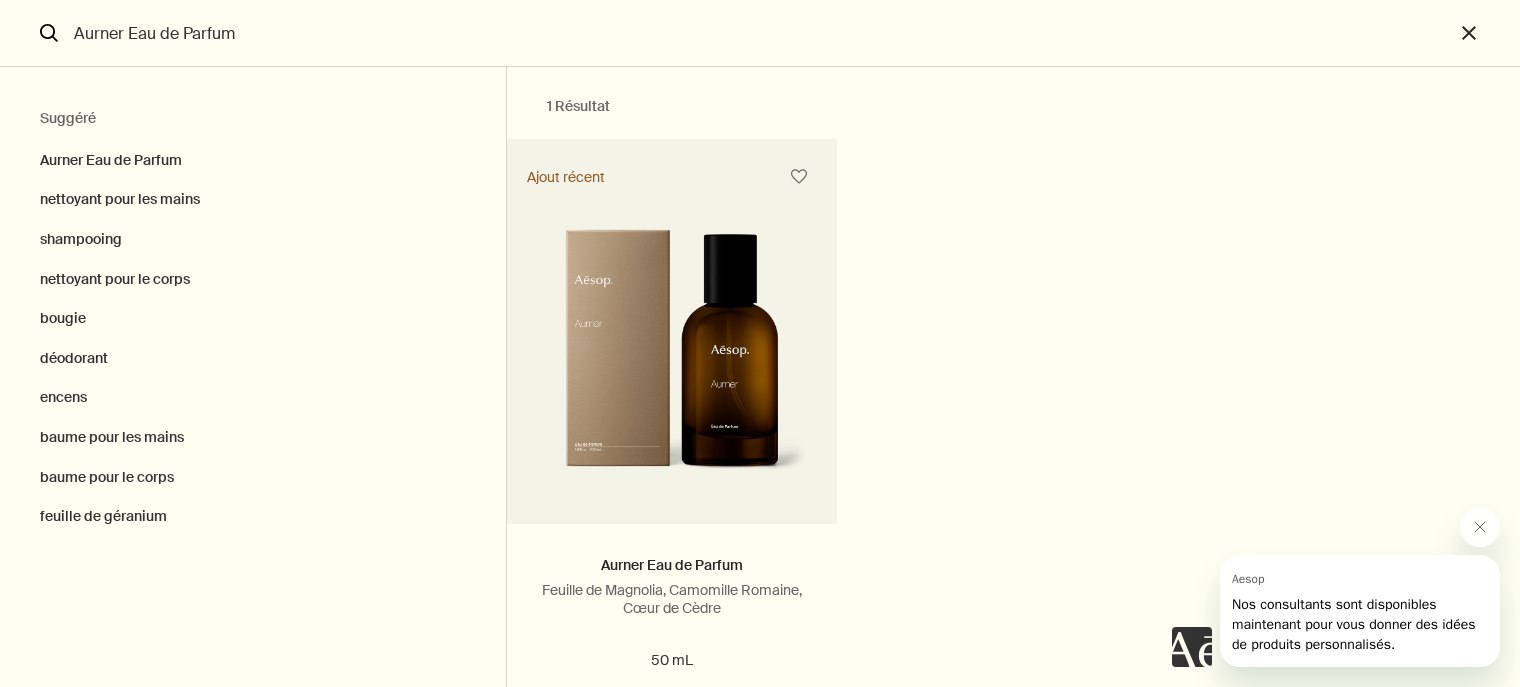 click 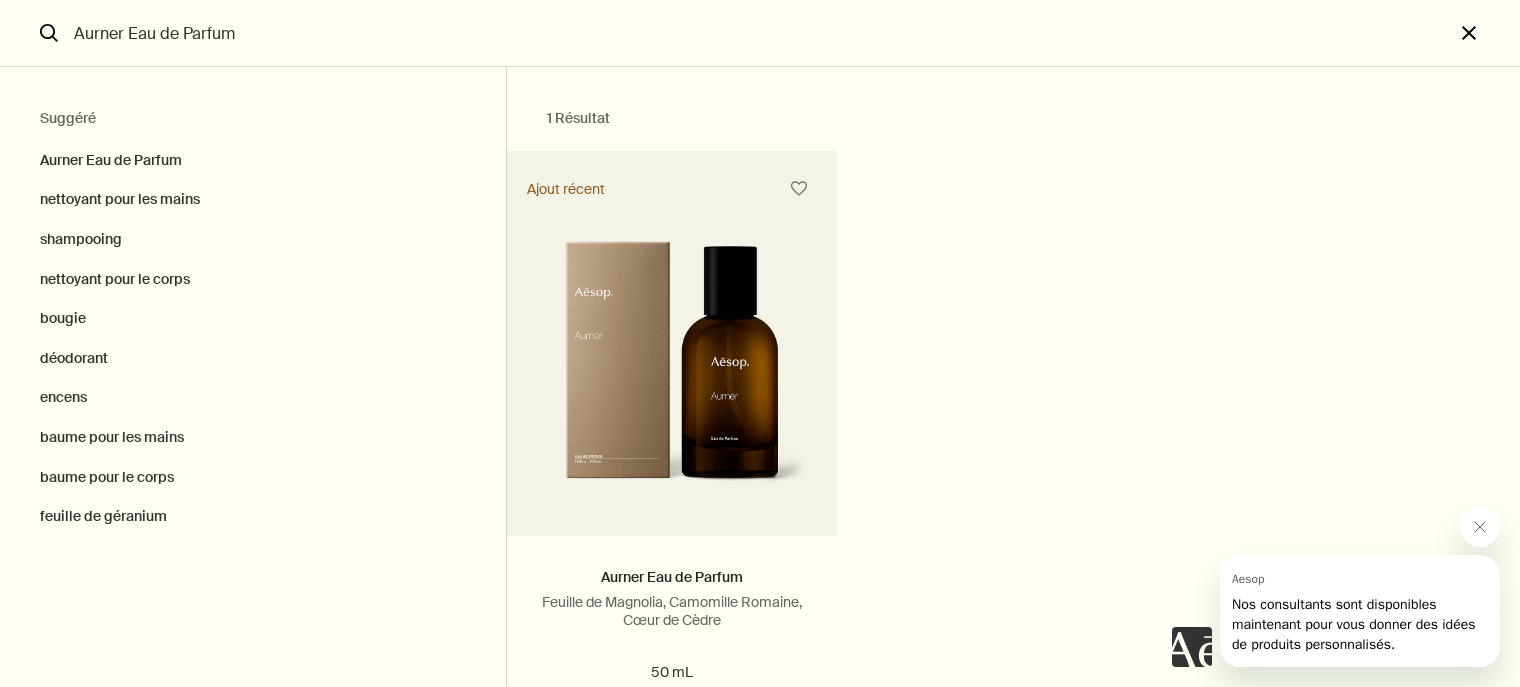 click on "close" at bounding box center (1487, 33) 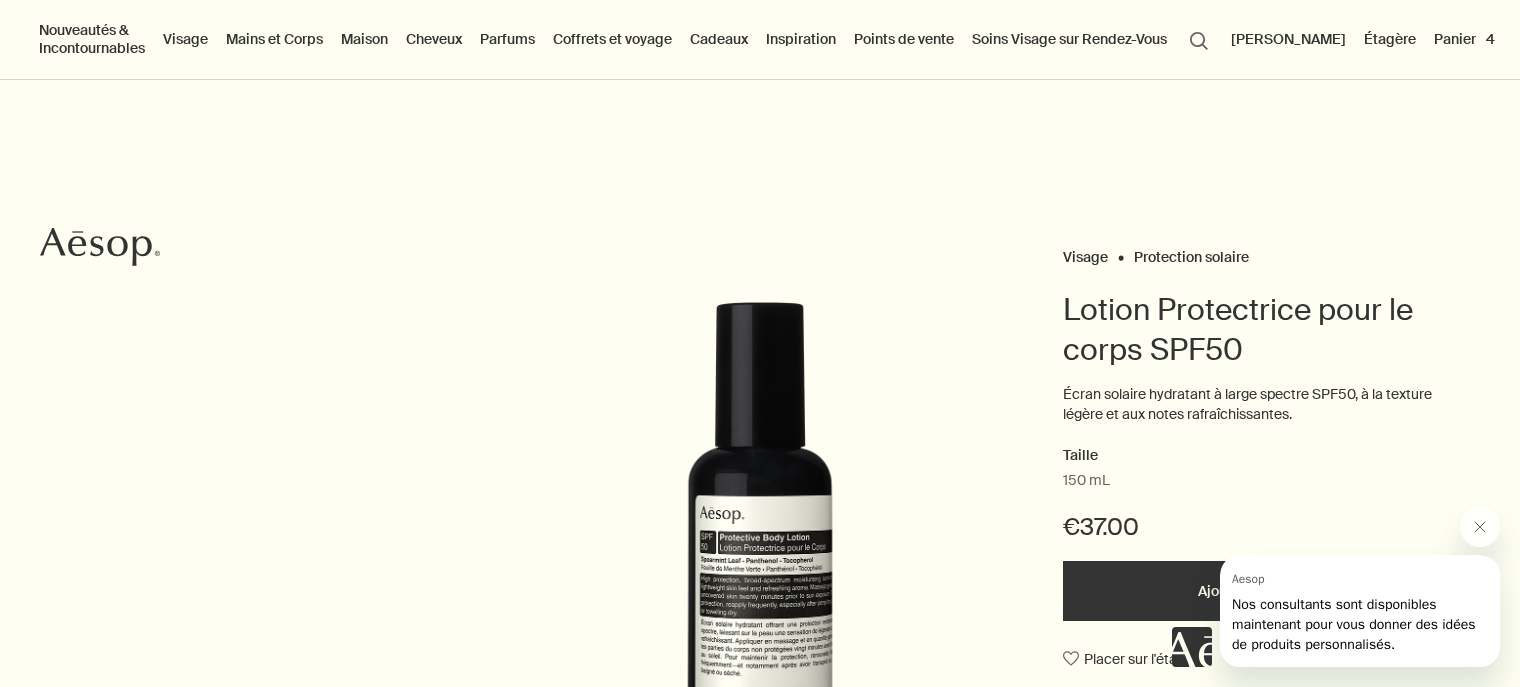 type 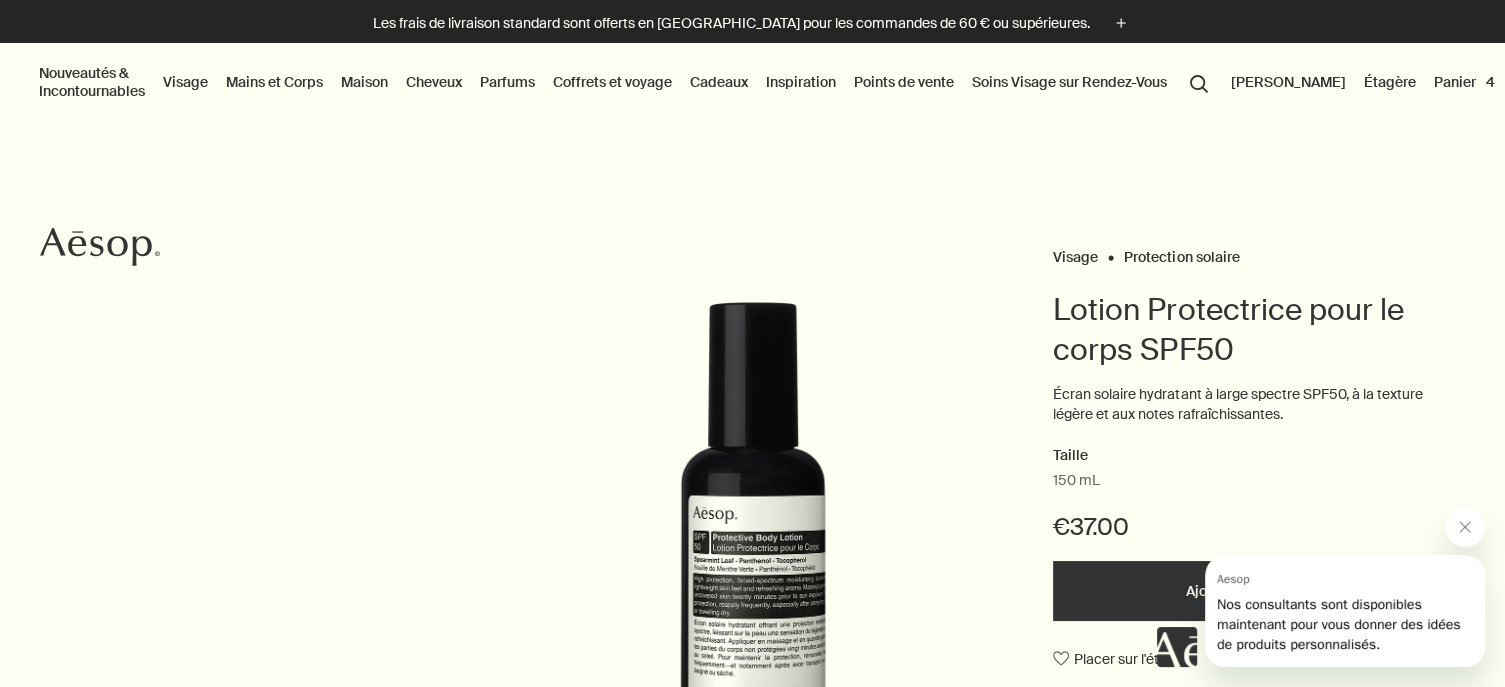 click on "Nouveautés & Incontournables" at bounding box center (92, 82) 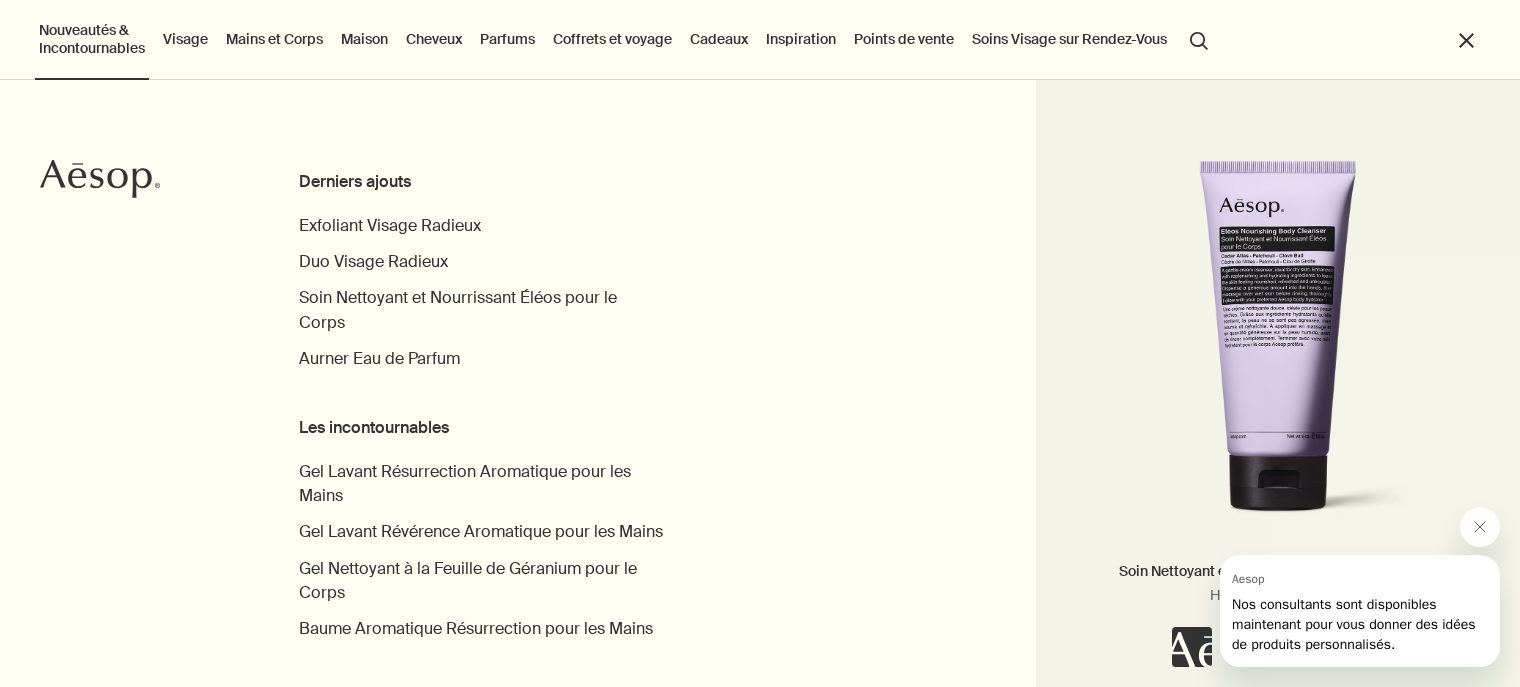 scroll, scrollTop: 23, scrollLeft: 0, axis: vertical 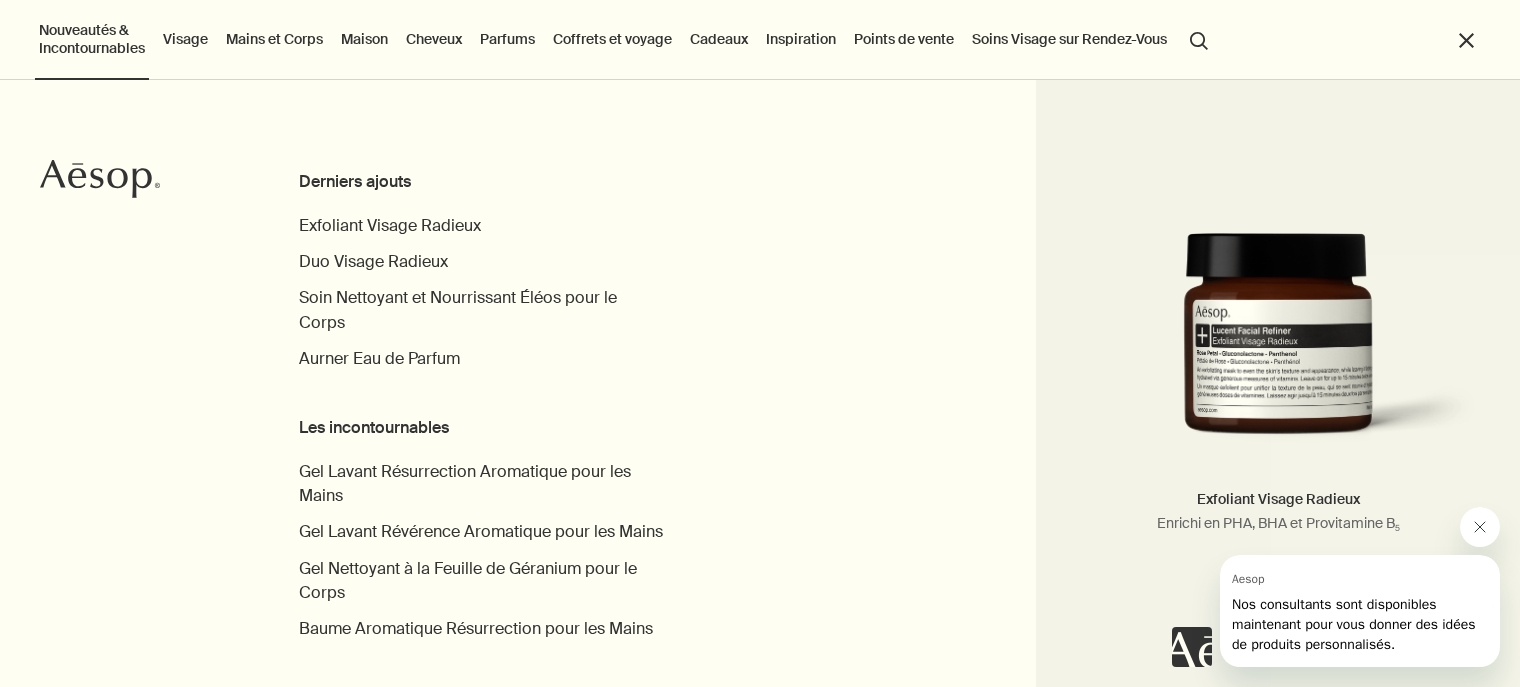 click 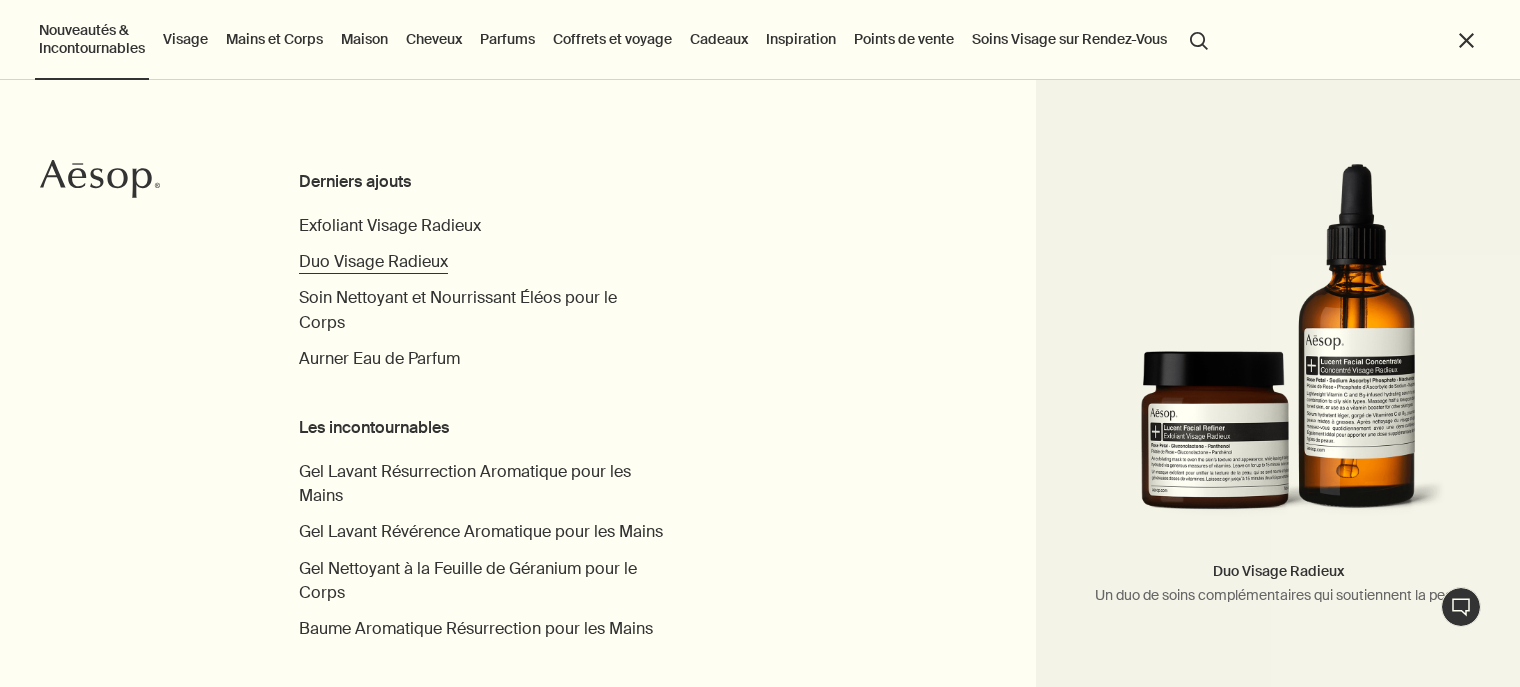 click on "Duo Visage Radieux" at bounding box center (373, 261) 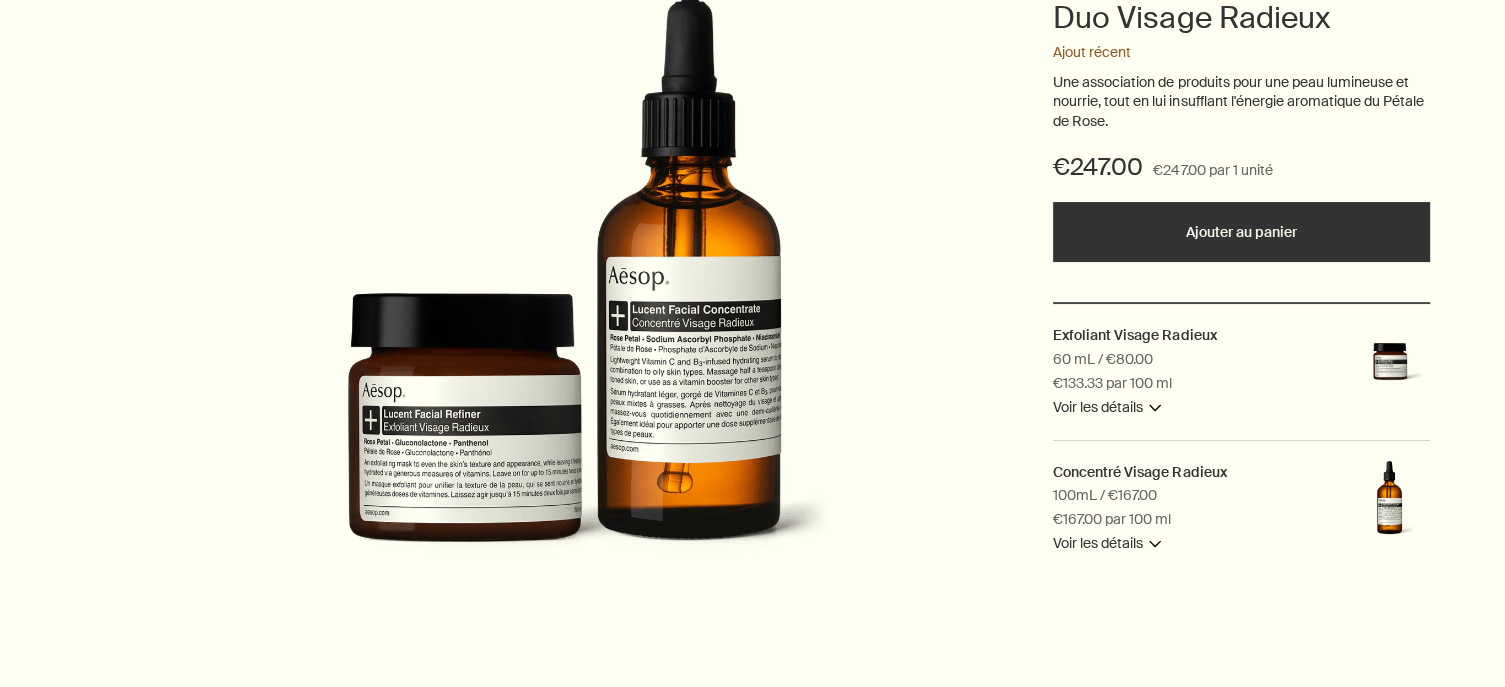 scroll, scrollTop: 292, scrollLeft: 0, axis: vertical 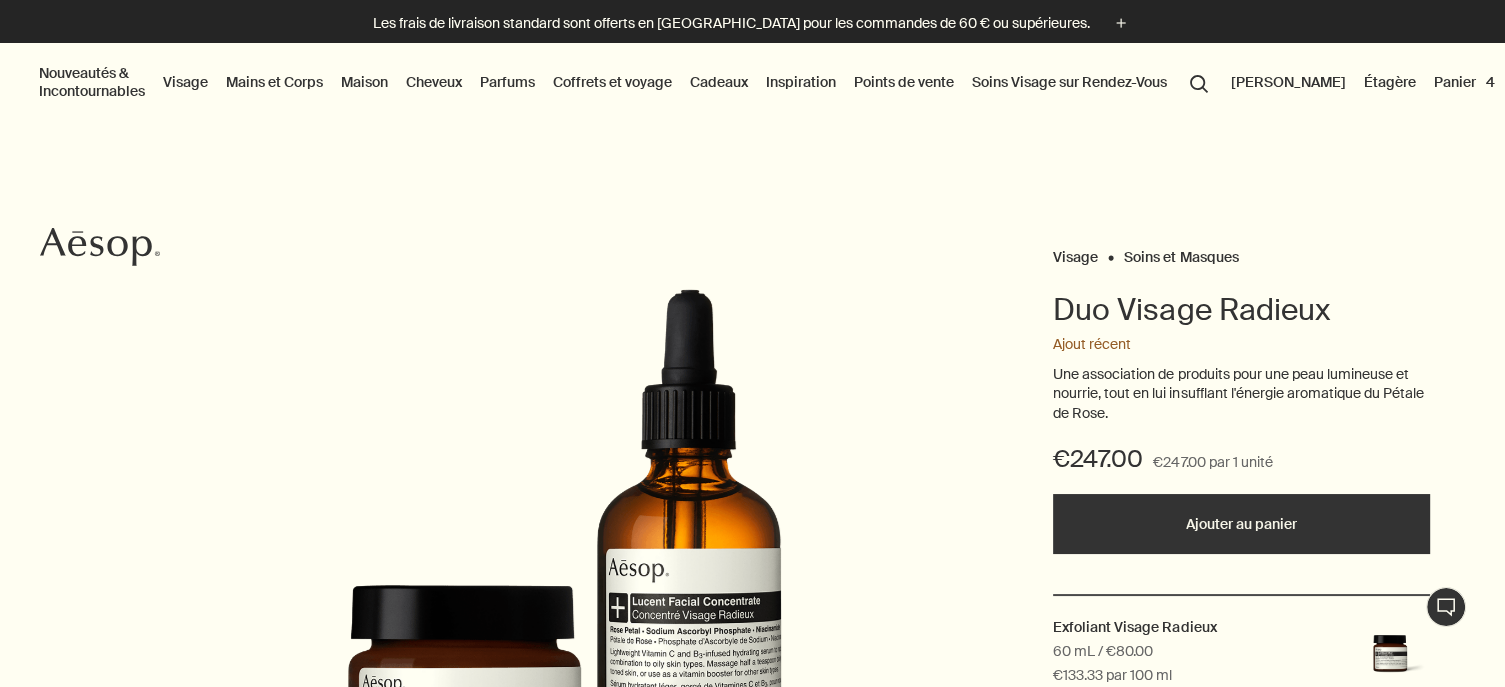 click on "Mains et Corps" at bounding box center [274, 82] 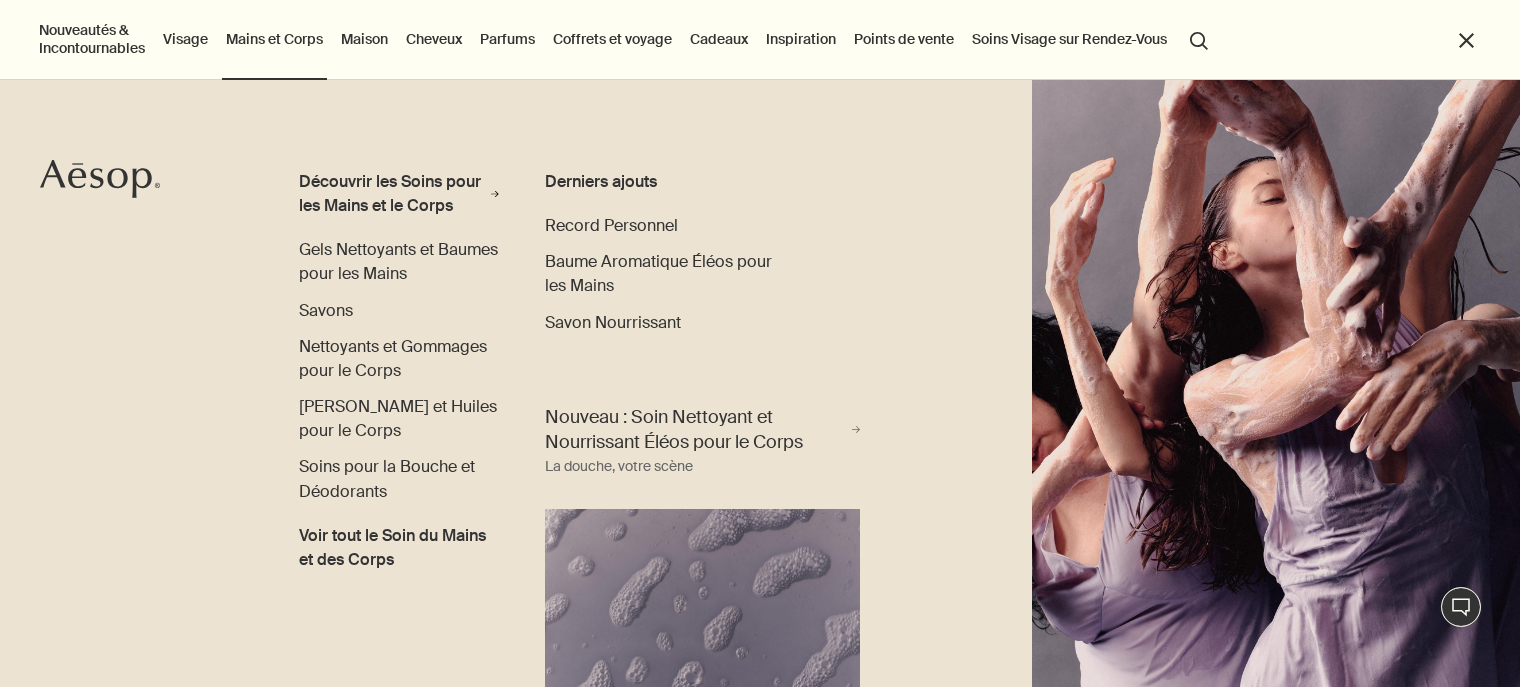 click on "Visage" at bounding box center [185, 39] 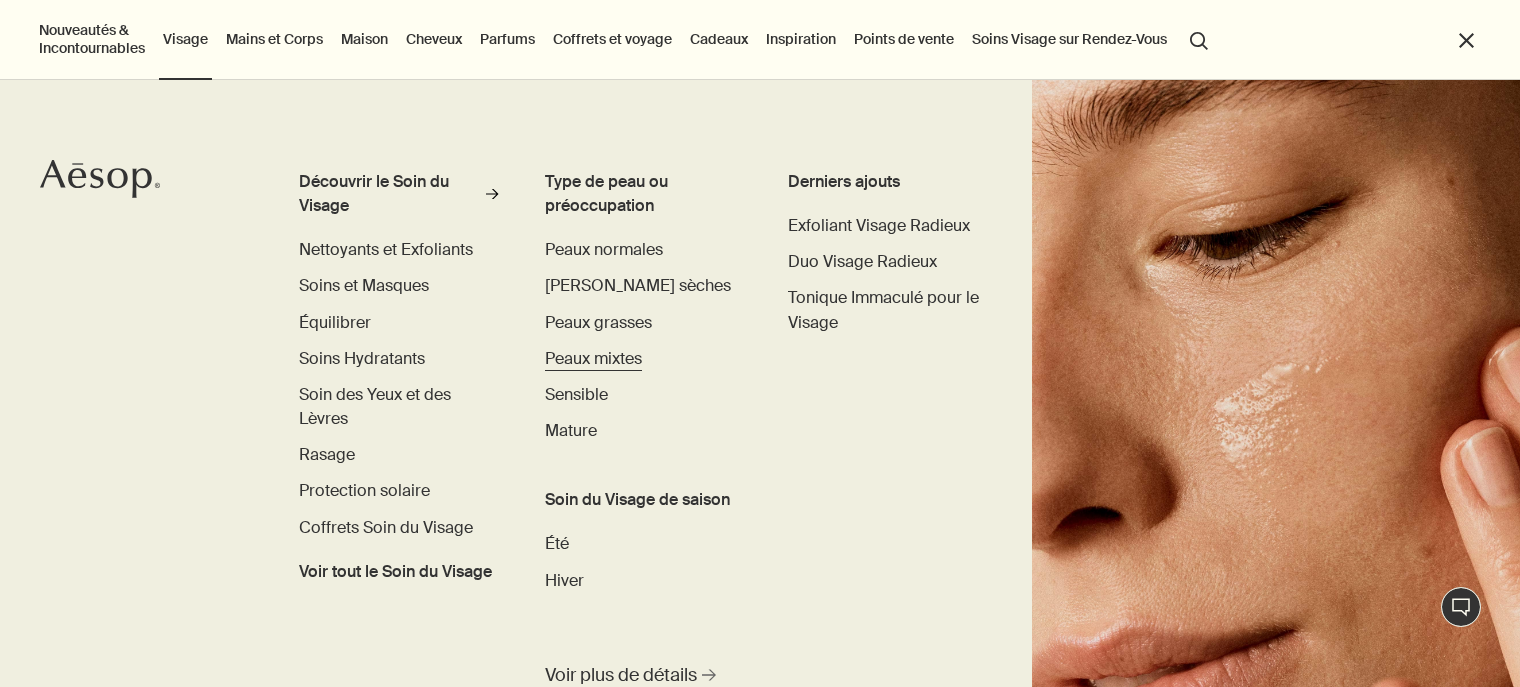 click on "Peaux mixtes" at bounding box center (593, 358) 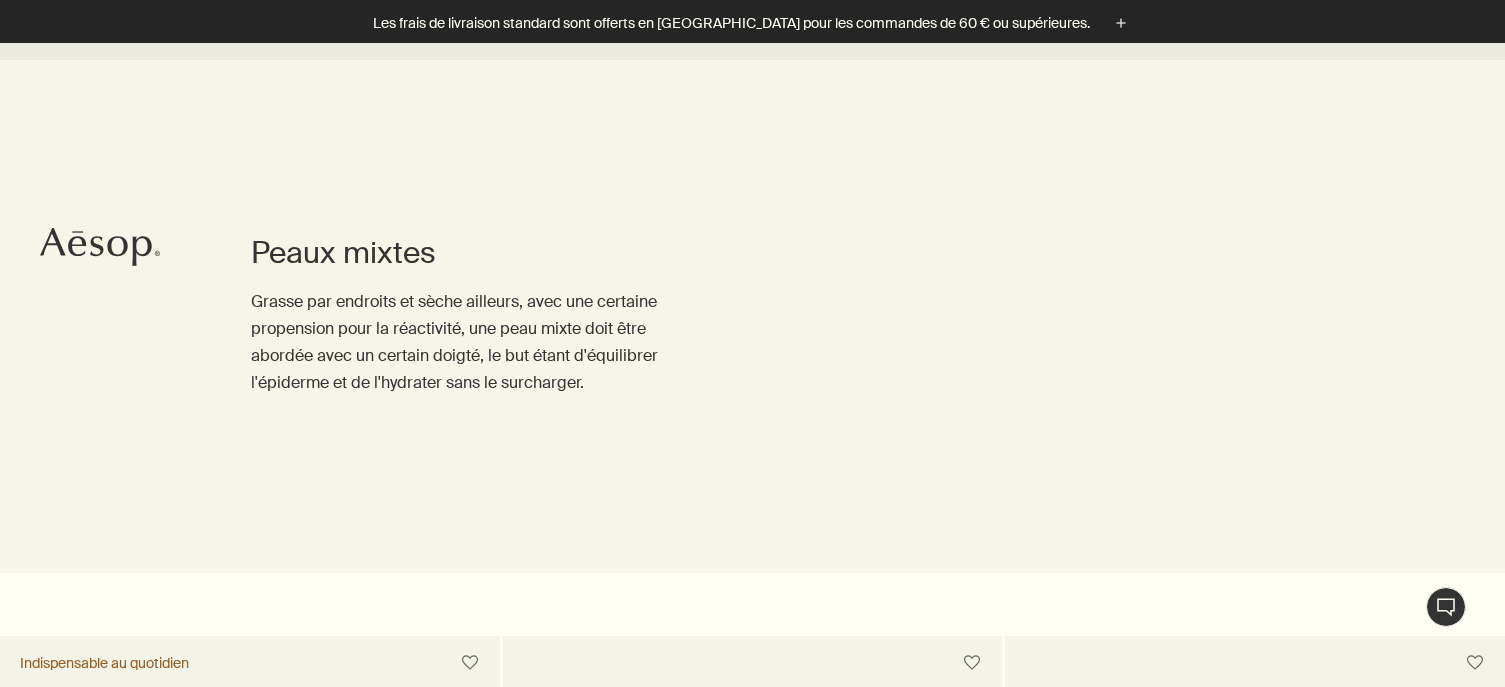 scroll, scrollTop: 720, scrollLeft: 0, axis: vertical 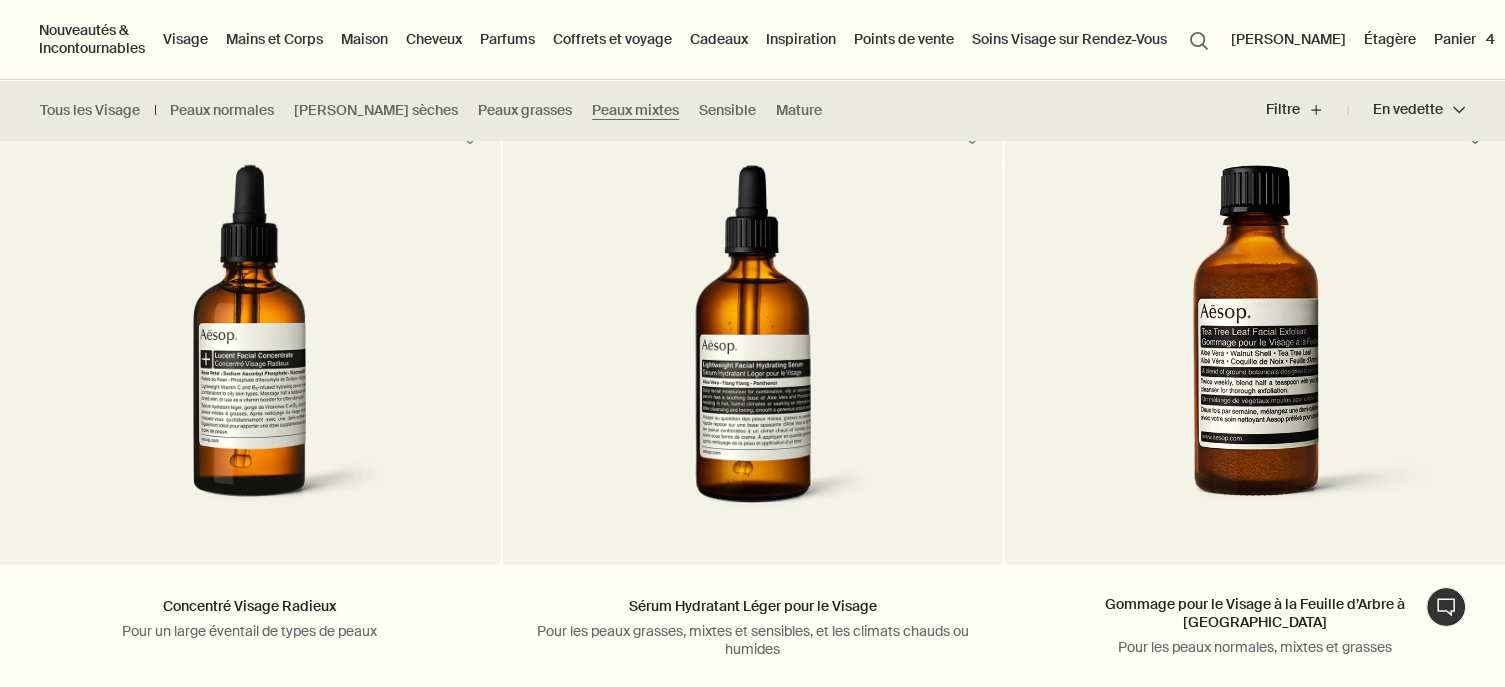 click on "search Rechercher" at bounding box center [1199, 39] 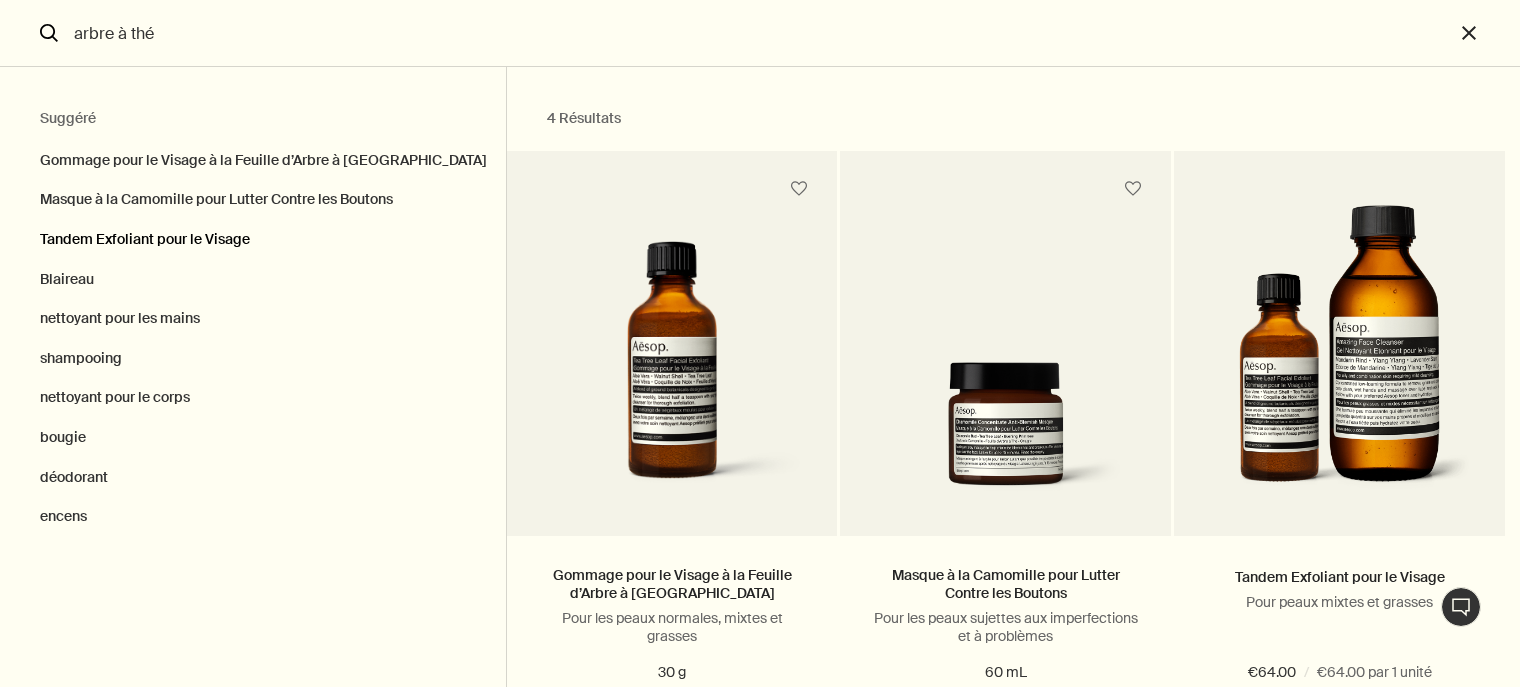 click on "Tandem Exfoliant pour le Visage" at bounding box center (253, 240) 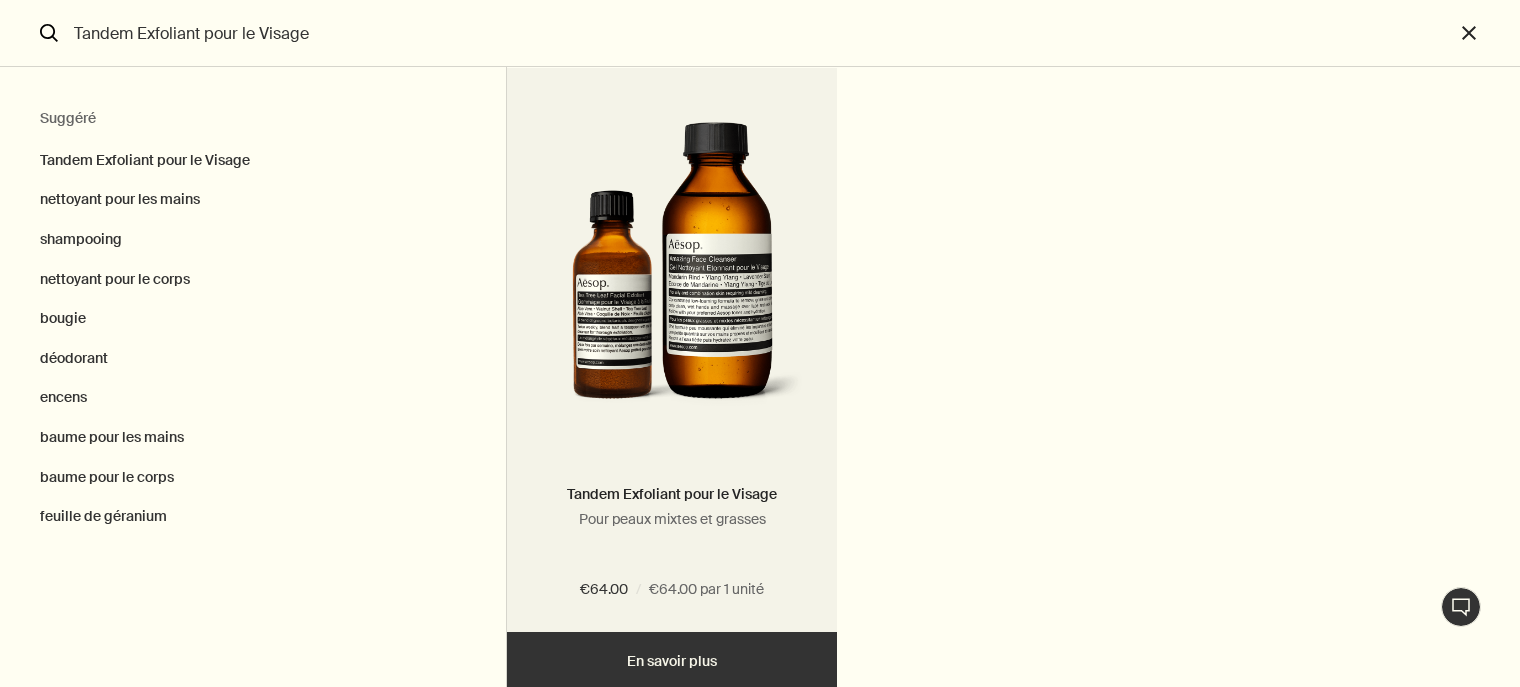 scroll, scrollTop: 78, scrollLeft: 0, axis: vertical 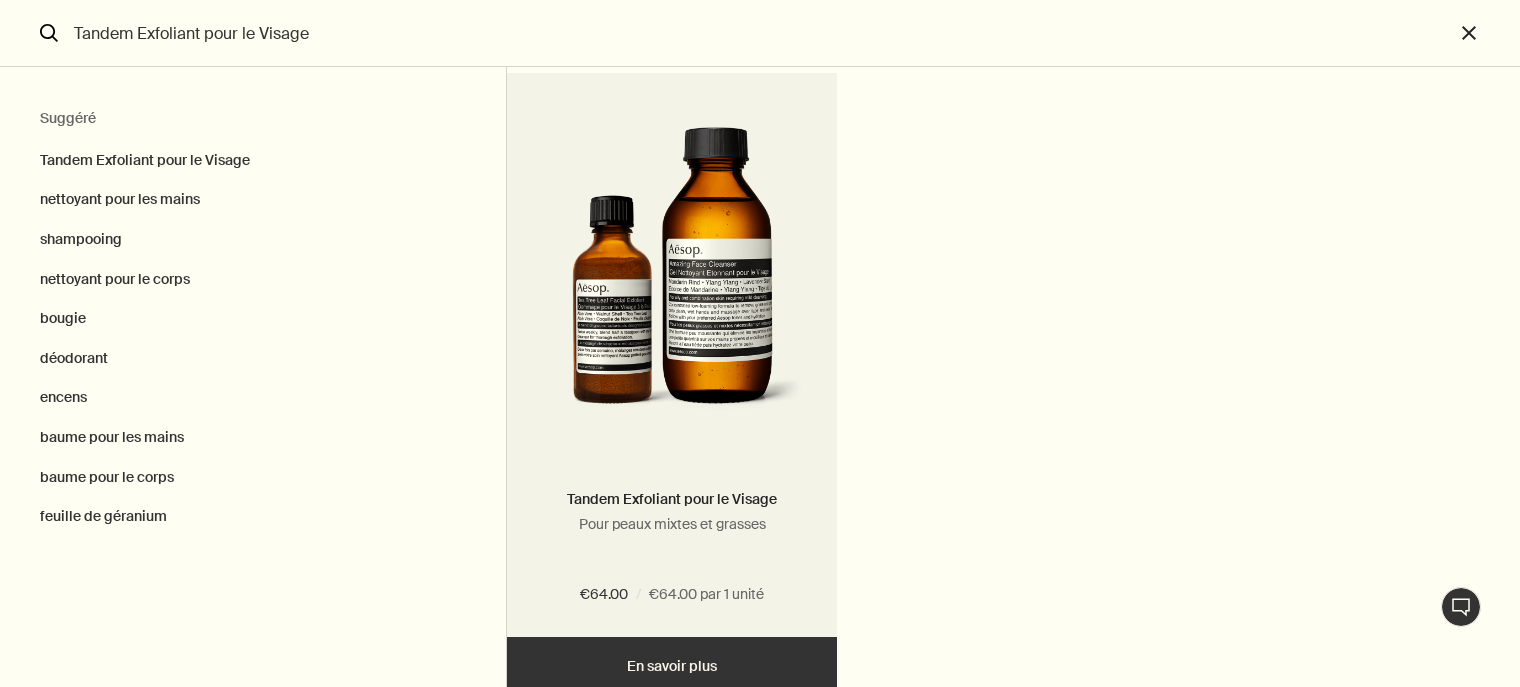 click at bounding box center (672, 277) 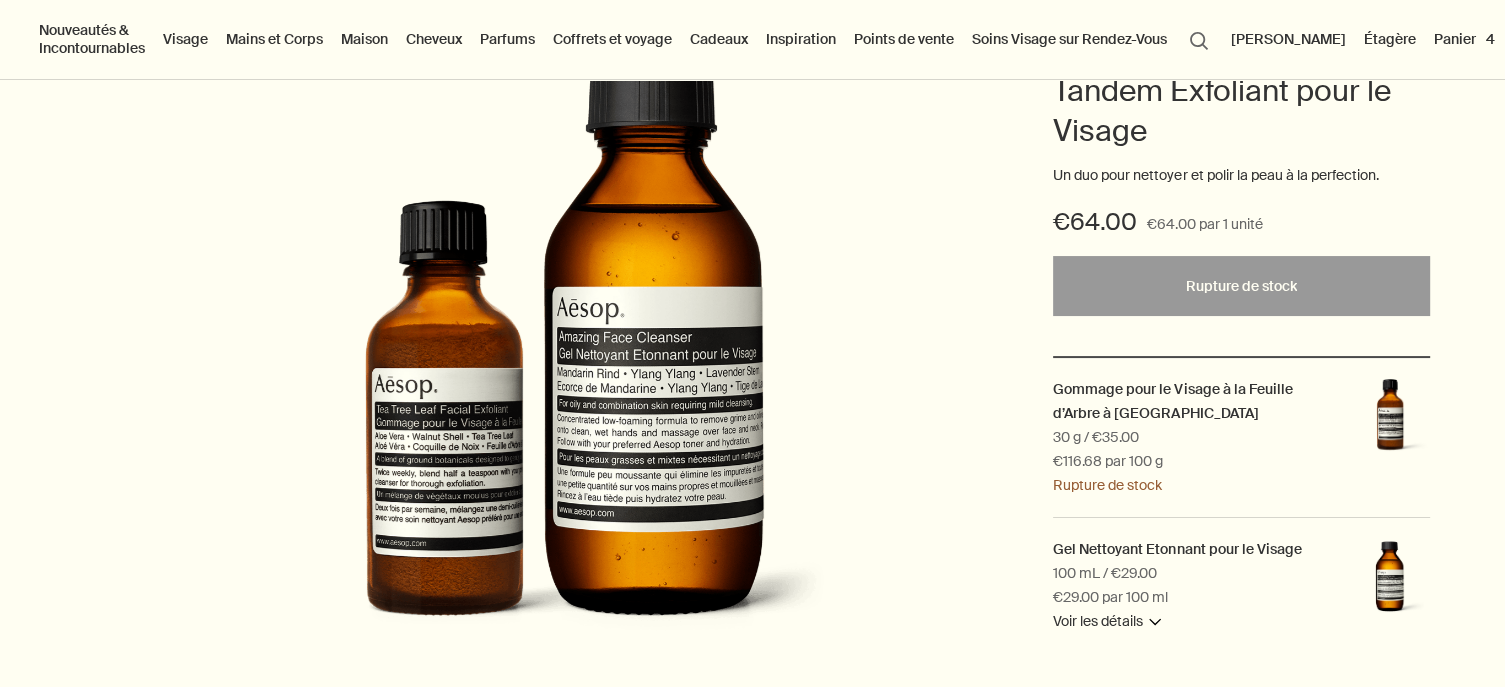 scroll, scrollTop: 0, scrollLeft: 0, axis: both 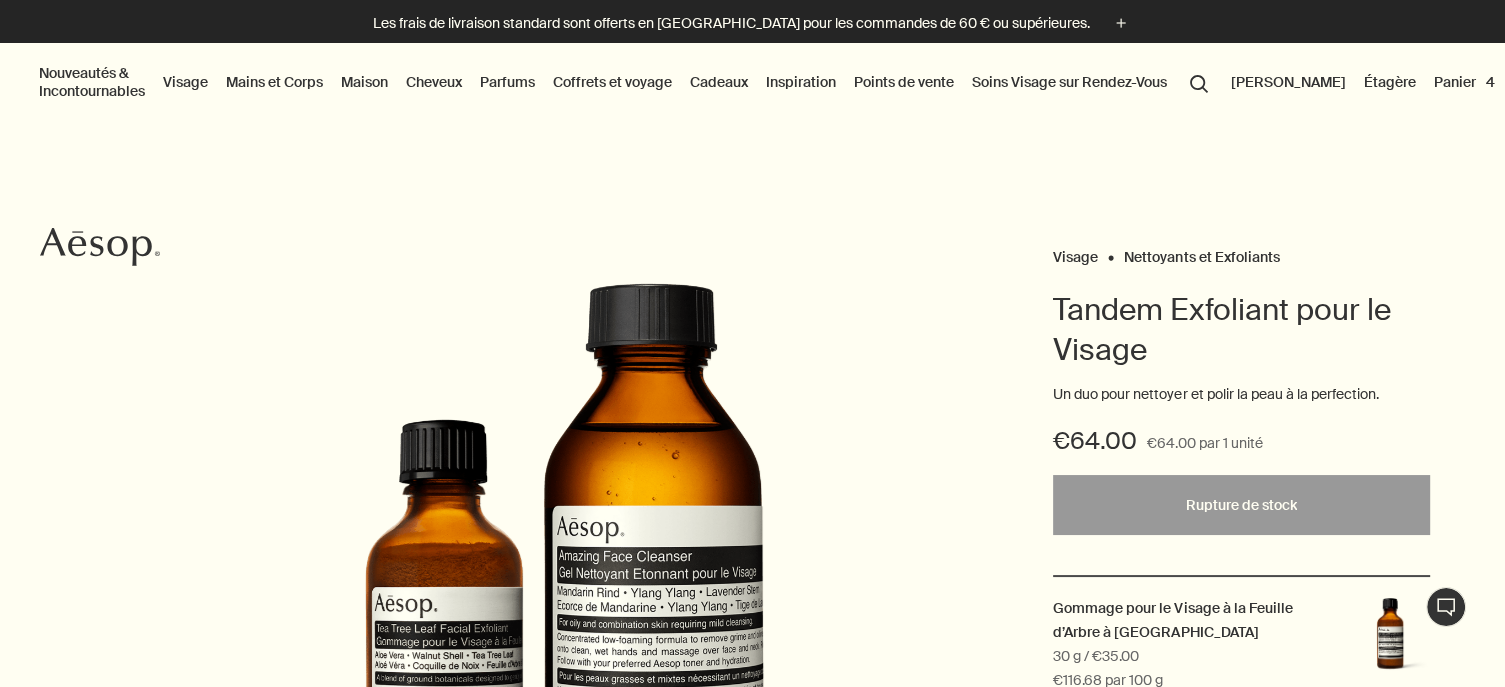 click on "search Rechercher" at bounding box center [1199, 82] 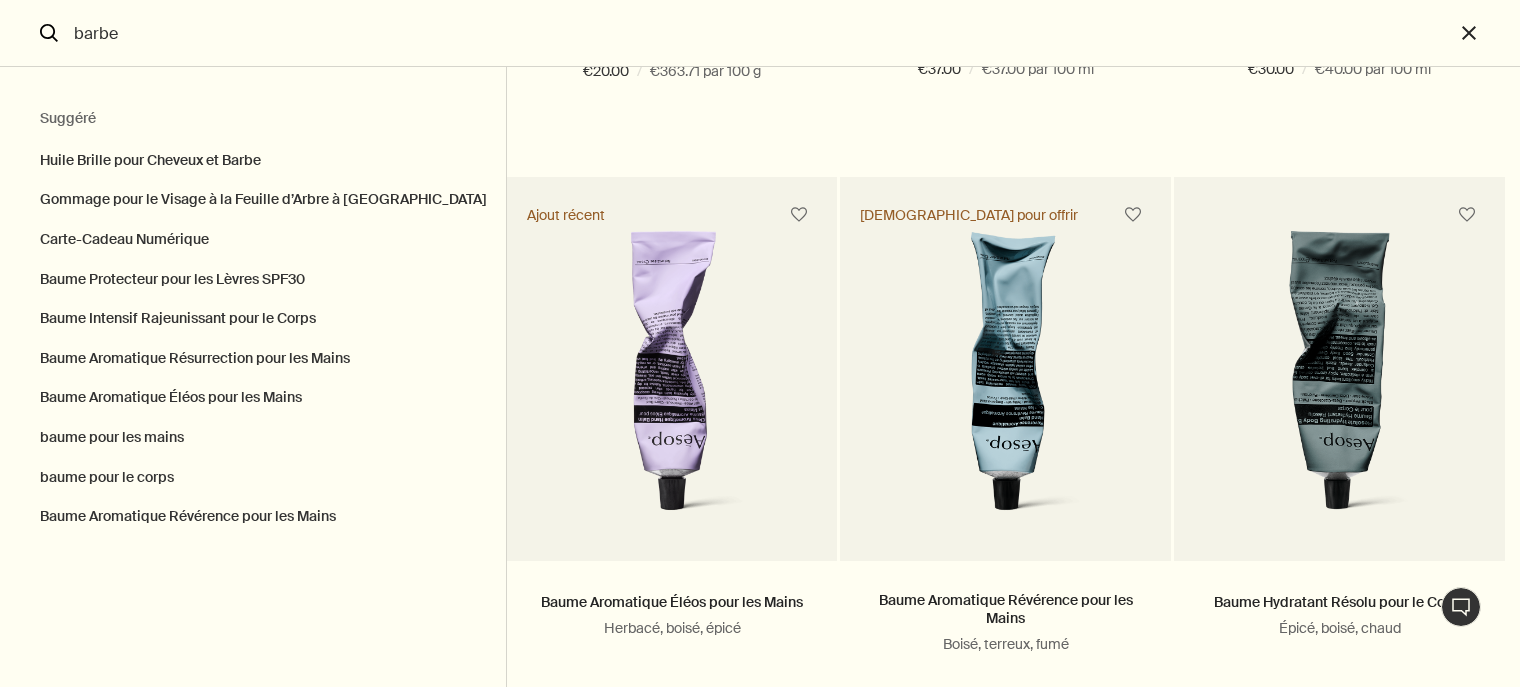 scroll, scrollTop: 1330, scrollLeft: 0, axis: vertical 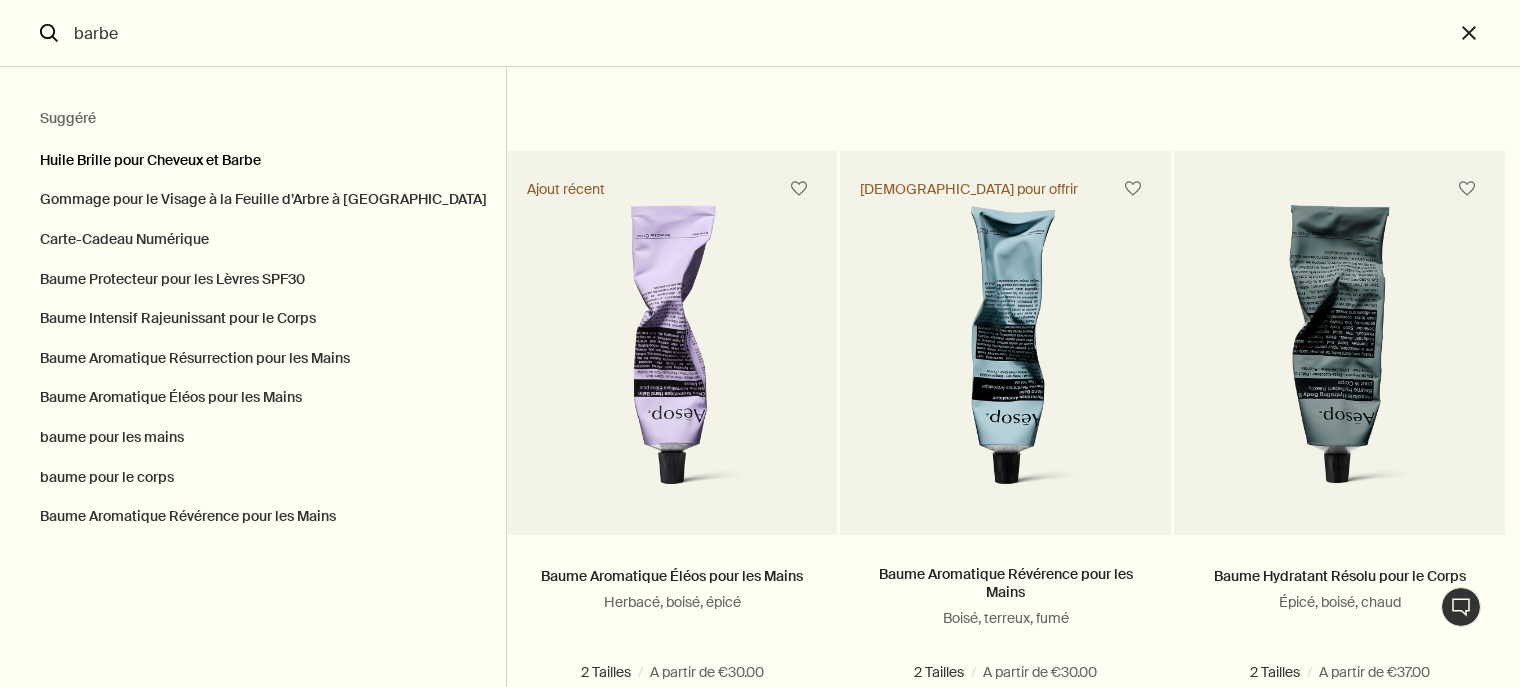 click on "Huile Brille pour Cheveux et Barbe" at bounding box center (253, 156) 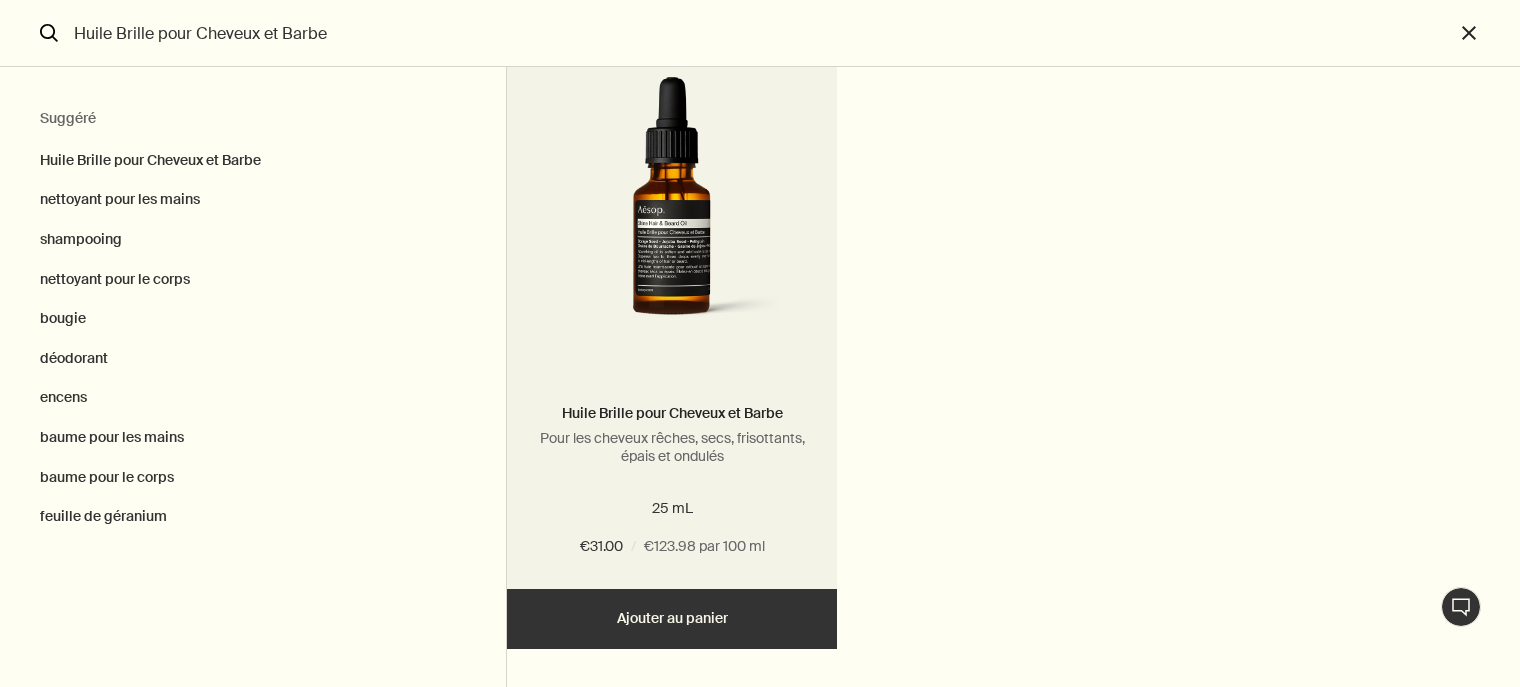 scroll, scrollTop: 0, scrollLeft: 0, axis: both 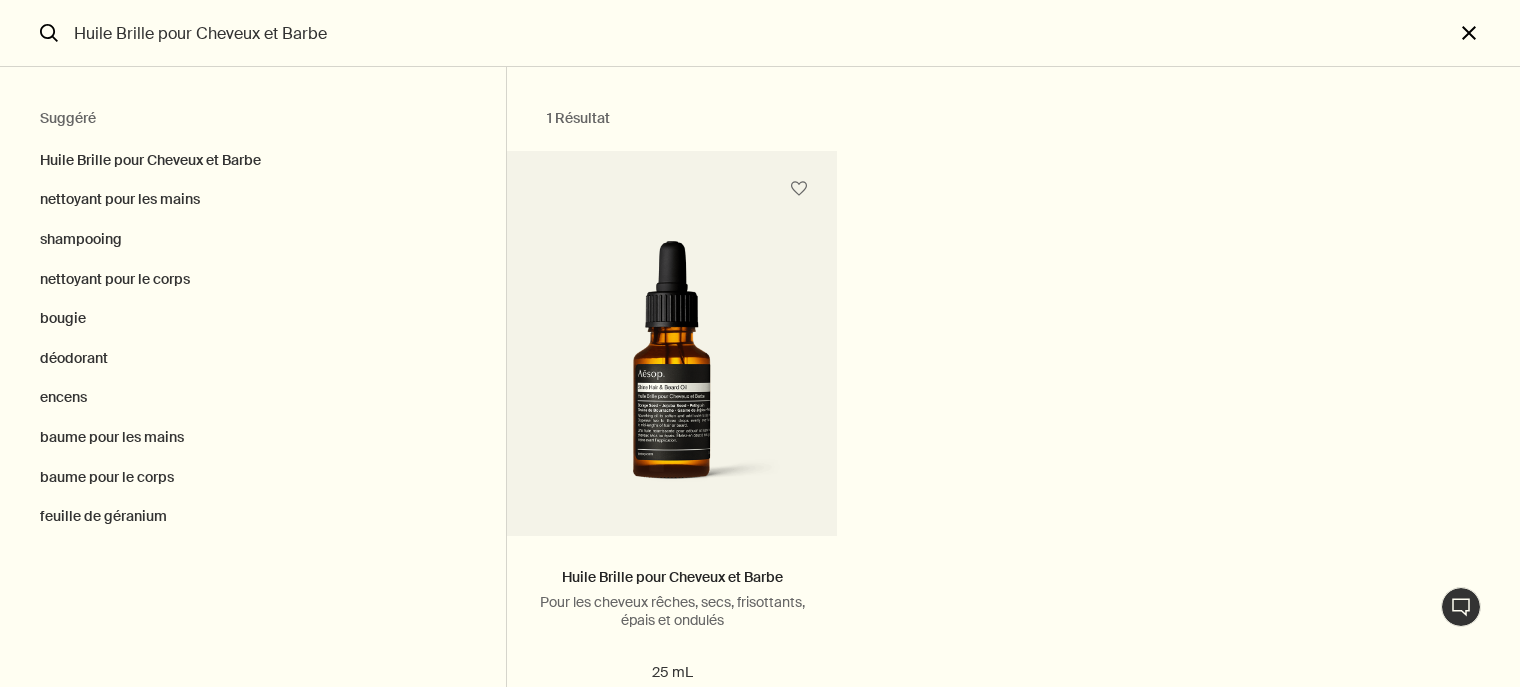 click on "close" at bounding box center [1487, 33] 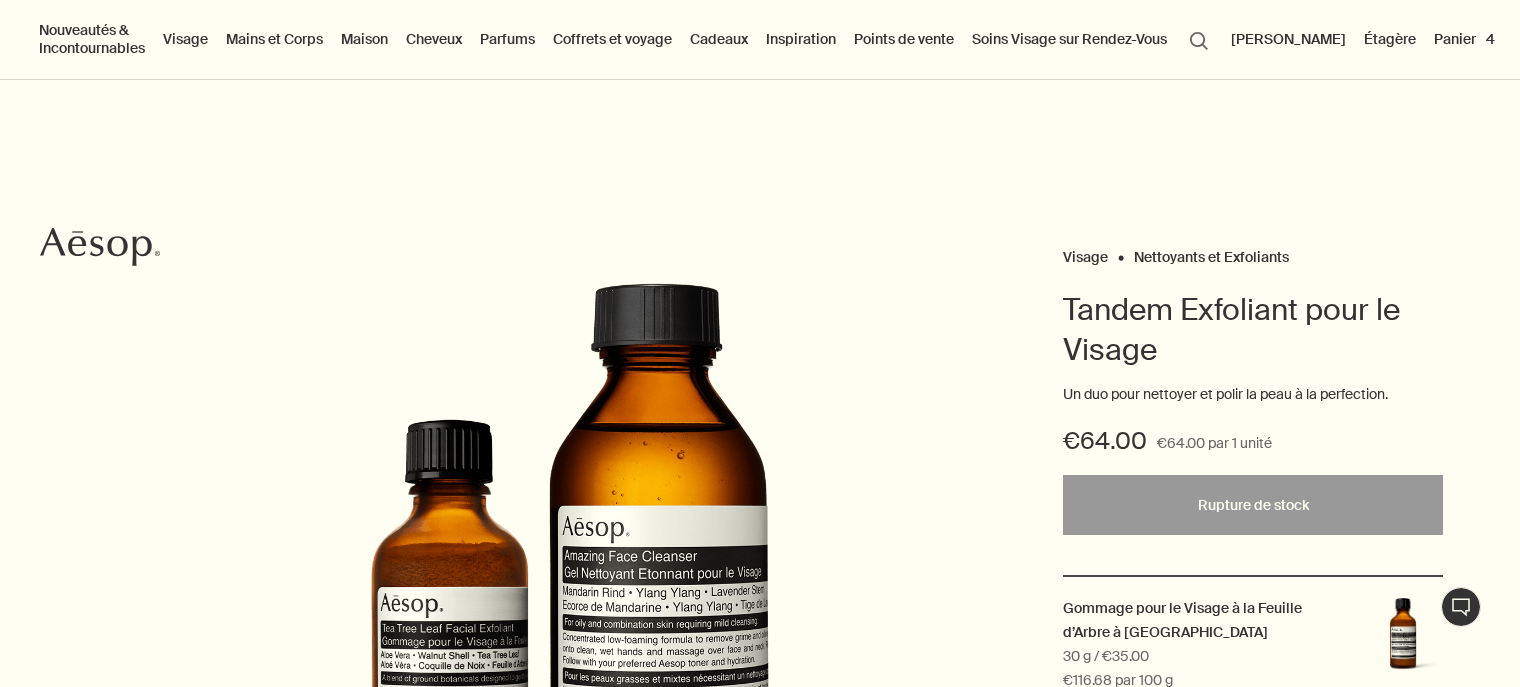 type 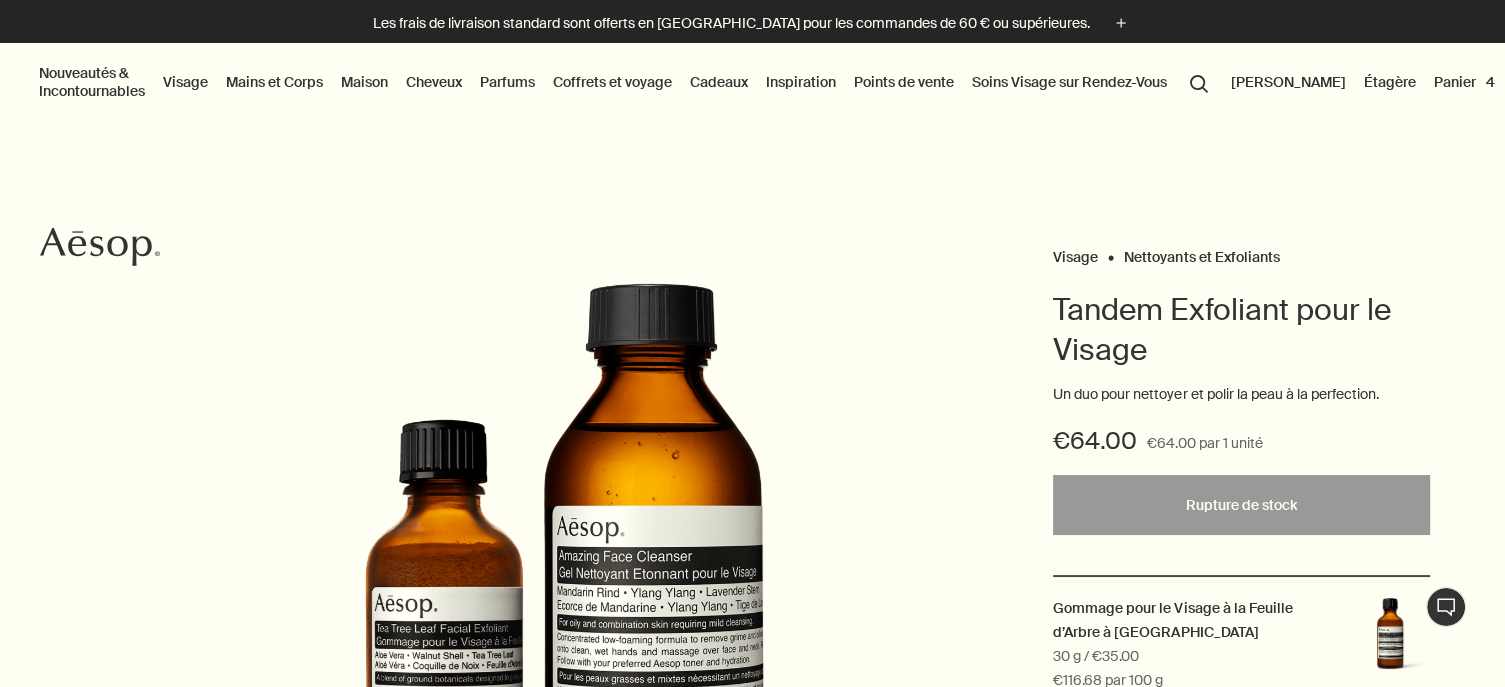 click on "search Rechercher" at bounding box center [1199, 82] 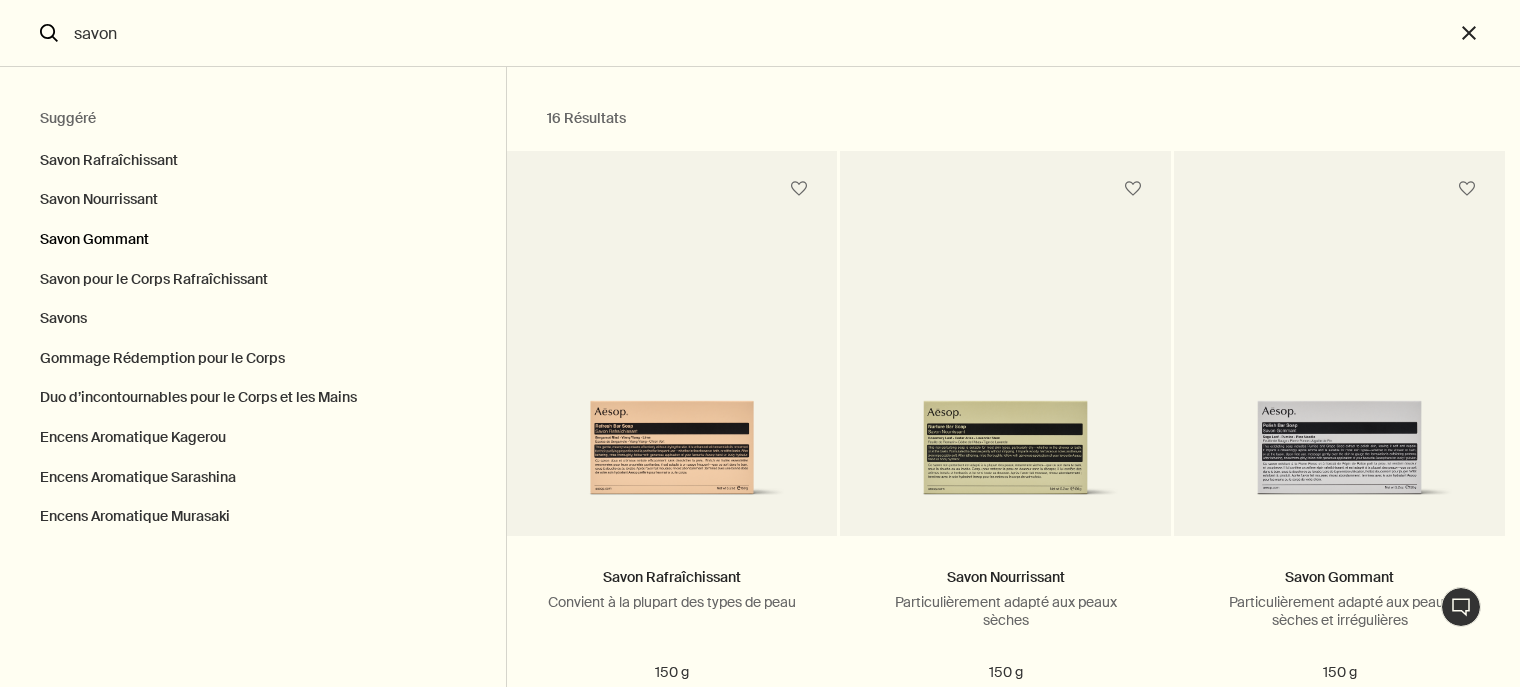 click on "Savon Gommant" at bounding box center [253, 240] 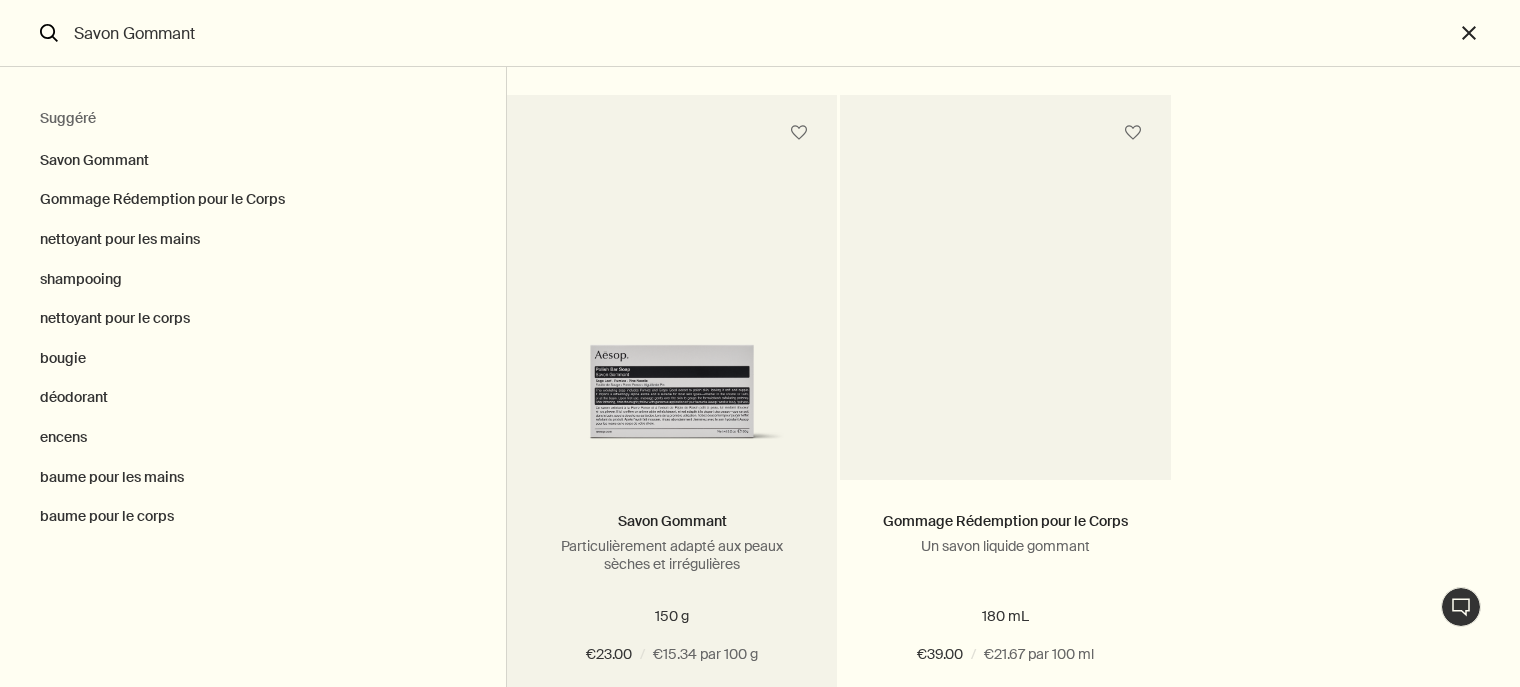 scroll, scrollTop: 154, scrollLeft: 0, axis: vertical 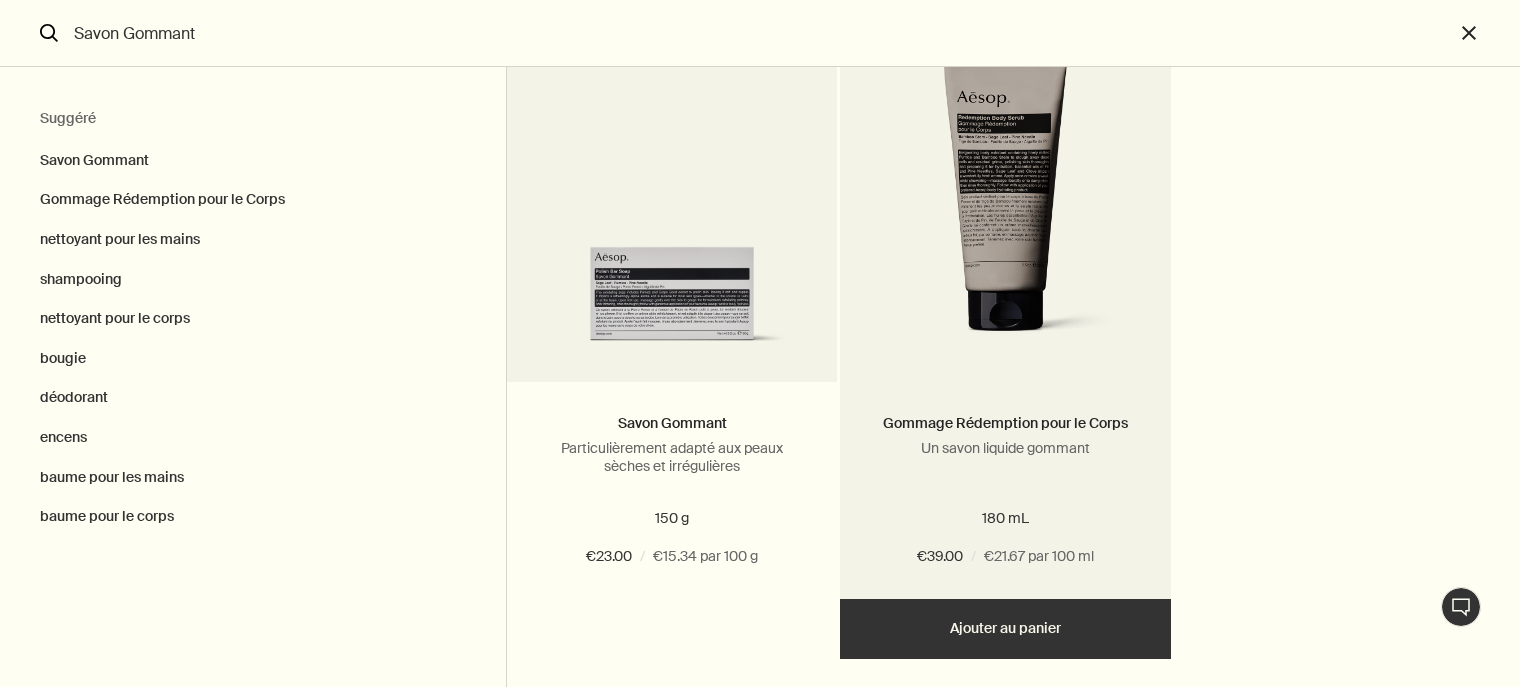 click at bounding box center (1005, 201) 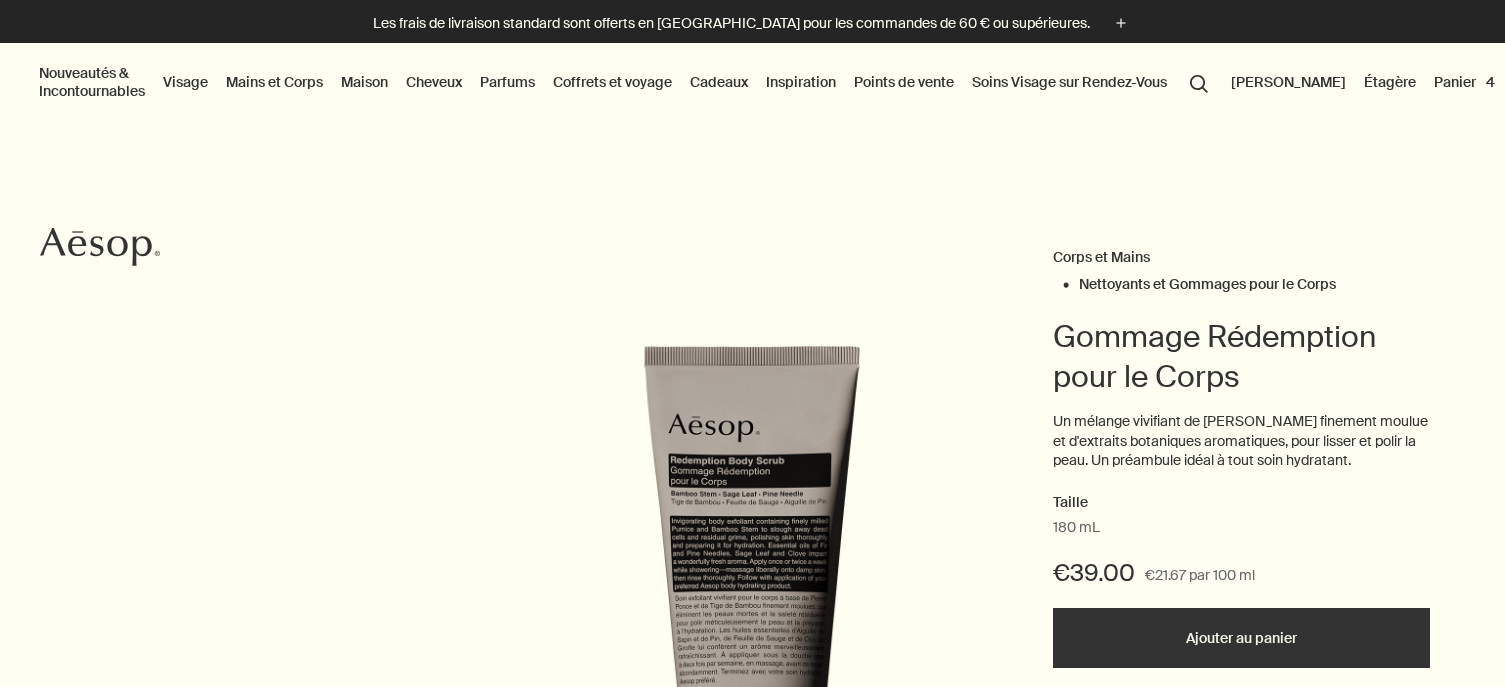 scroll, scrollTop: 0, scrollLeft: 0, axis: both 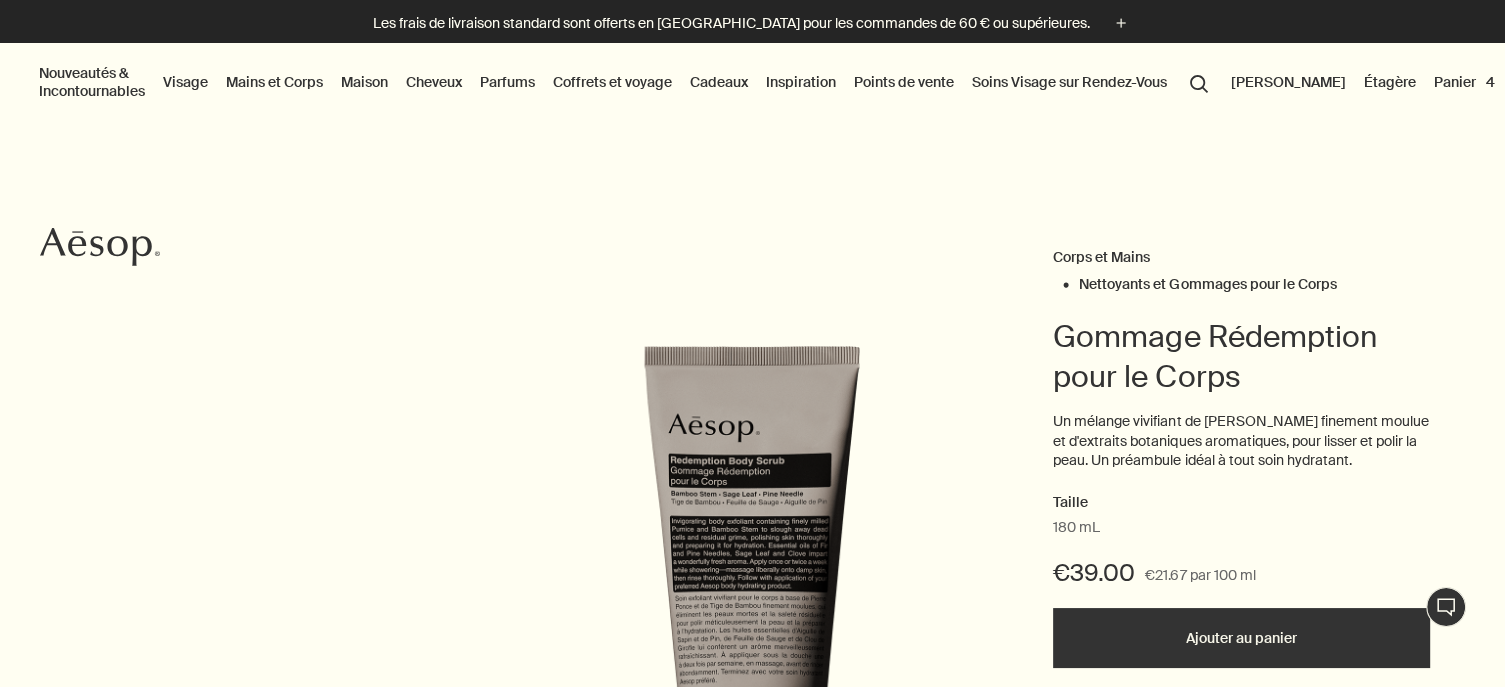 click on "Mains et Corps" at bounding box center (274, 82) 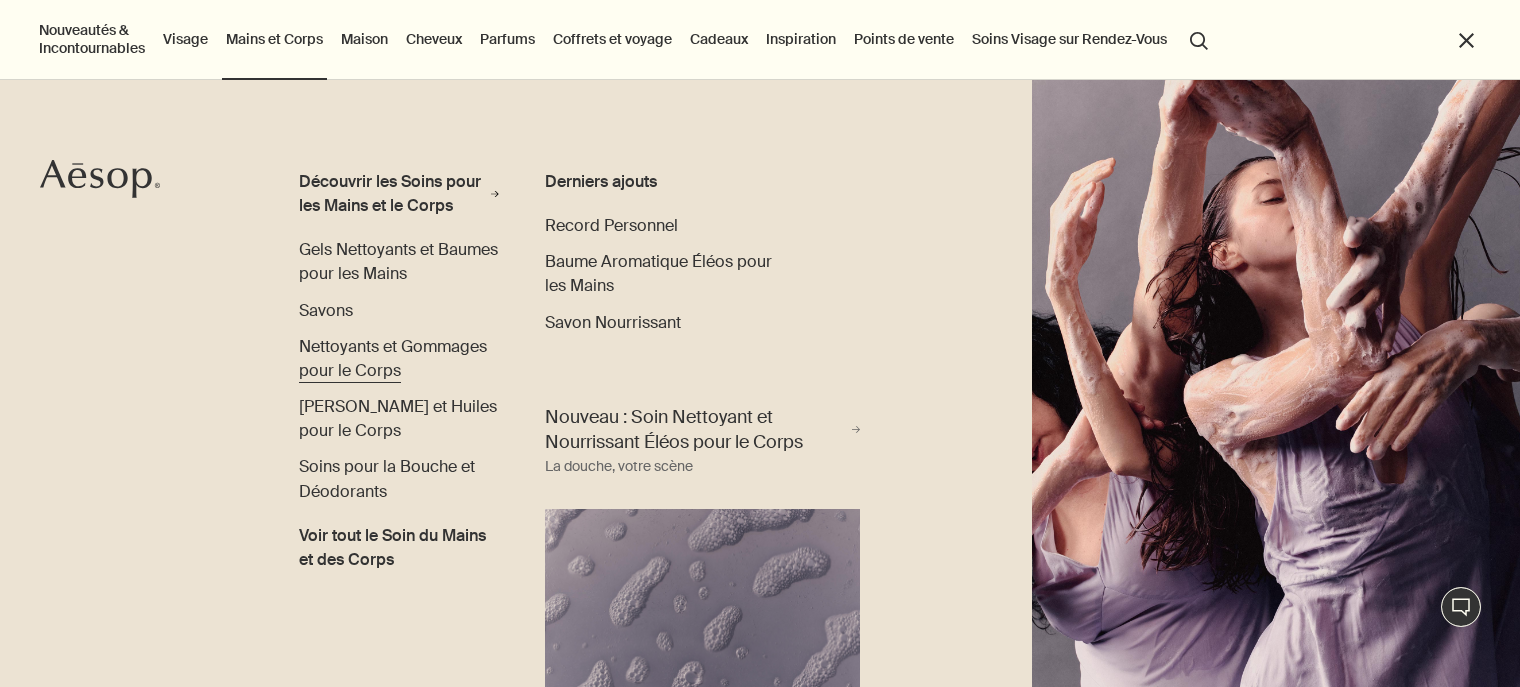 click on "Nettoyants et Gommages pour le Corps" at bounding box center (393, 358) 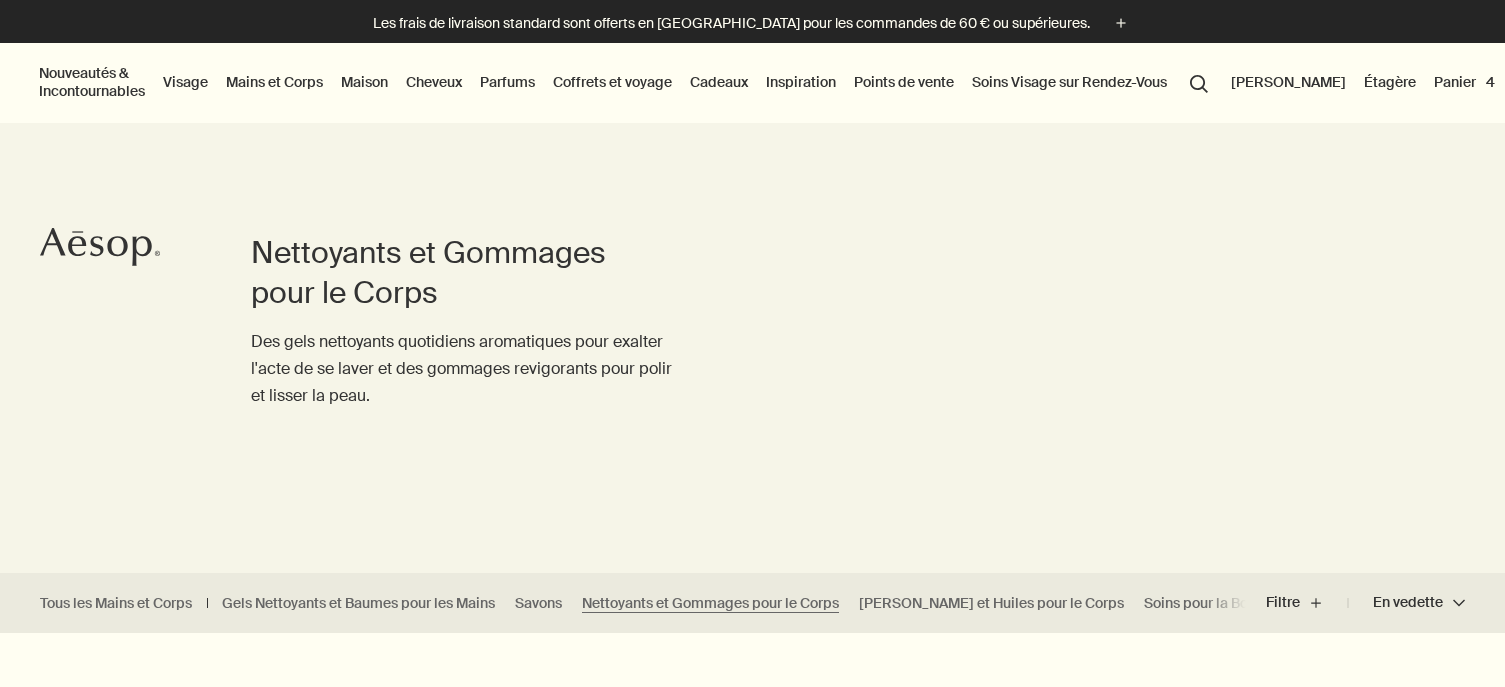 scroll, scrollTop: 0, scrollLeft: 0, axis: both 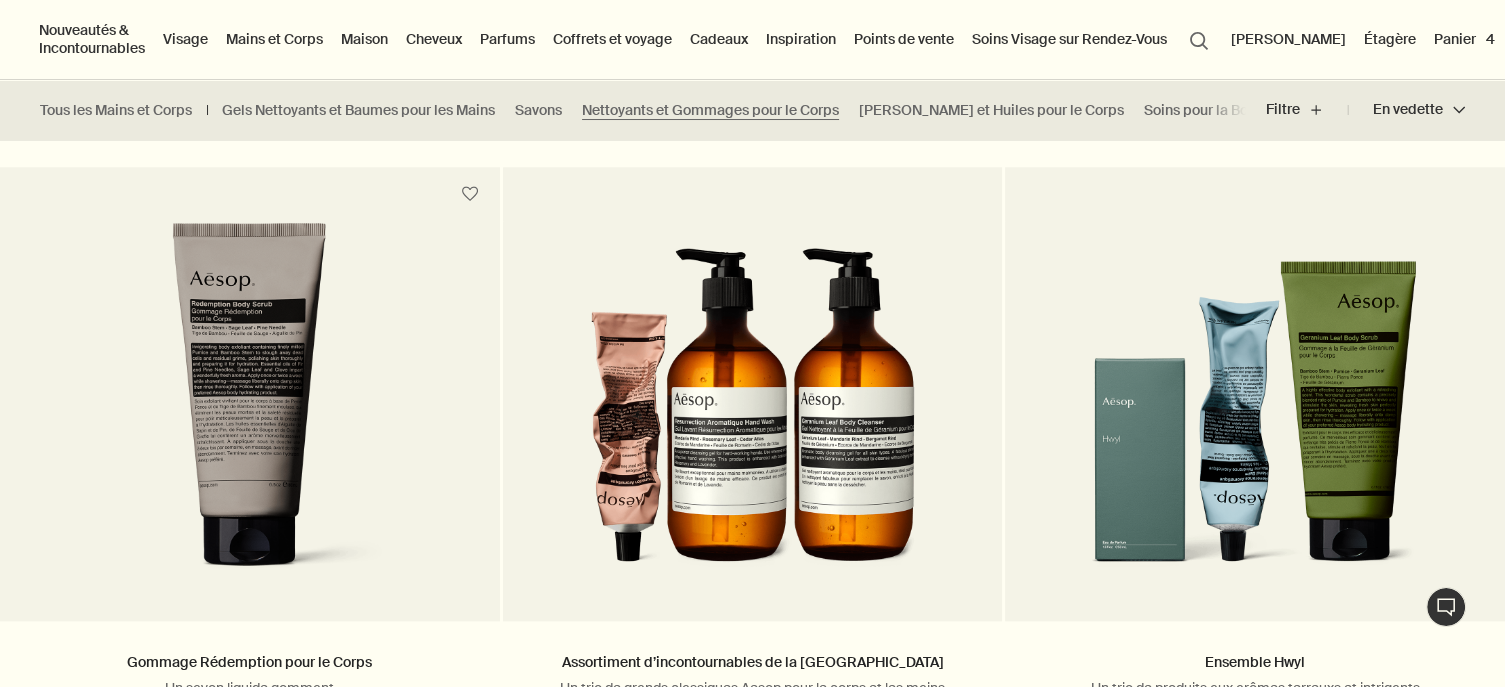 click on "search Rechercher" at bounding box center [1199, 39] 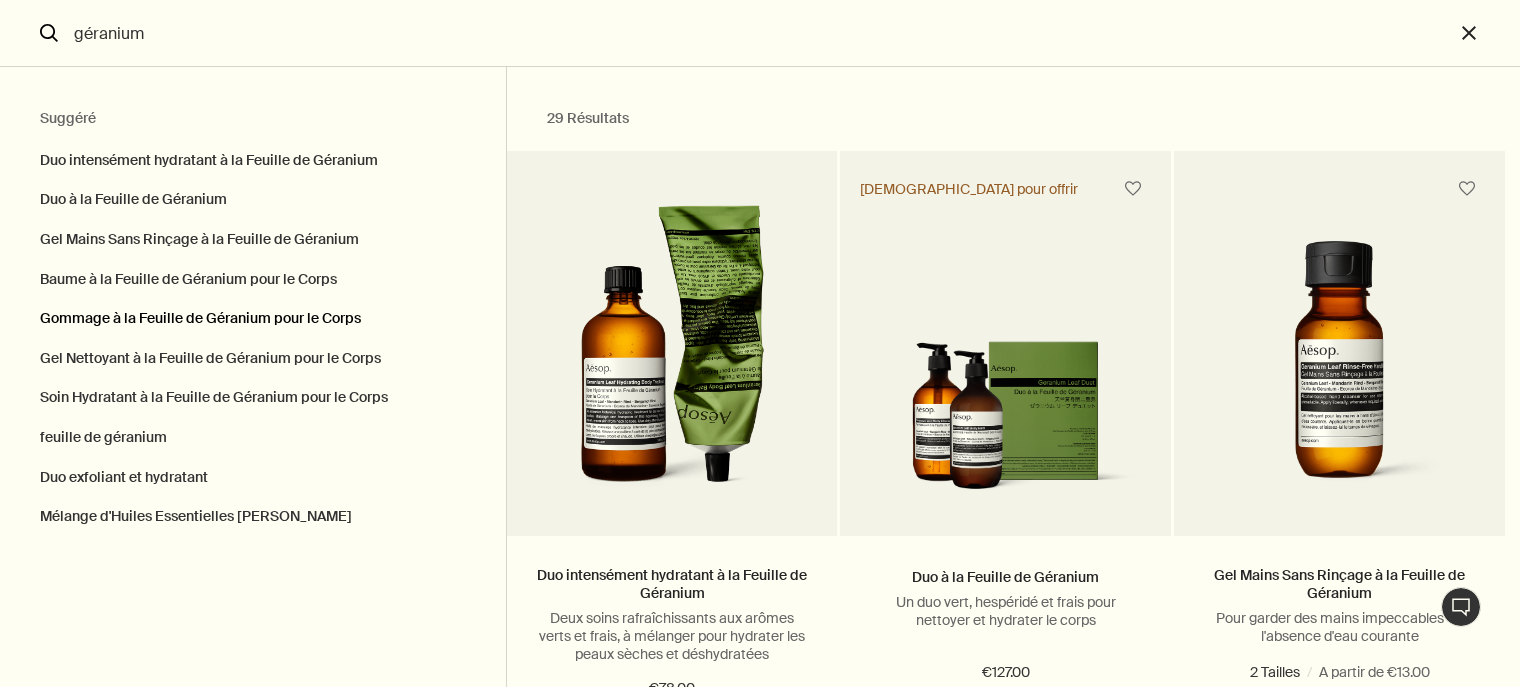 click on "Gommage à la Feuille de Géranium pour le Corps" at bounding box center (253, 319) 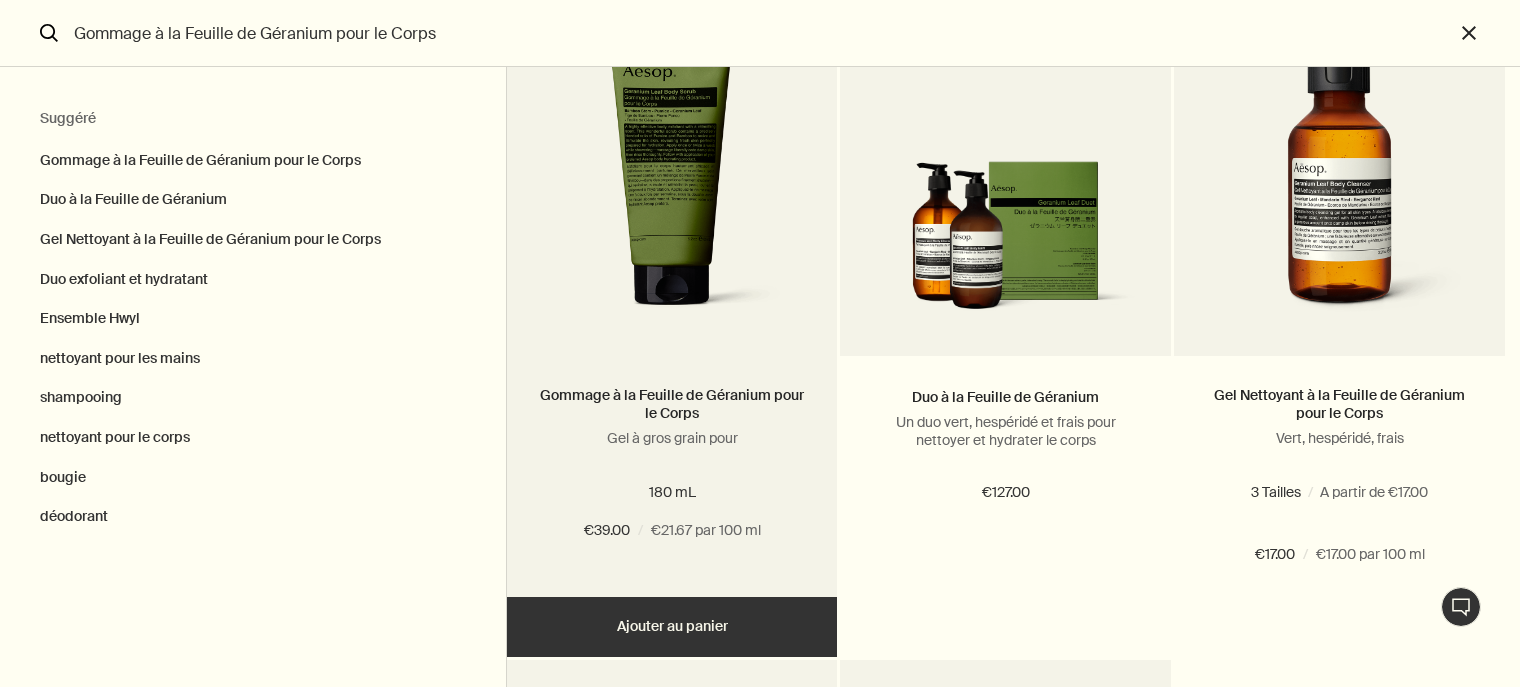 scroll, scrollTop: 268, scrollLeft: 0, axis: vertical 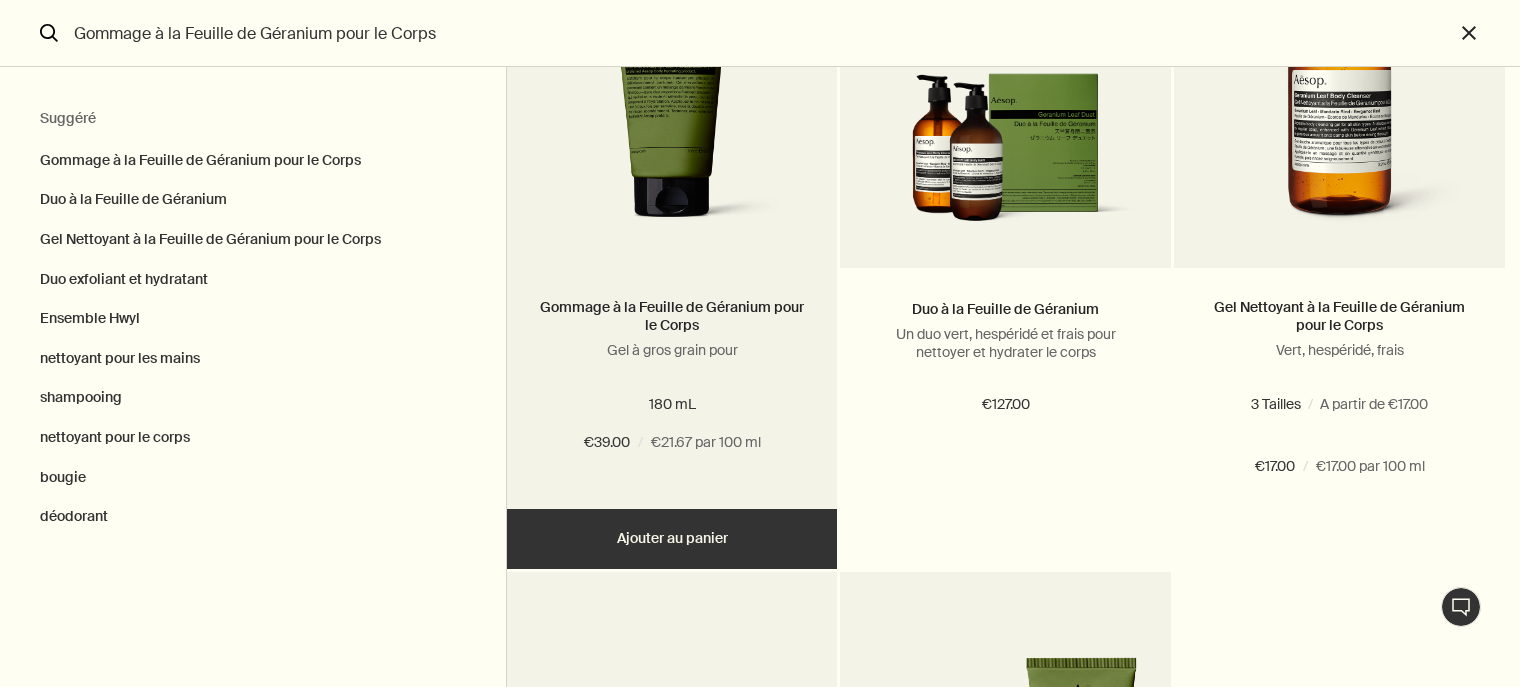 click on "Ajouter Ajouter au panier" at bounding box center (672, 539) 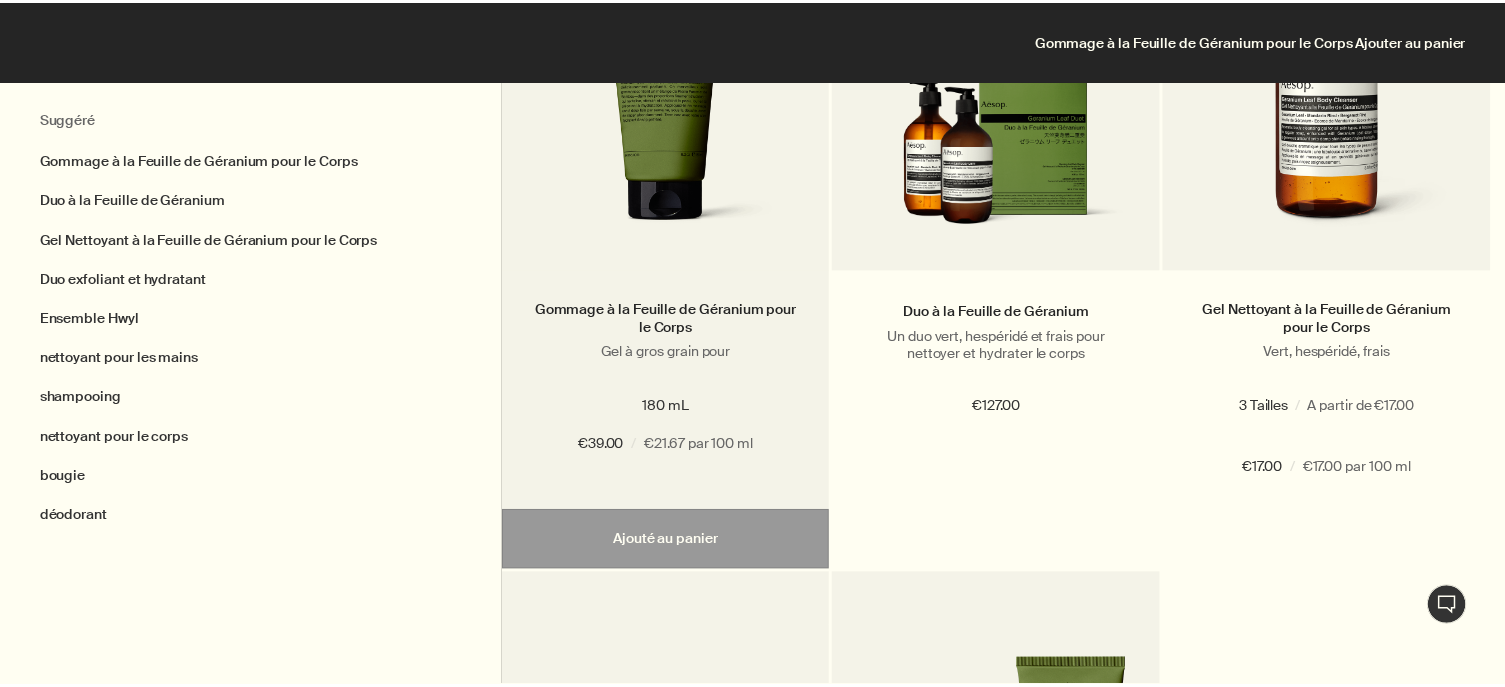 scroll, scrollTop: 0, scrollLeft: 0, axis: both 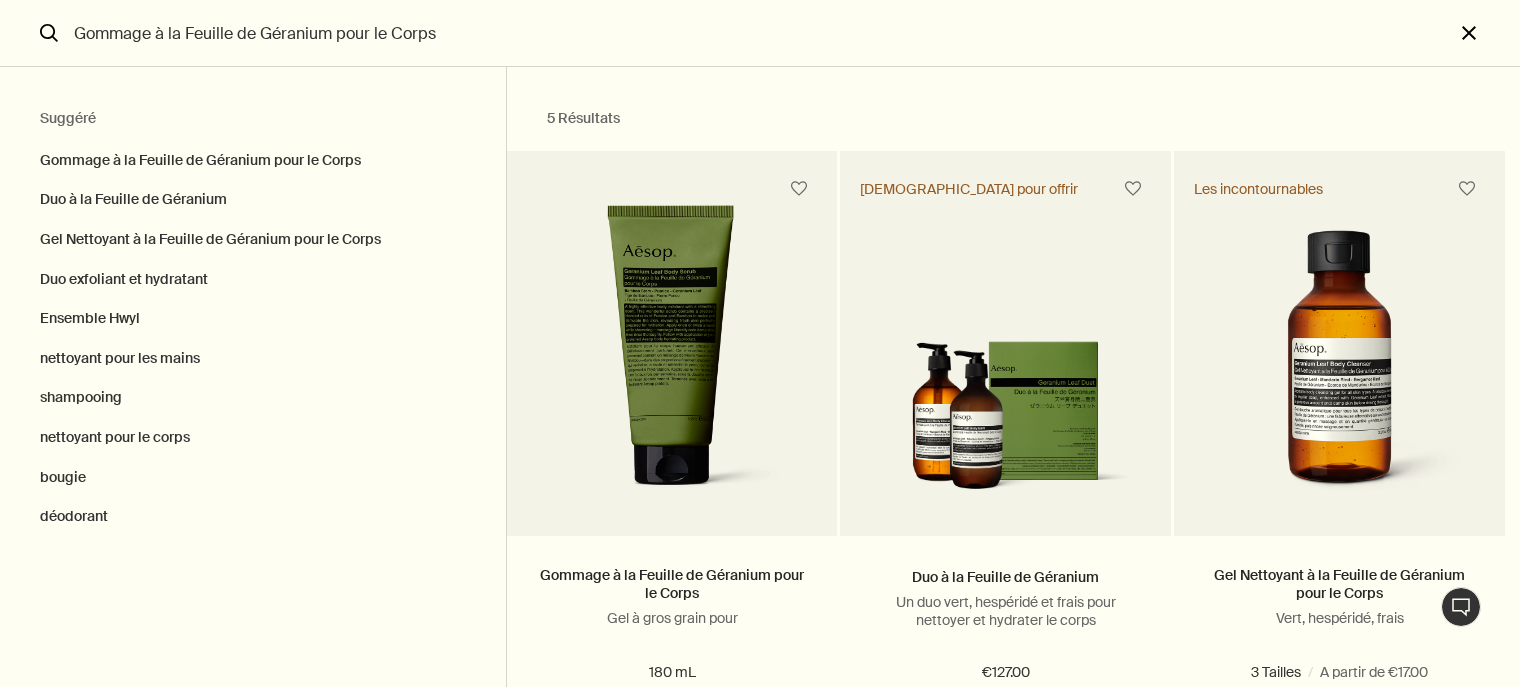 click on "close" at bounding box center [1487, 33] 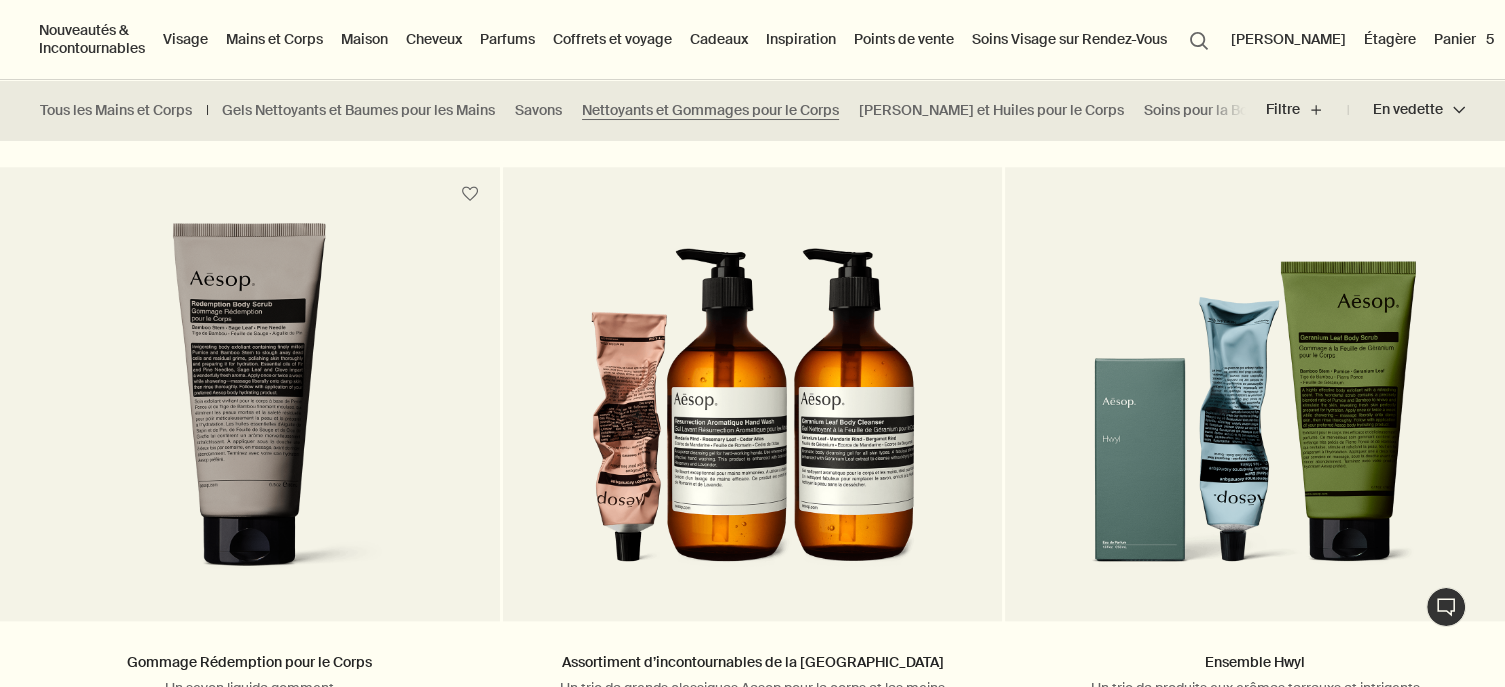 type 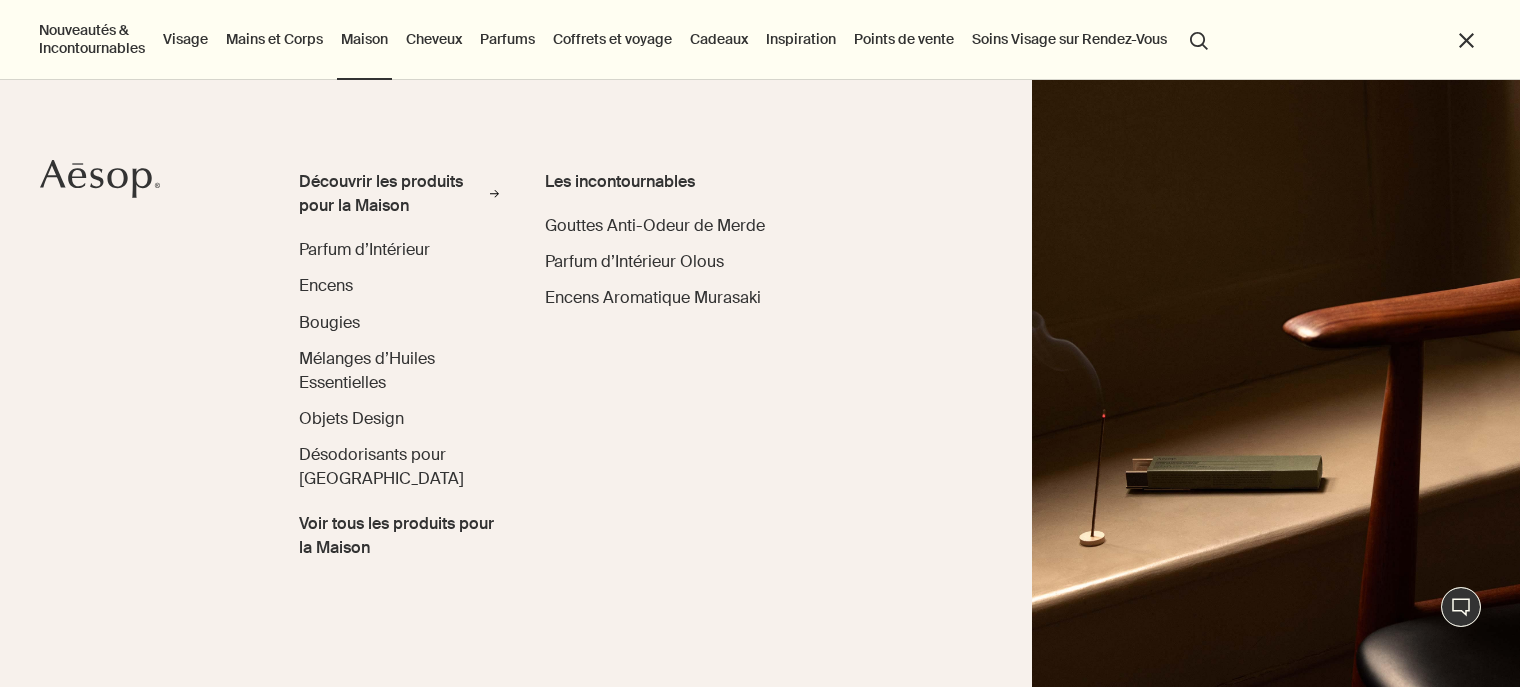 click on "Visage" at bounding box center (185, 39) 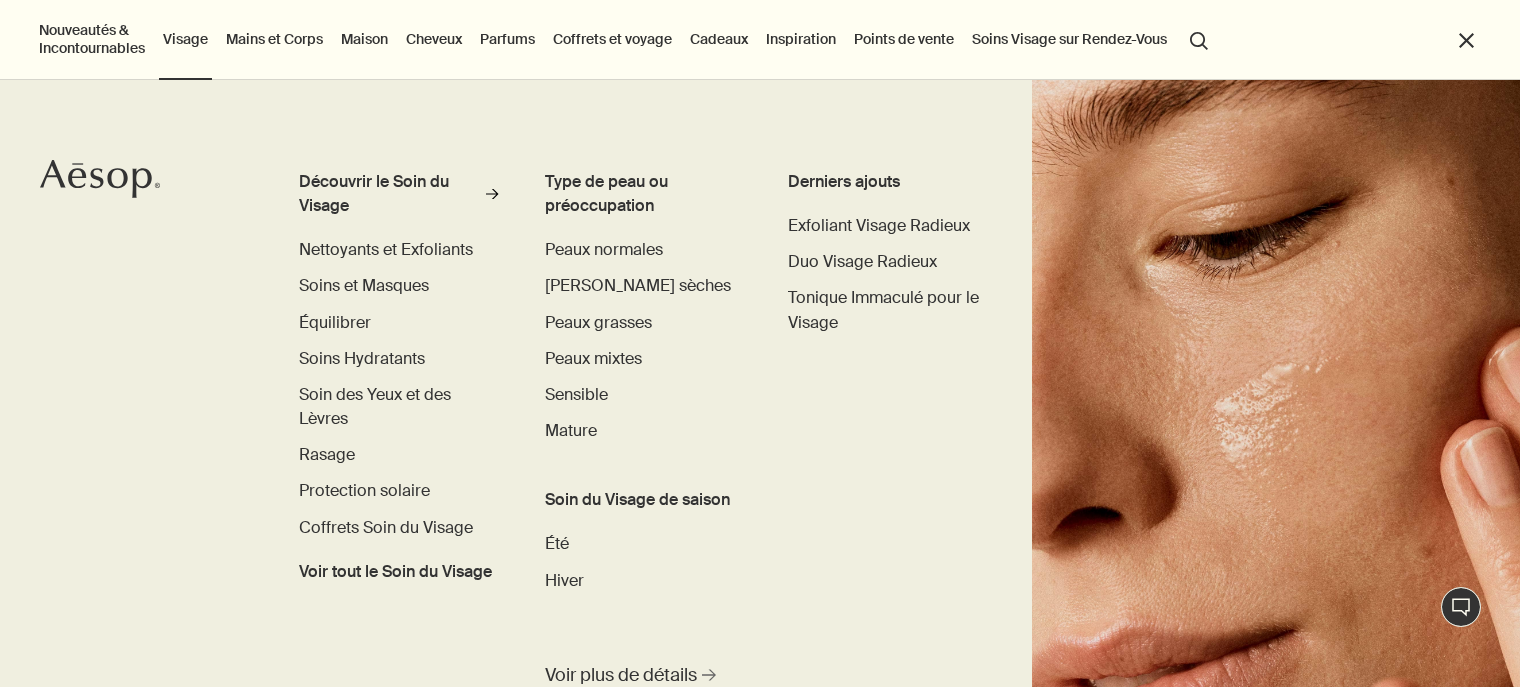 click on "close" at bounding box center (1466, 40) 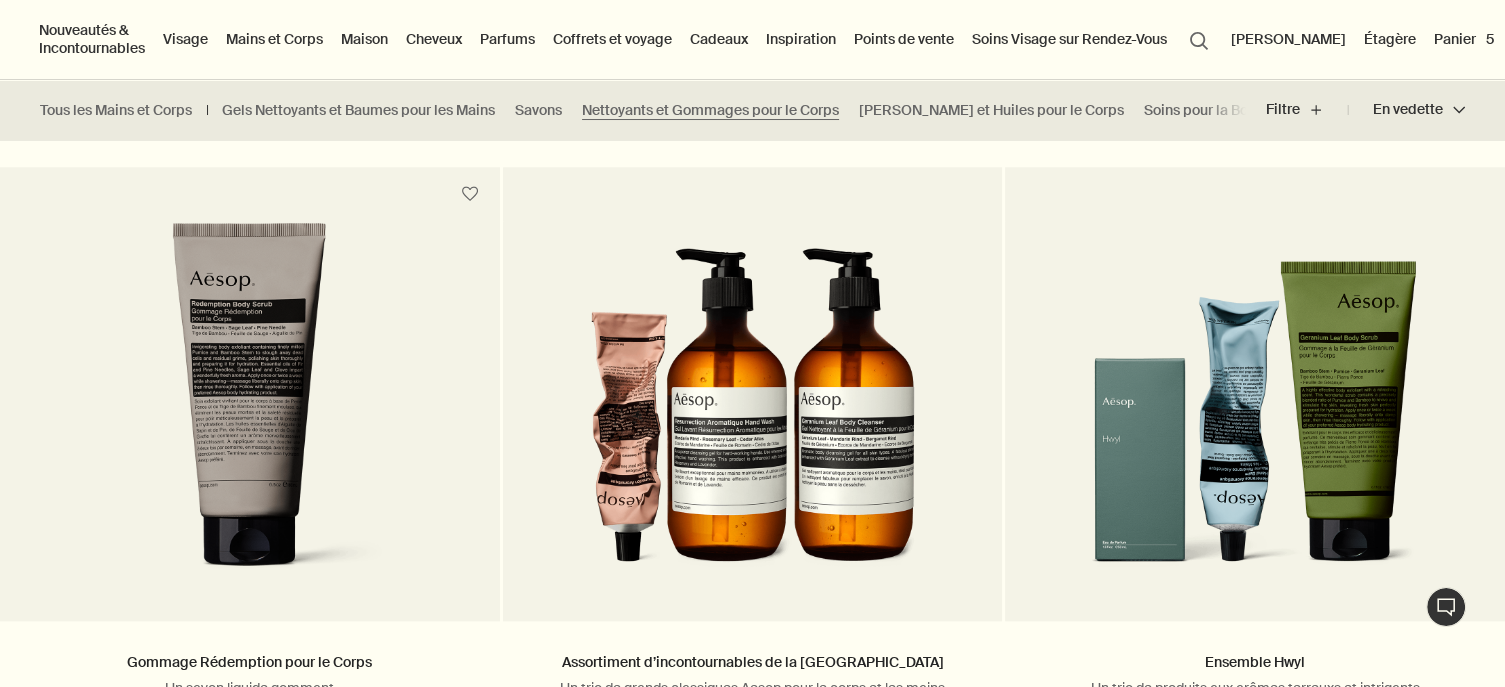 click on "Panier 5" at bounding box center [1464, 39] 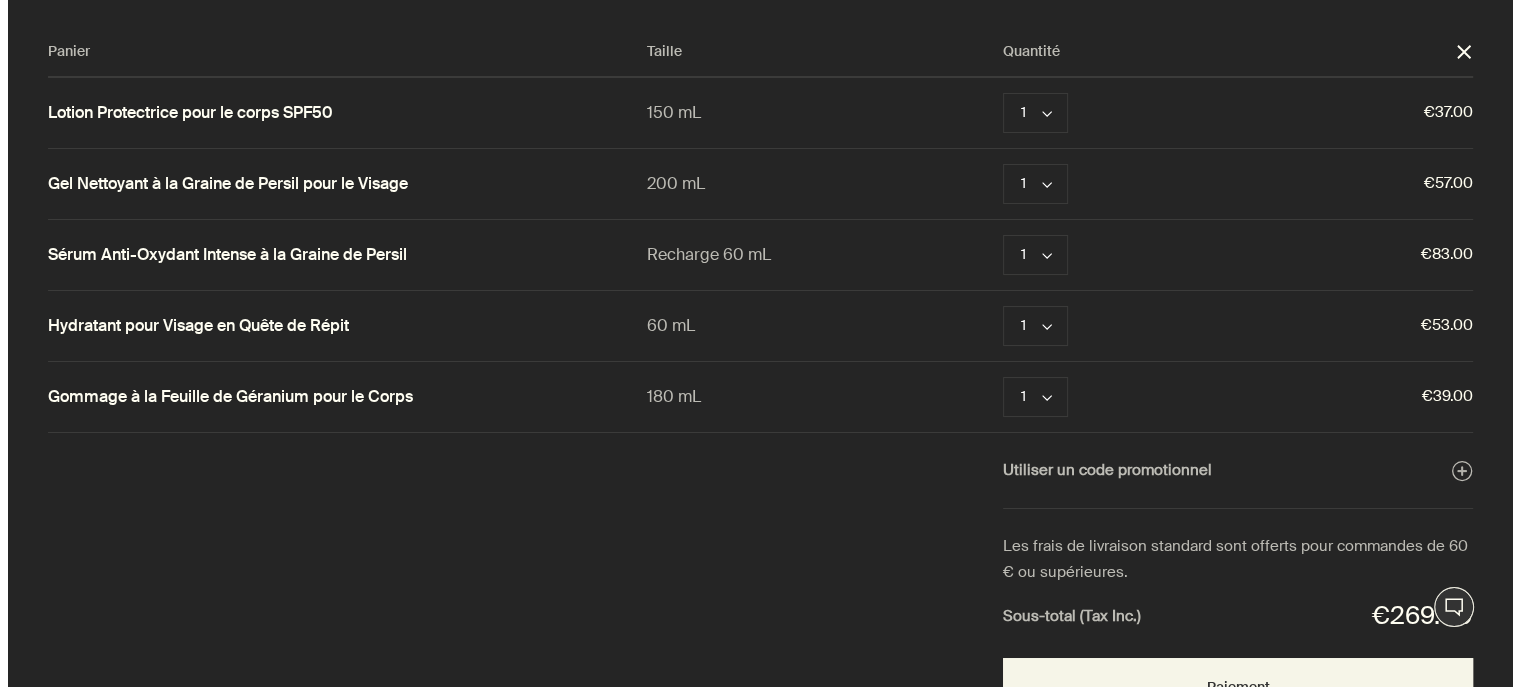 scroll, scrollTop: 0, scrollLeft: 0, axis: both 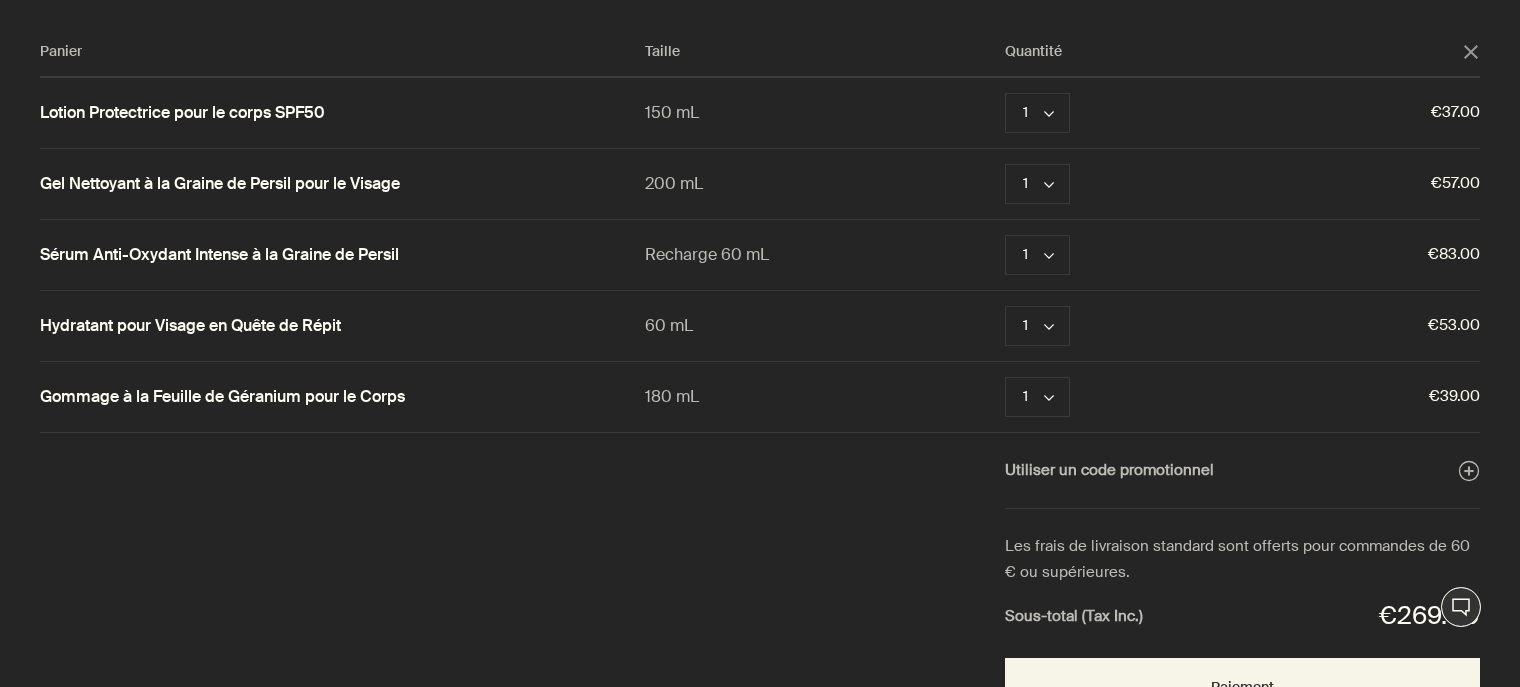 click on "close" 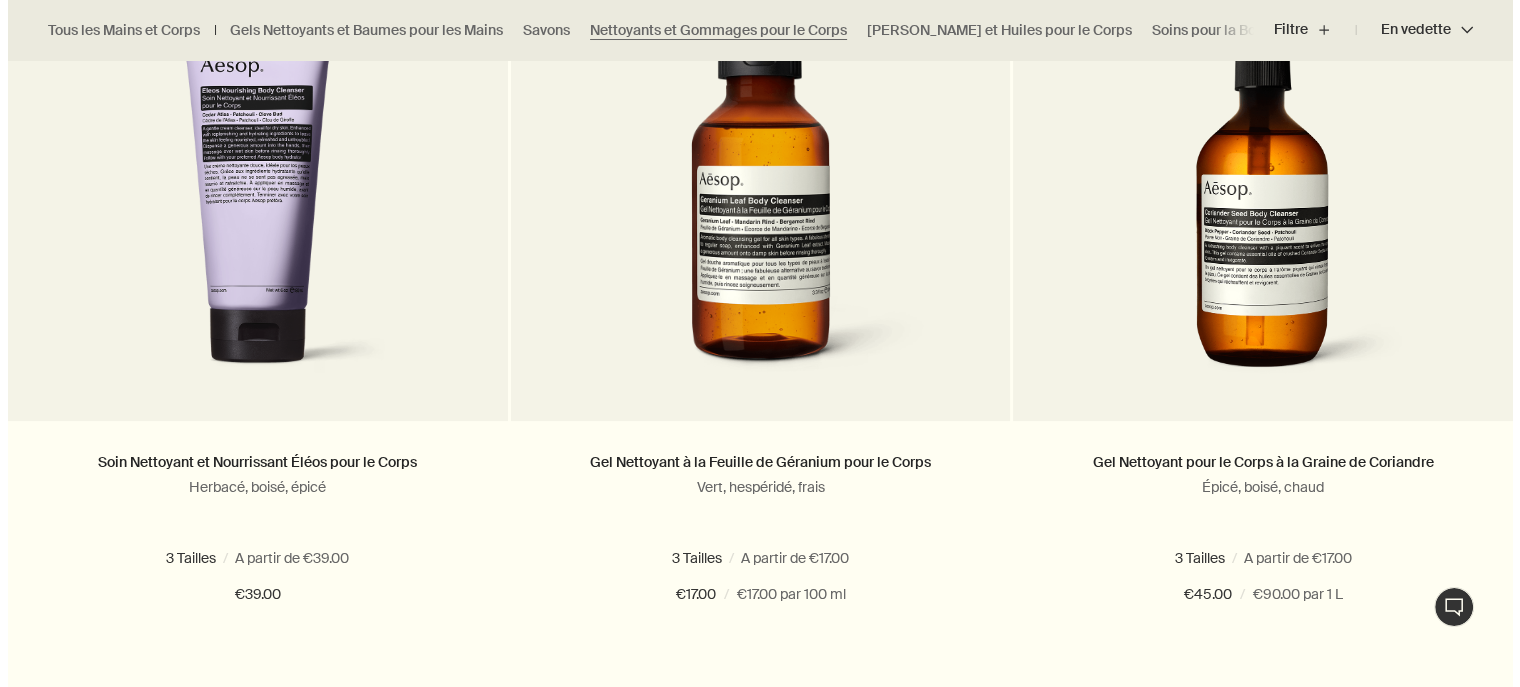 scroll, scrollTop: 0, scrollLeft: 0, axis: both 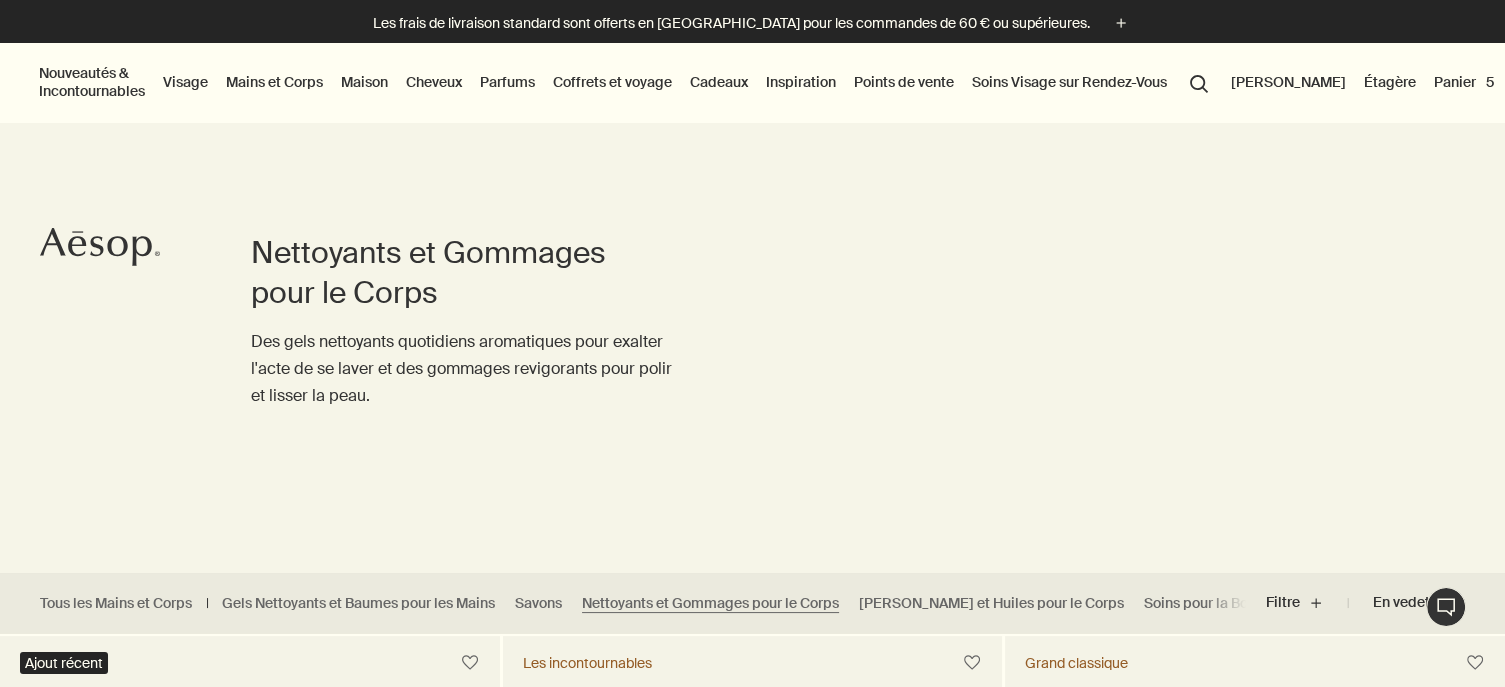 click on "Visage" at bounding box center [185, 82] 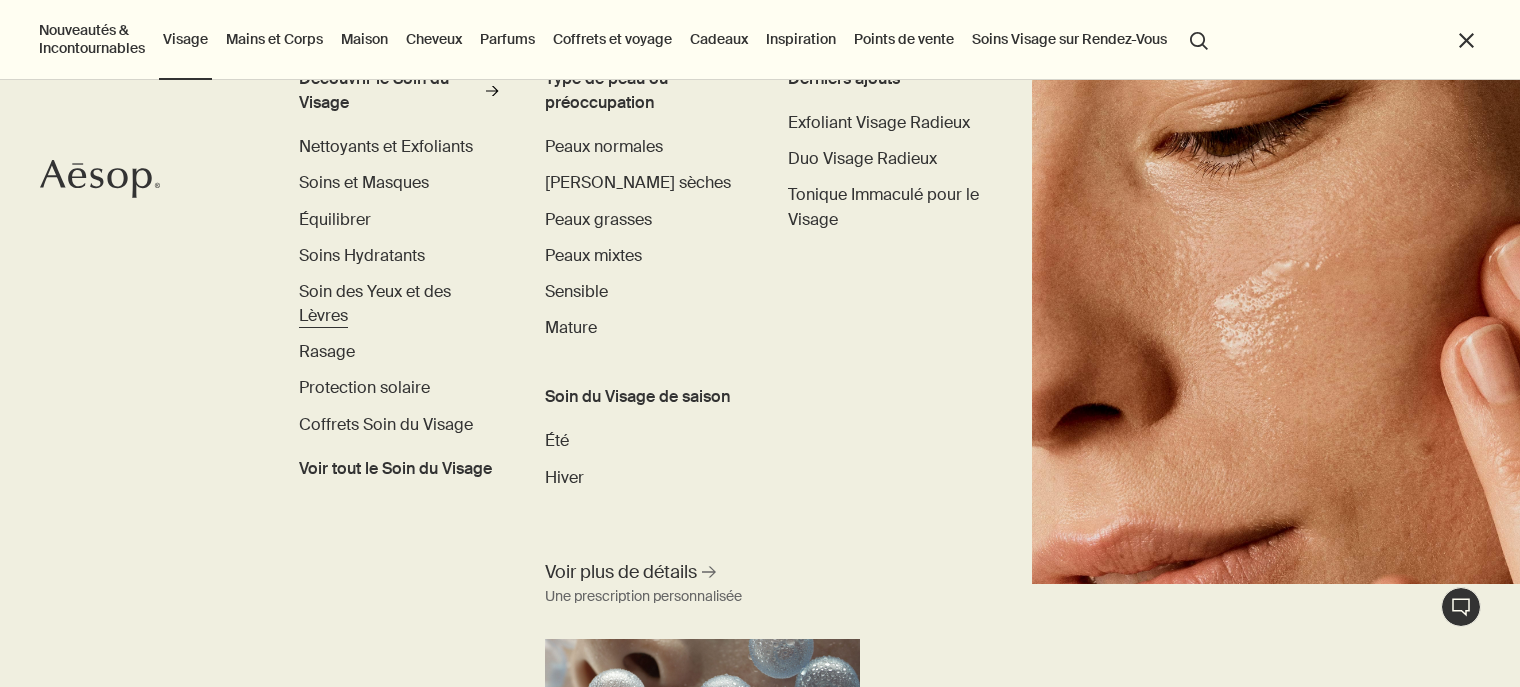 scroll, scrollTop: 116, scrollLeft: 0, axis: vertical 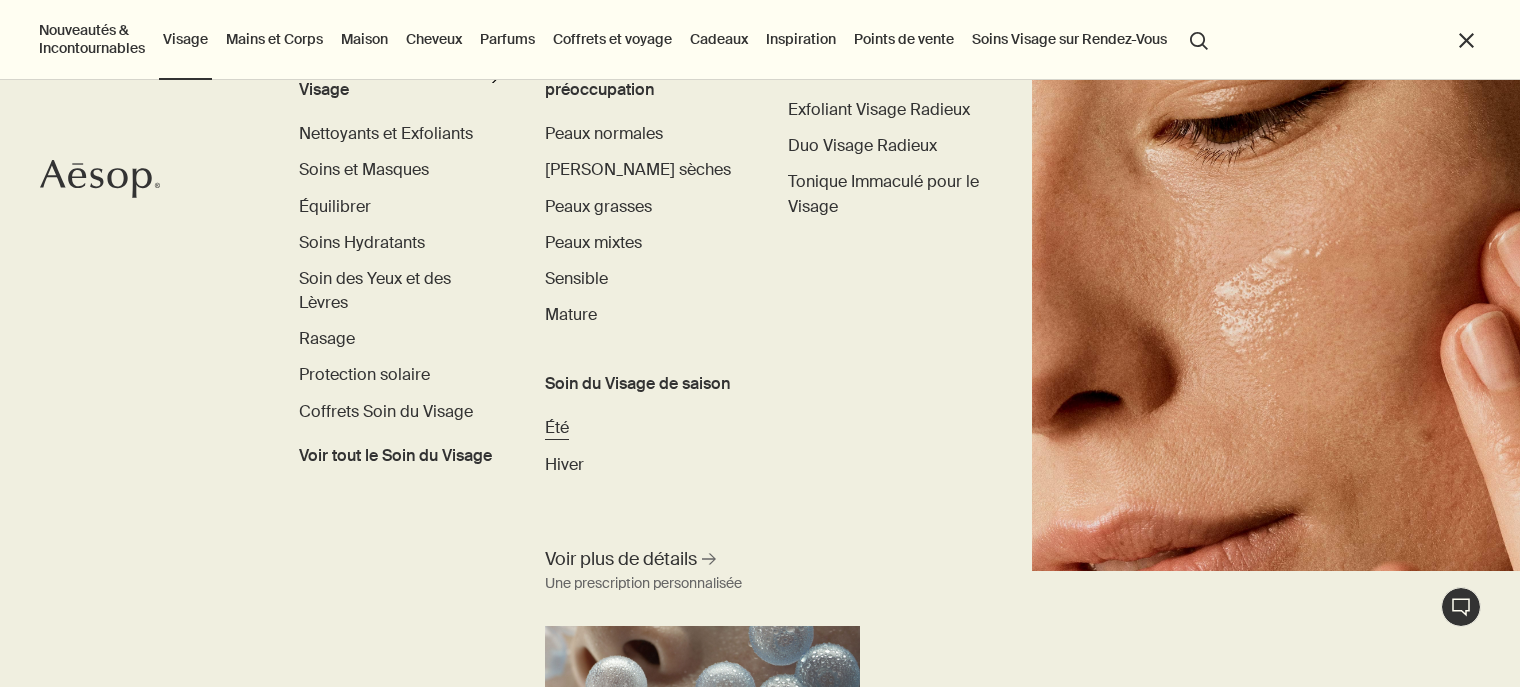 click on "Été" at bounding box center [557, 427] 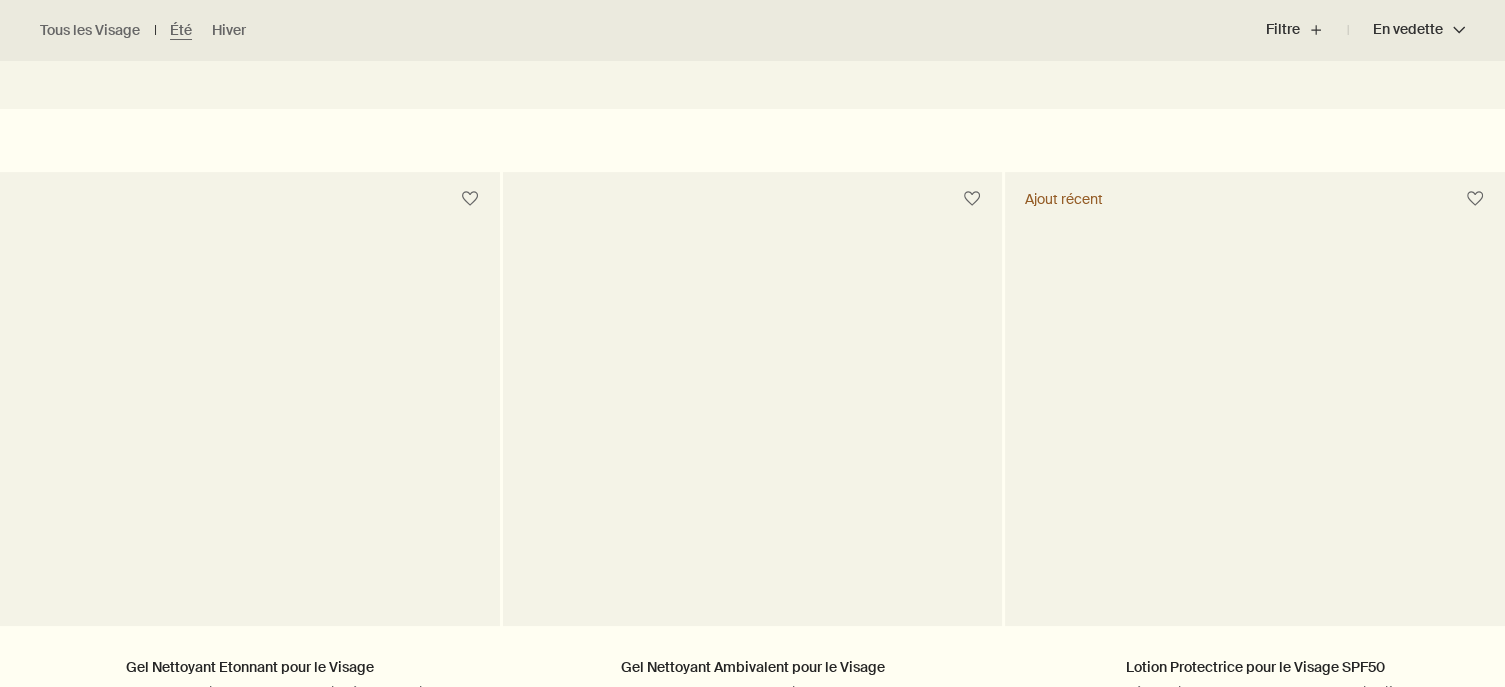 scroll, scrollTop: 644, scrollLeft: 0, axis: vertical 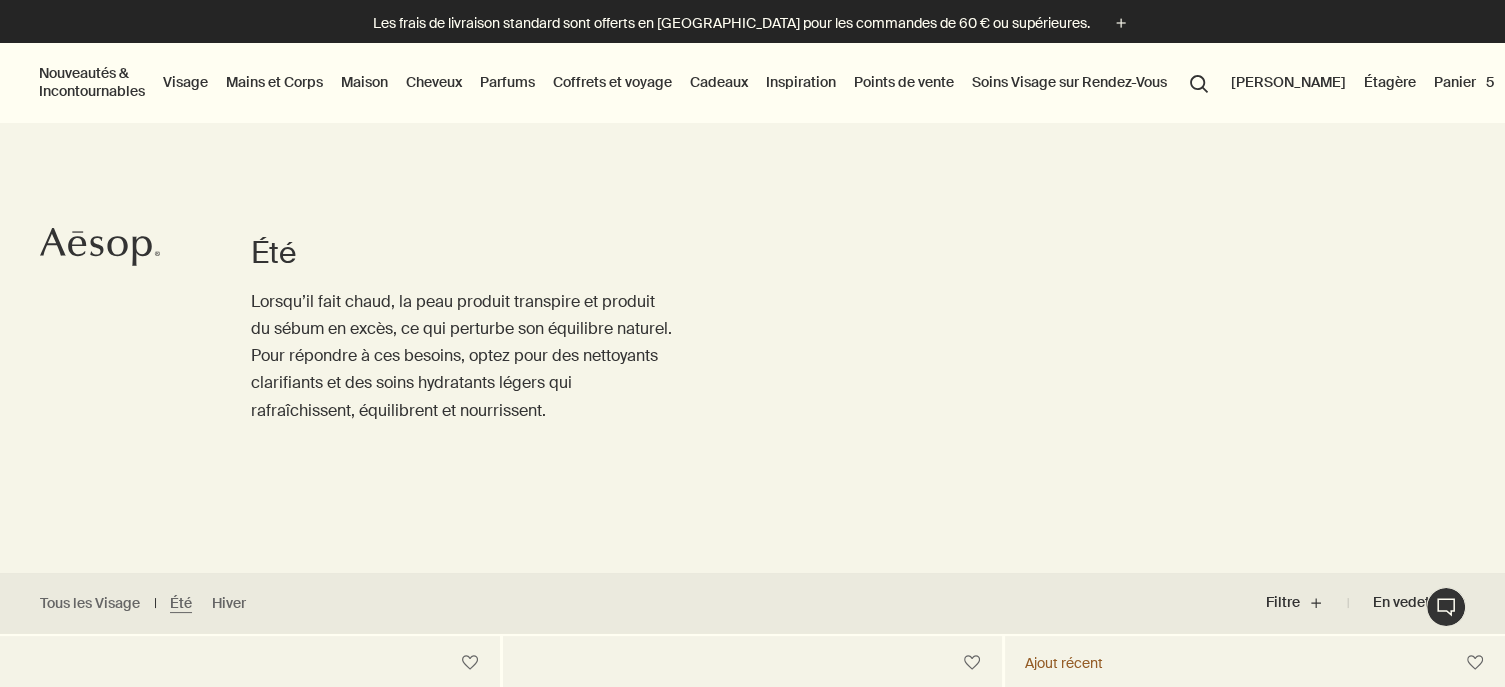 click on "Visage" at bounding box center (185, 82) 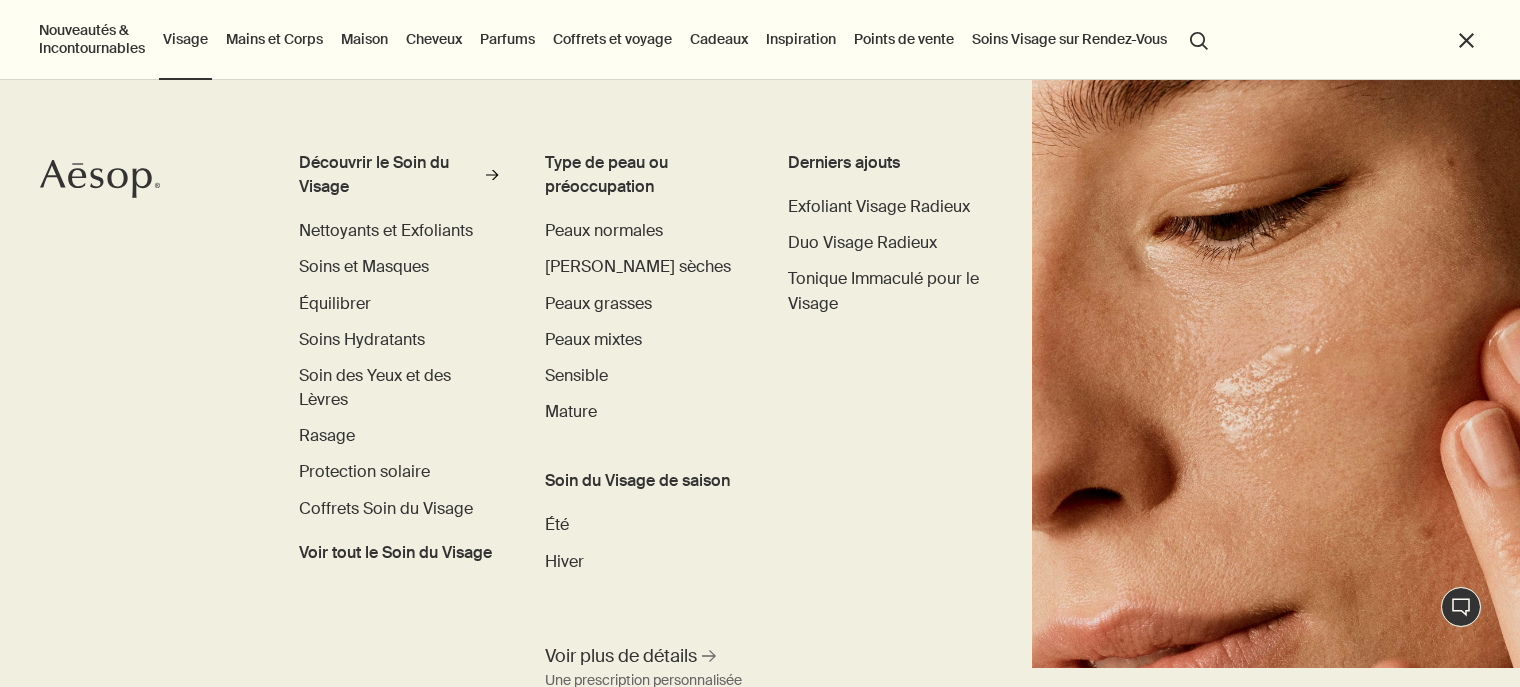 scroll, scrollTop: 19, scrollLeft: 0, axis: vertical 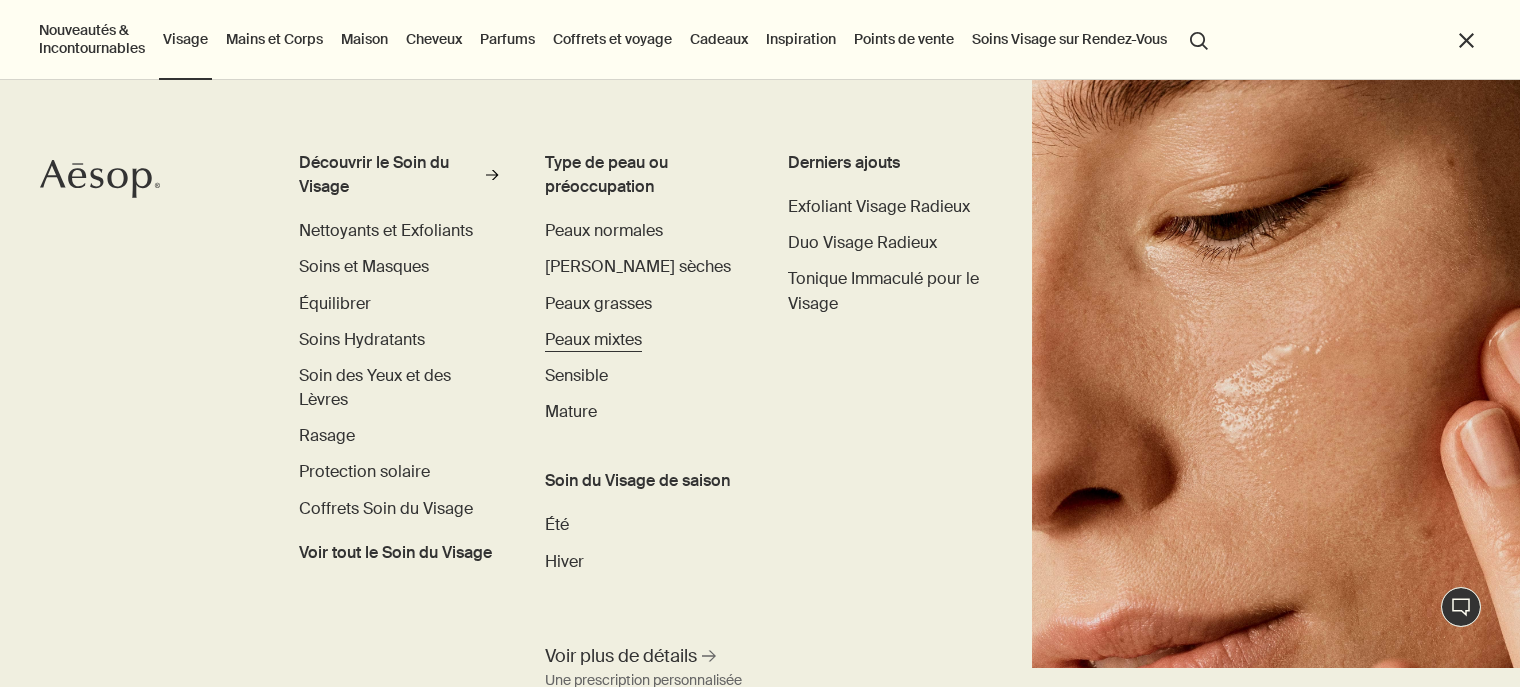 click on "Peaux mixtes" at bounding box center [593, 339] 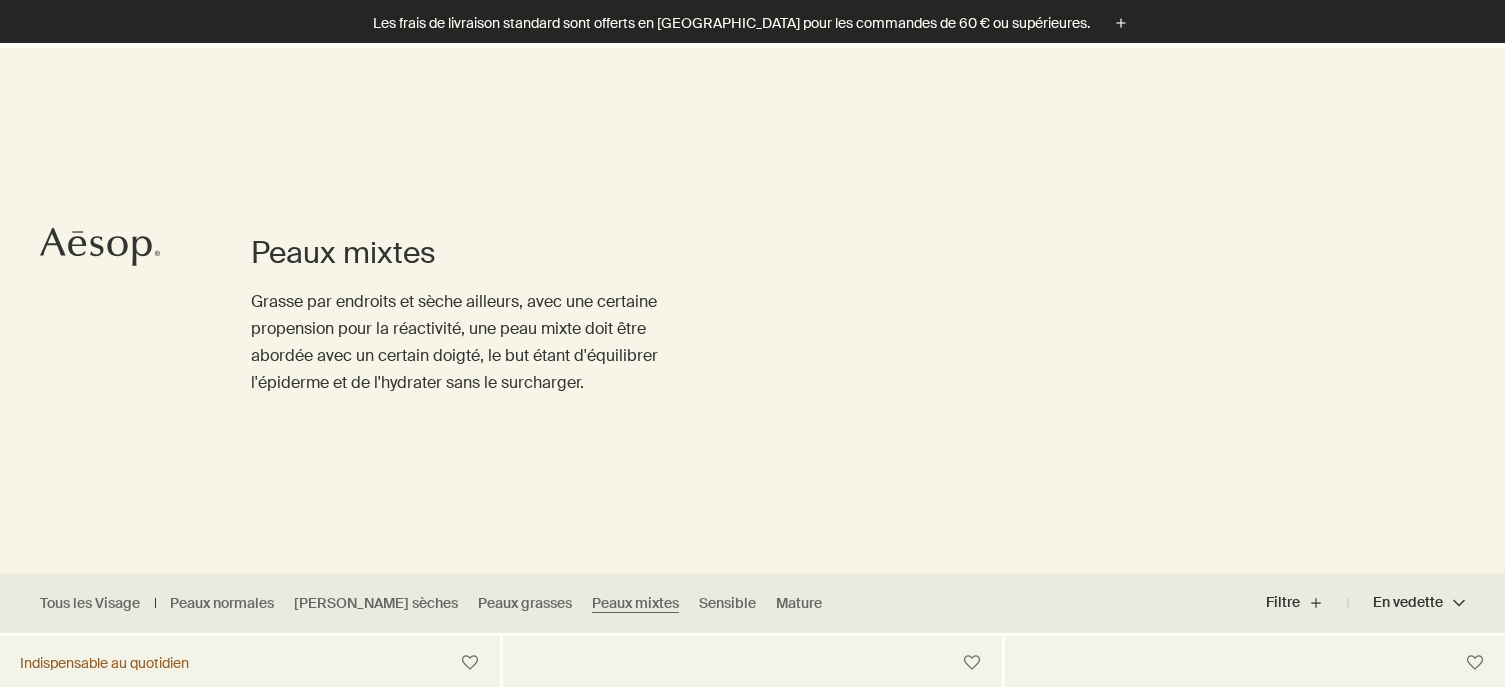 scroll, scrollTop: 573, scrollLeft: 0, axis: vertical 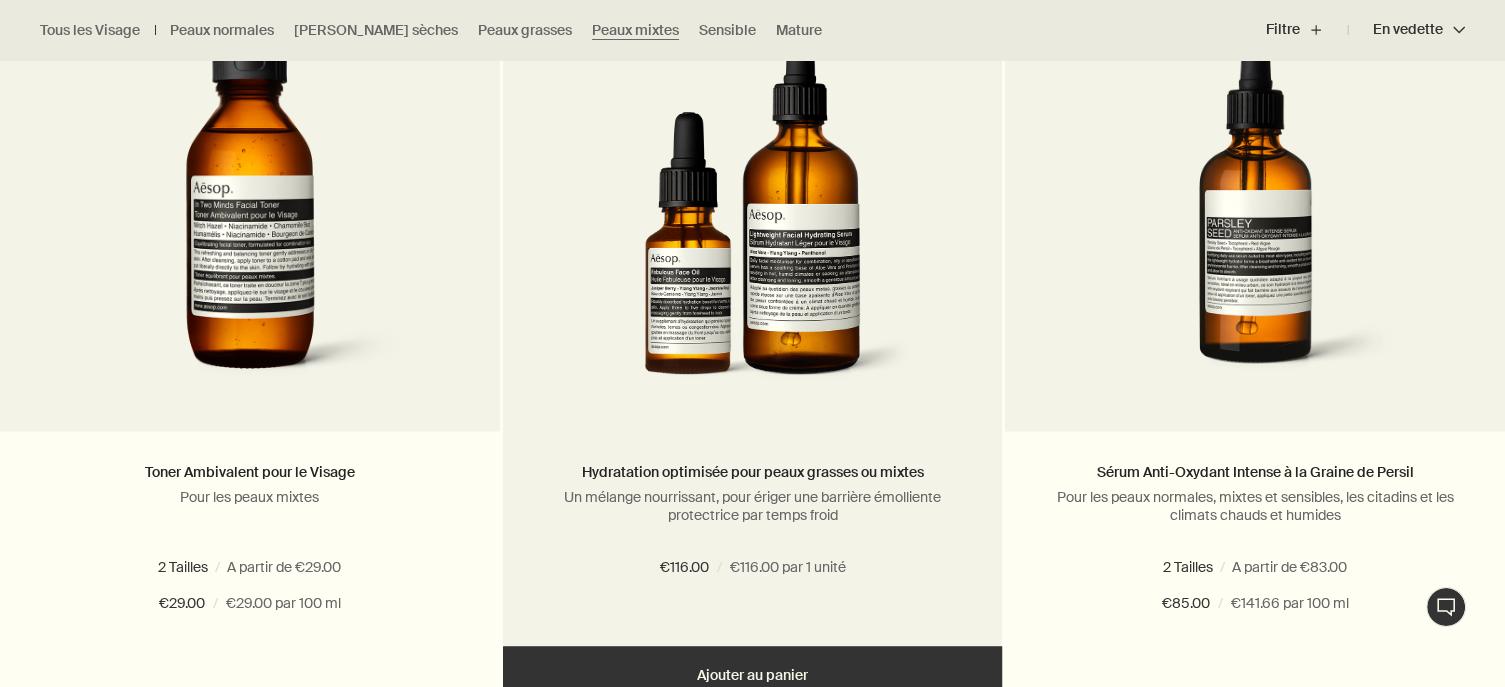 click at bounding box center (752, 216) 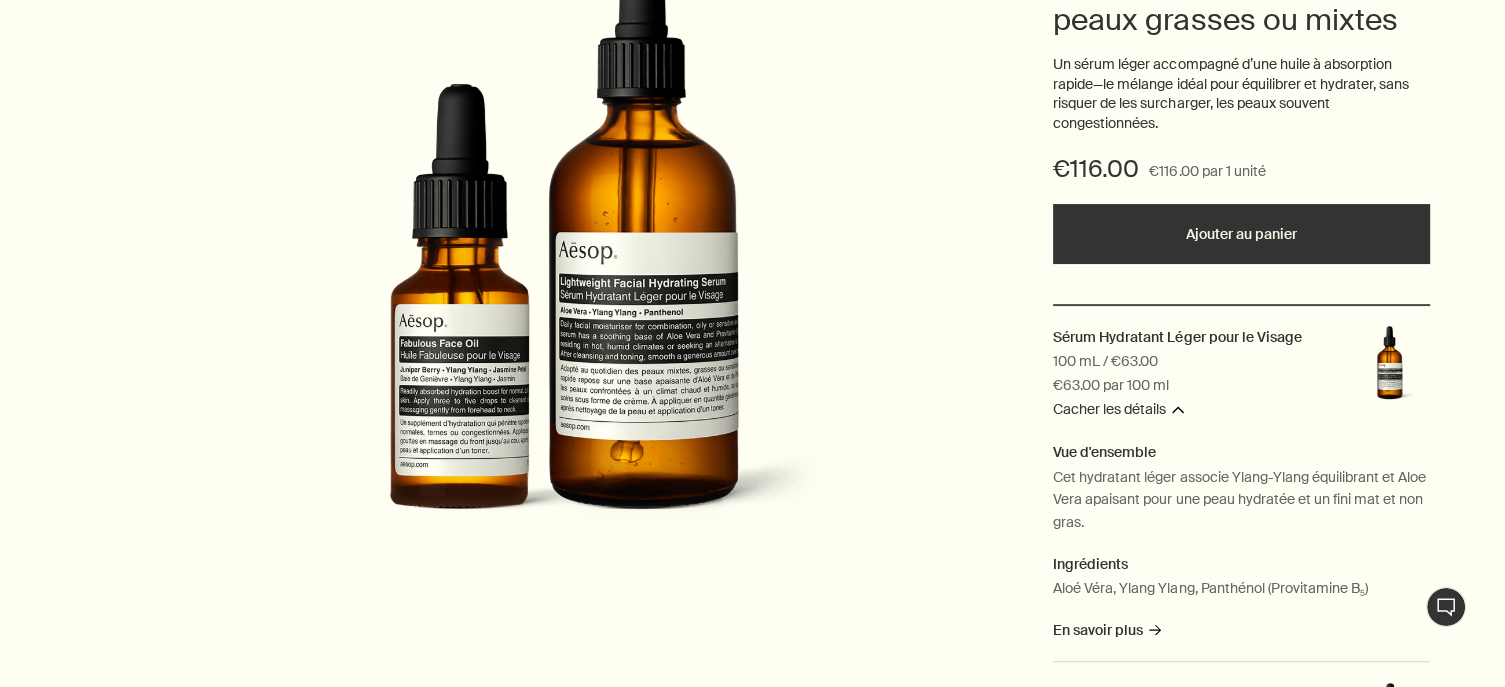 scroll, scrollTop: 330, scrollLeft: 0, axis: vertical 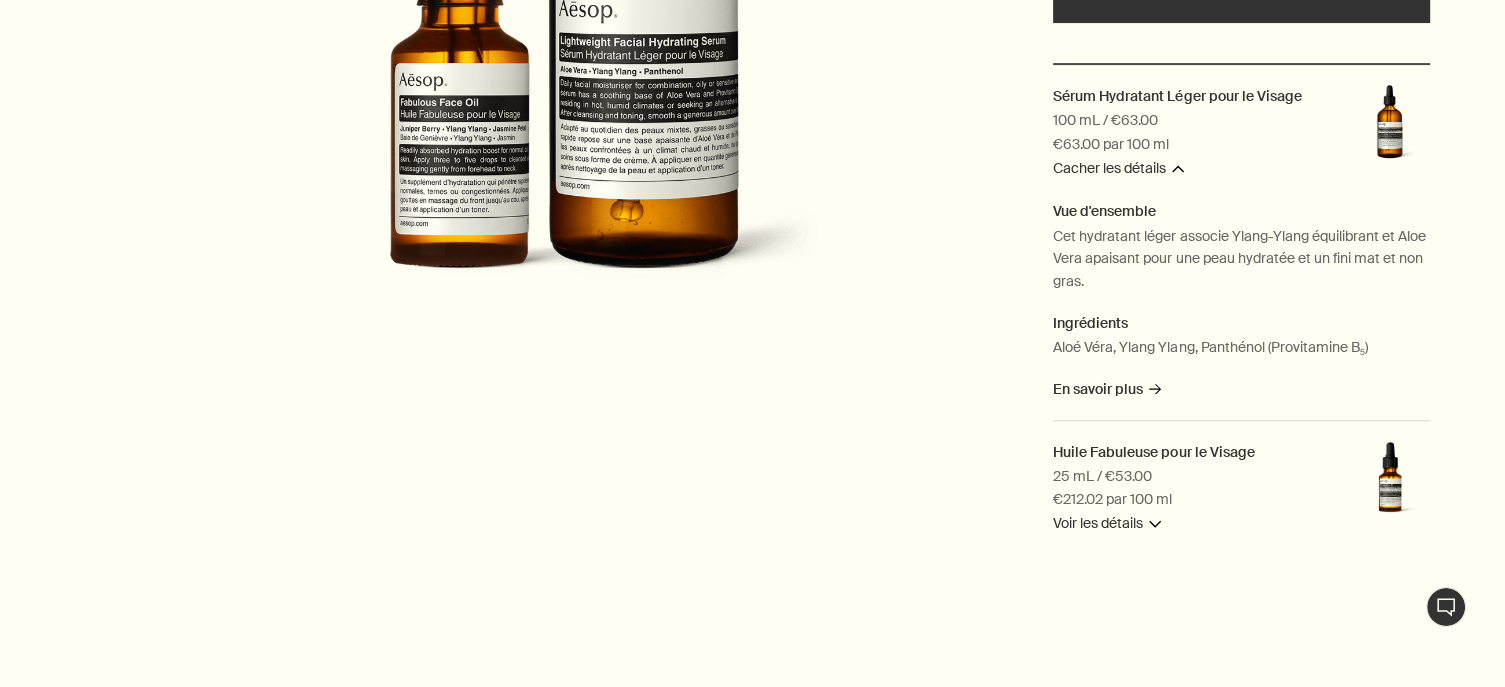 click on "Voir les détails downArrow" at bounding box center [1107, 524] 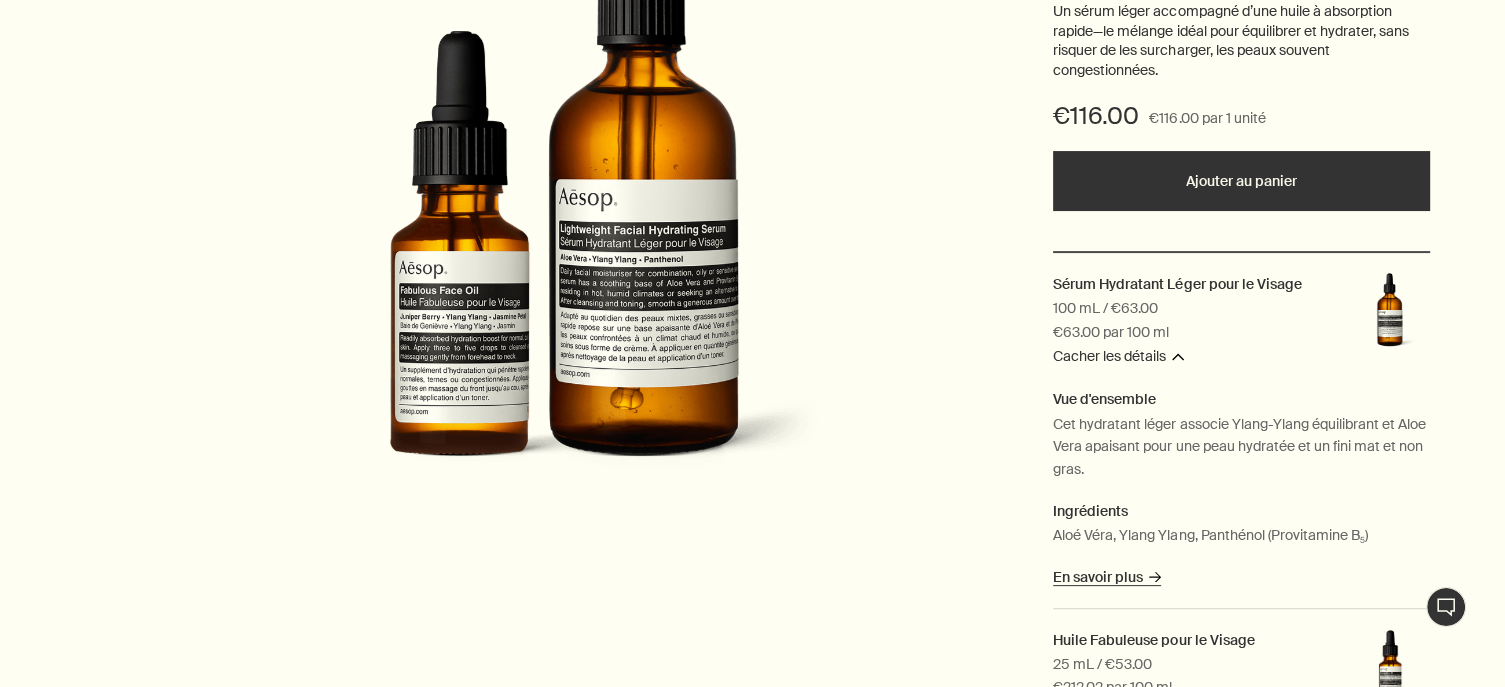 scroll, scrollTop: 315, scrollLeft: 0, axis: vertical 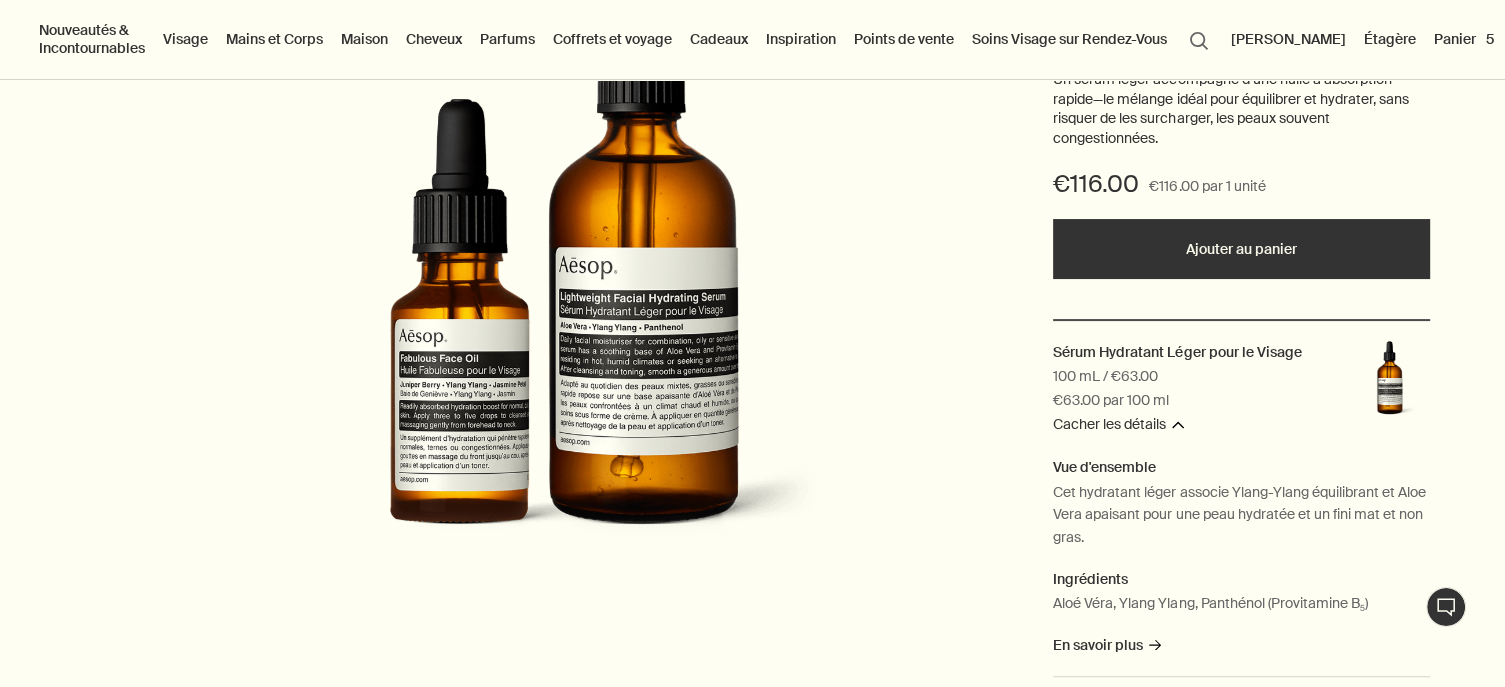 click on "Ajouter au panier" at bounding box center [1241, 249] 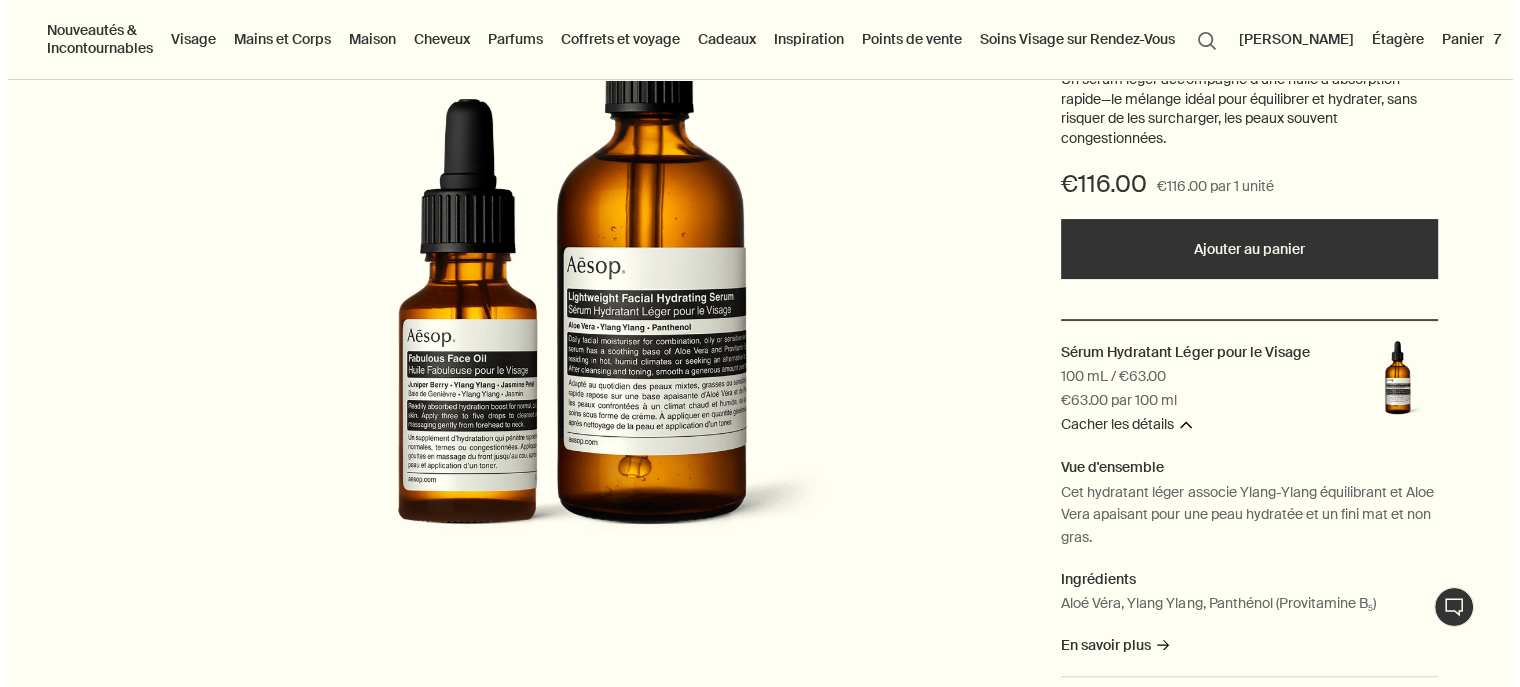 scroll, scrollTop: 0, scrollLeft: 0, axis: both 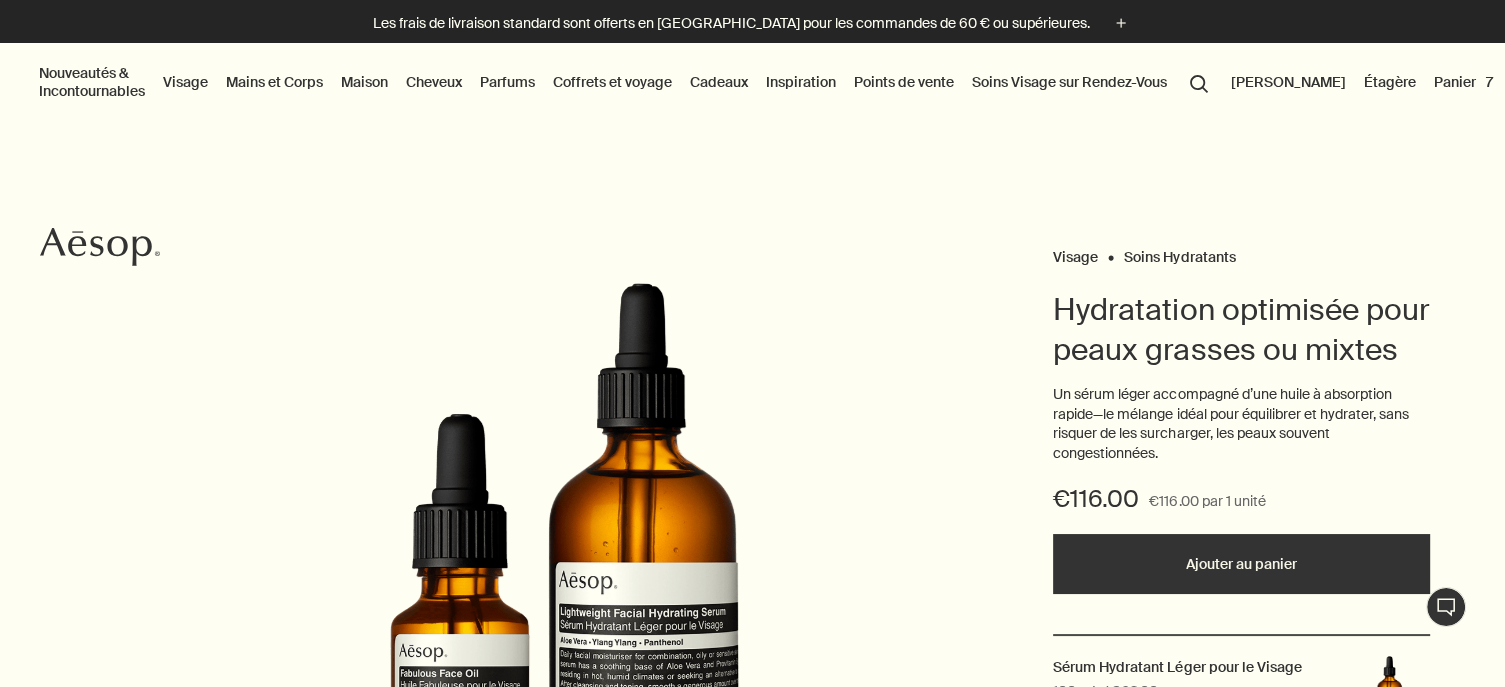 click on "Panier 7" at bounding box center (1463, 82) 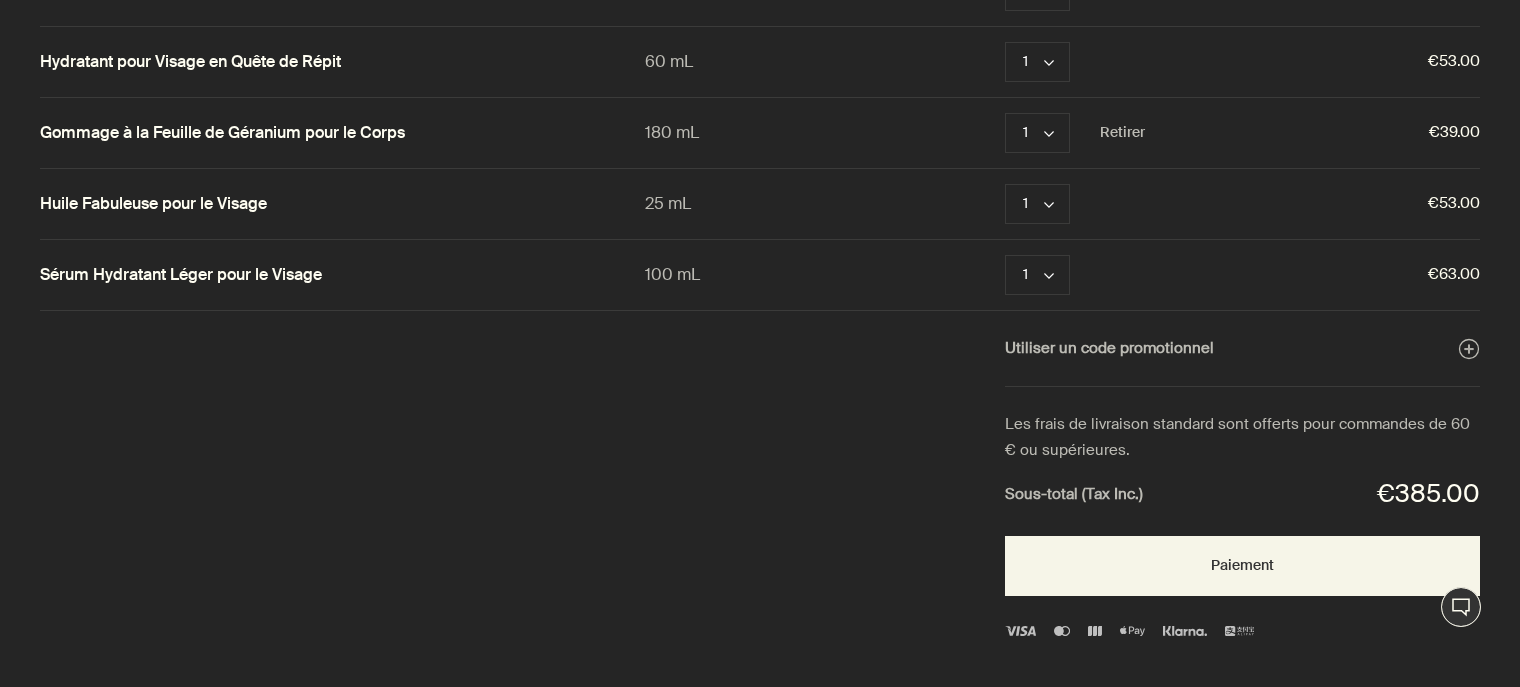 scroll, scrollTop: 0, scrollLeft: 0, axis: both 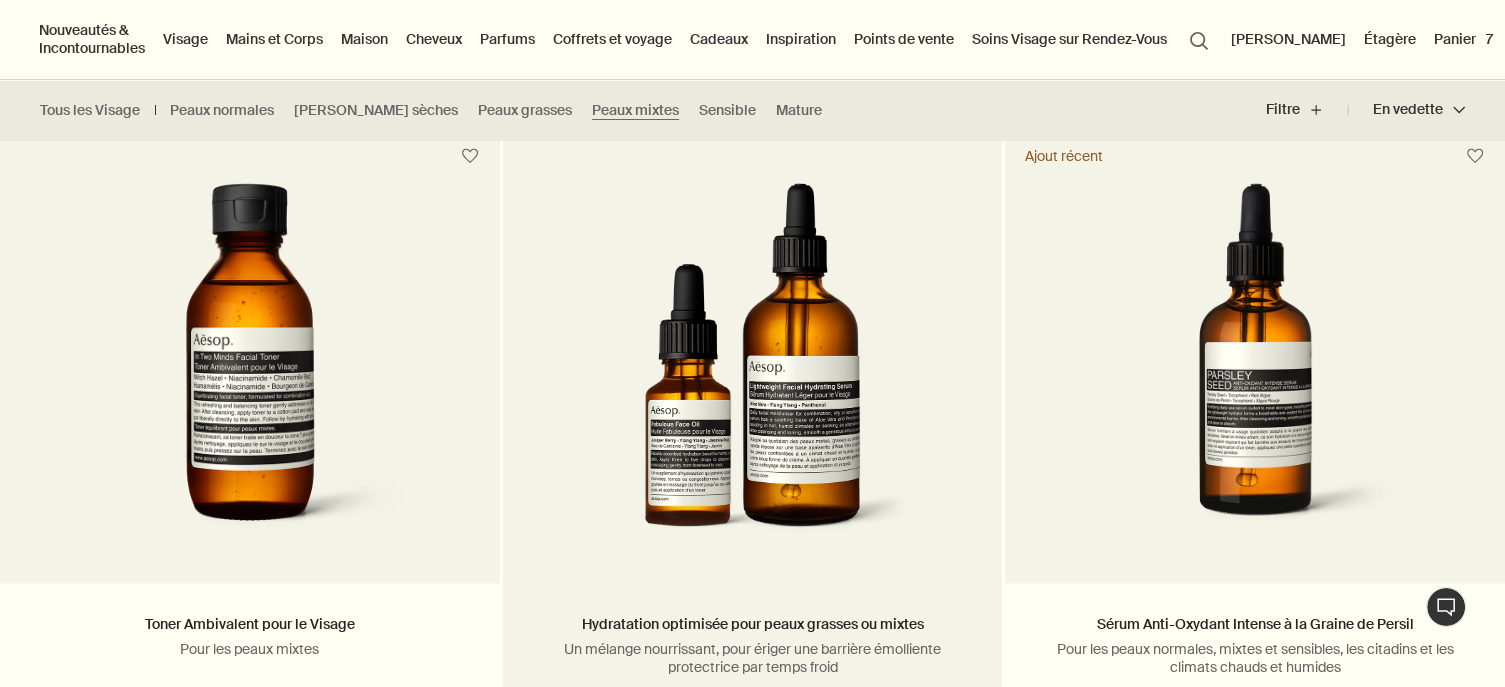 click at bounding box center [752, 368] 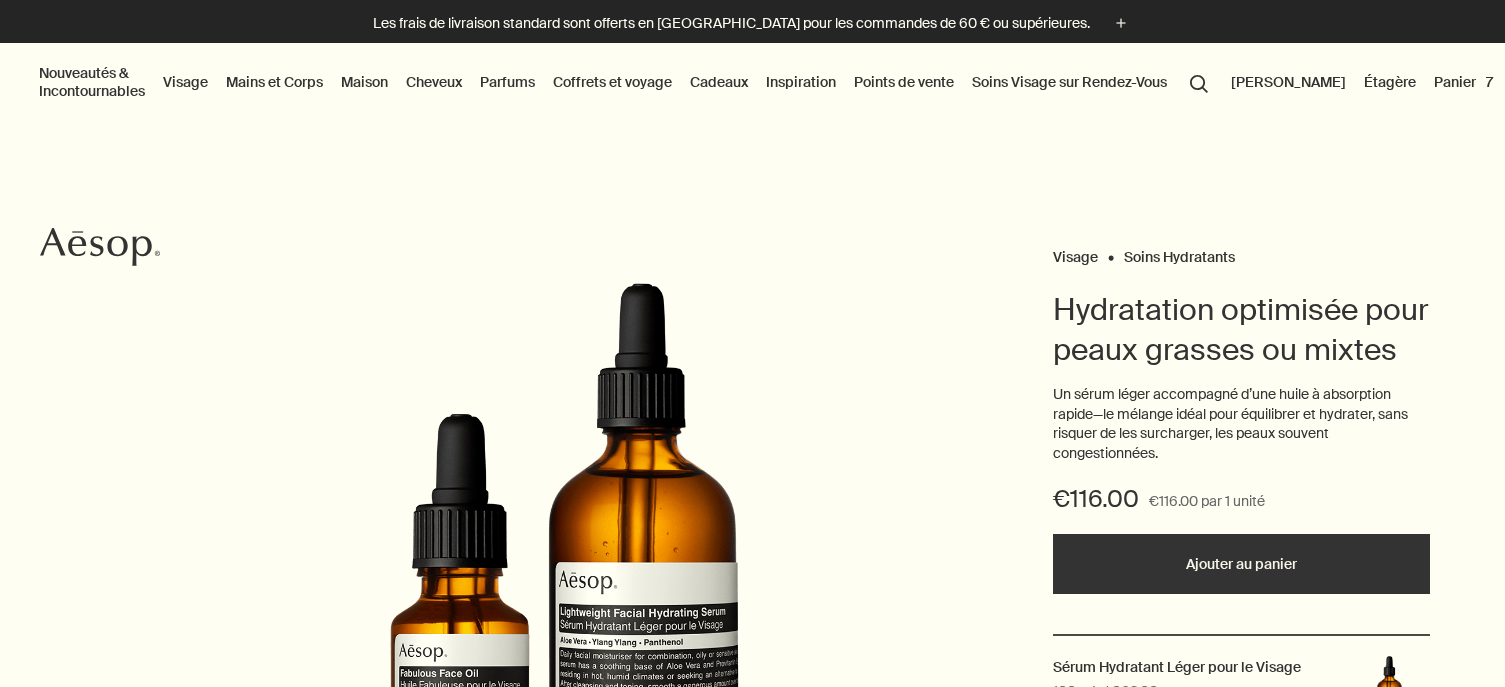 scroll, scrollTop: 0, scrollLeft: 0, axis: both 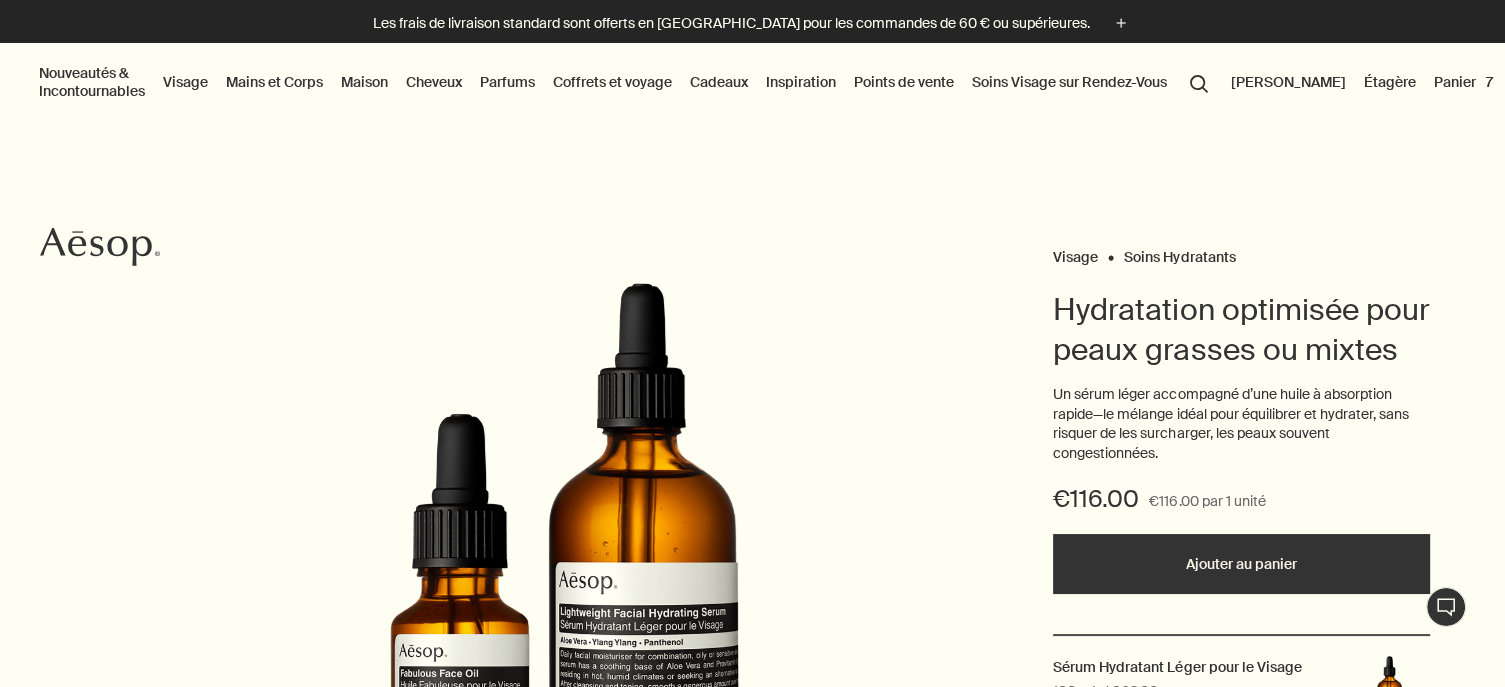 click on "Panier 7" at bounding box center [1463, 82] 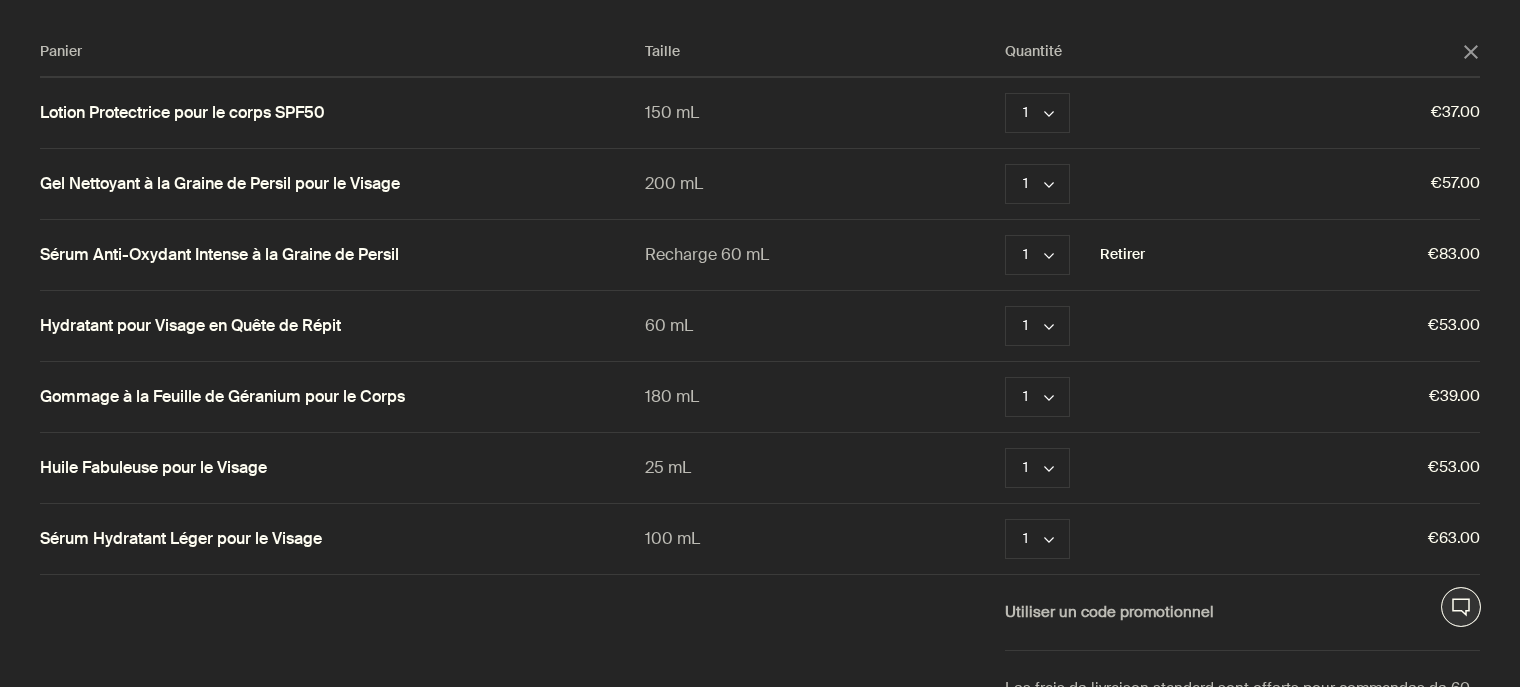 click on "Retirer" at bounding box center [1122, 255] 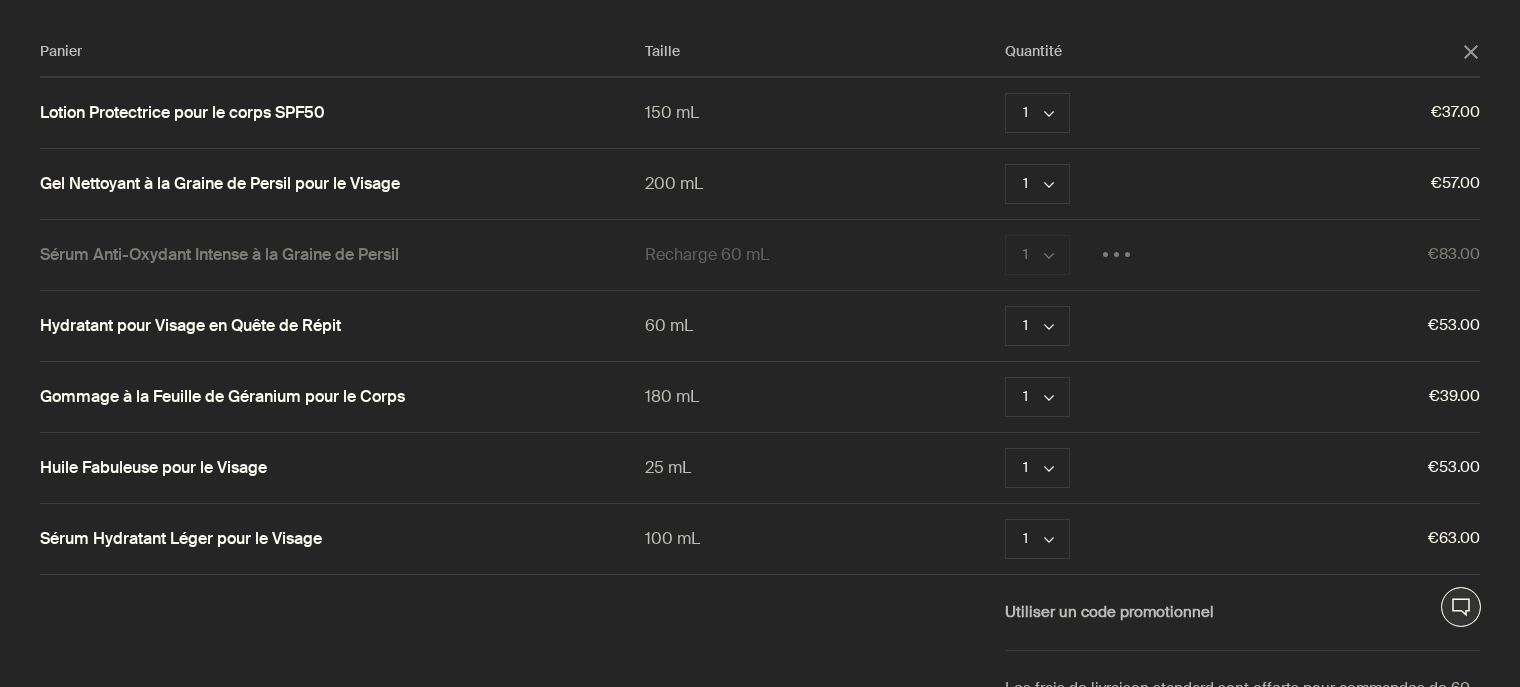 click 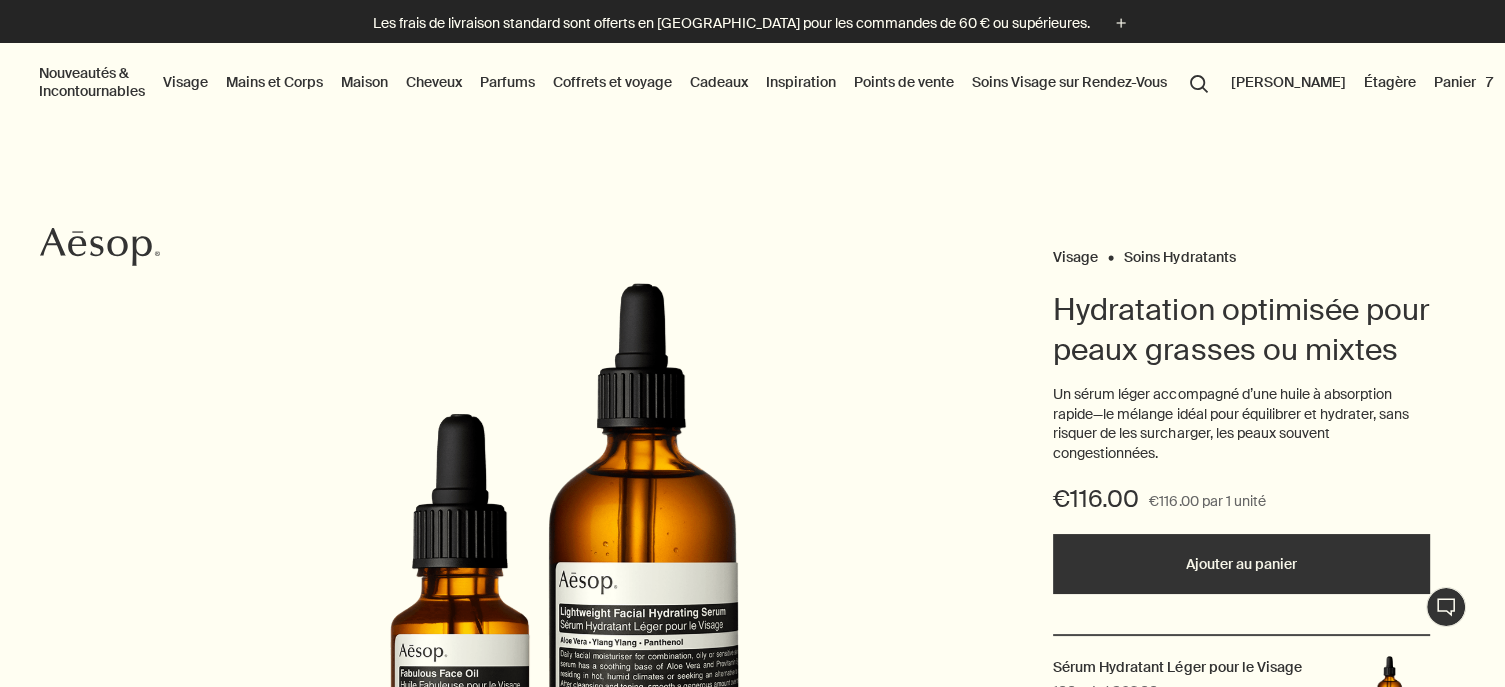 click on "search Rechercher" at bounding box center [1199, 82] 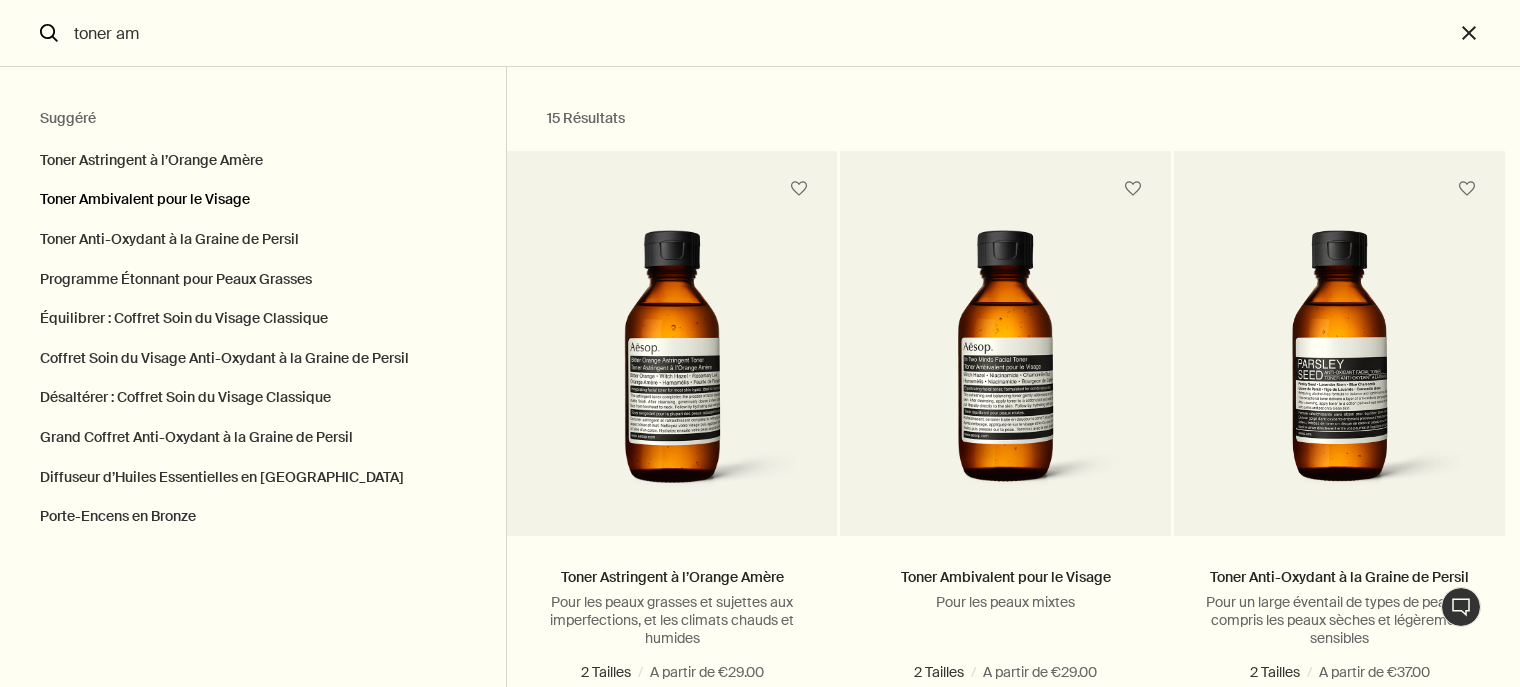 click on "Toner Ambivalent pour le Visage" at bounding box center [253, 200] 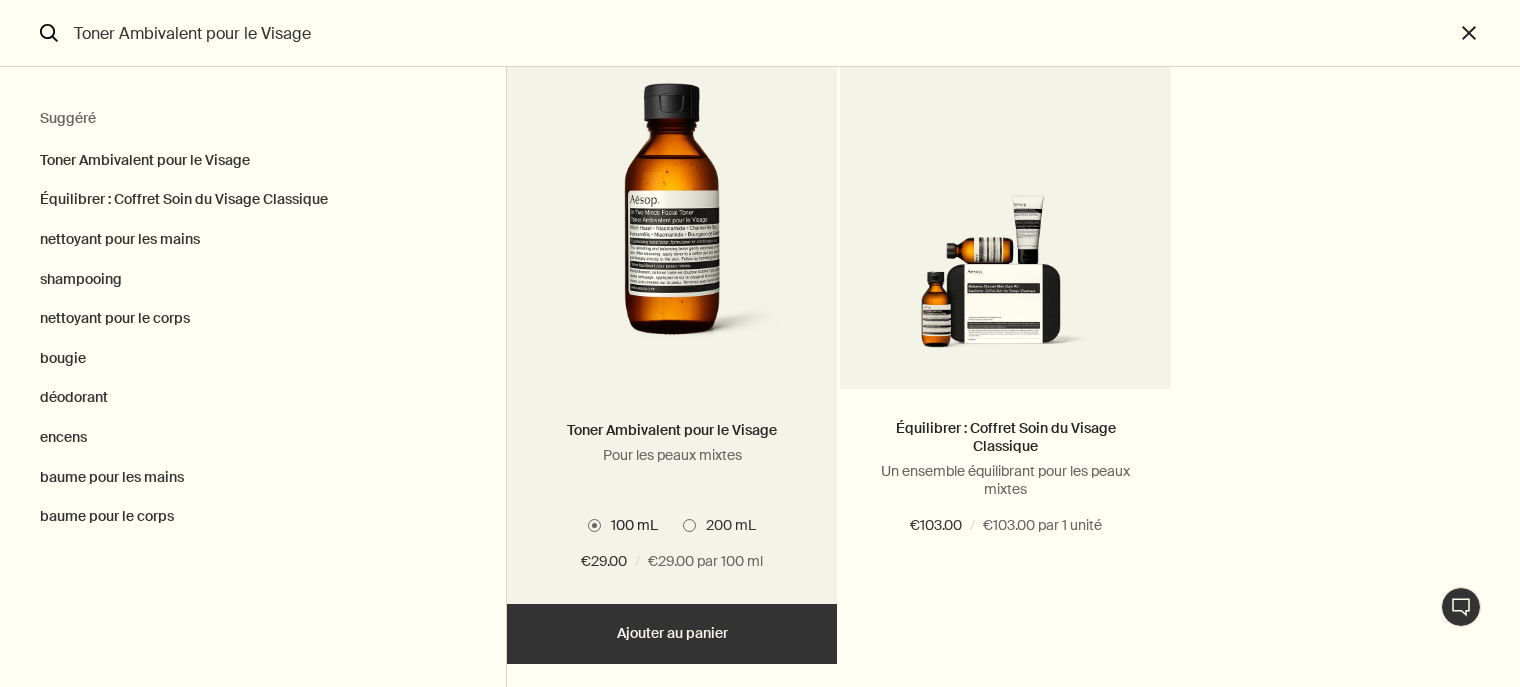 scroll, scrollTop: 162, scrollLeft: 0, axis: vertical 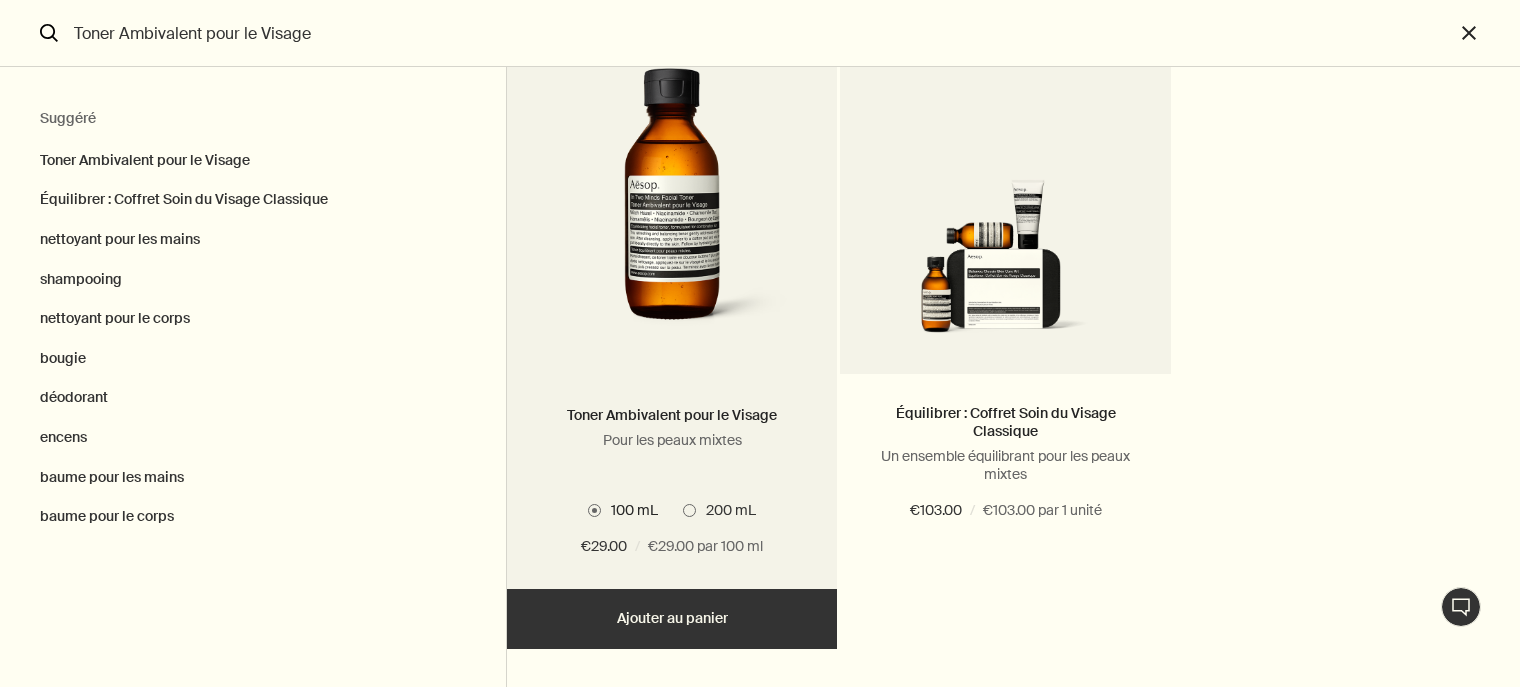 click at bounding box center (689, 510) 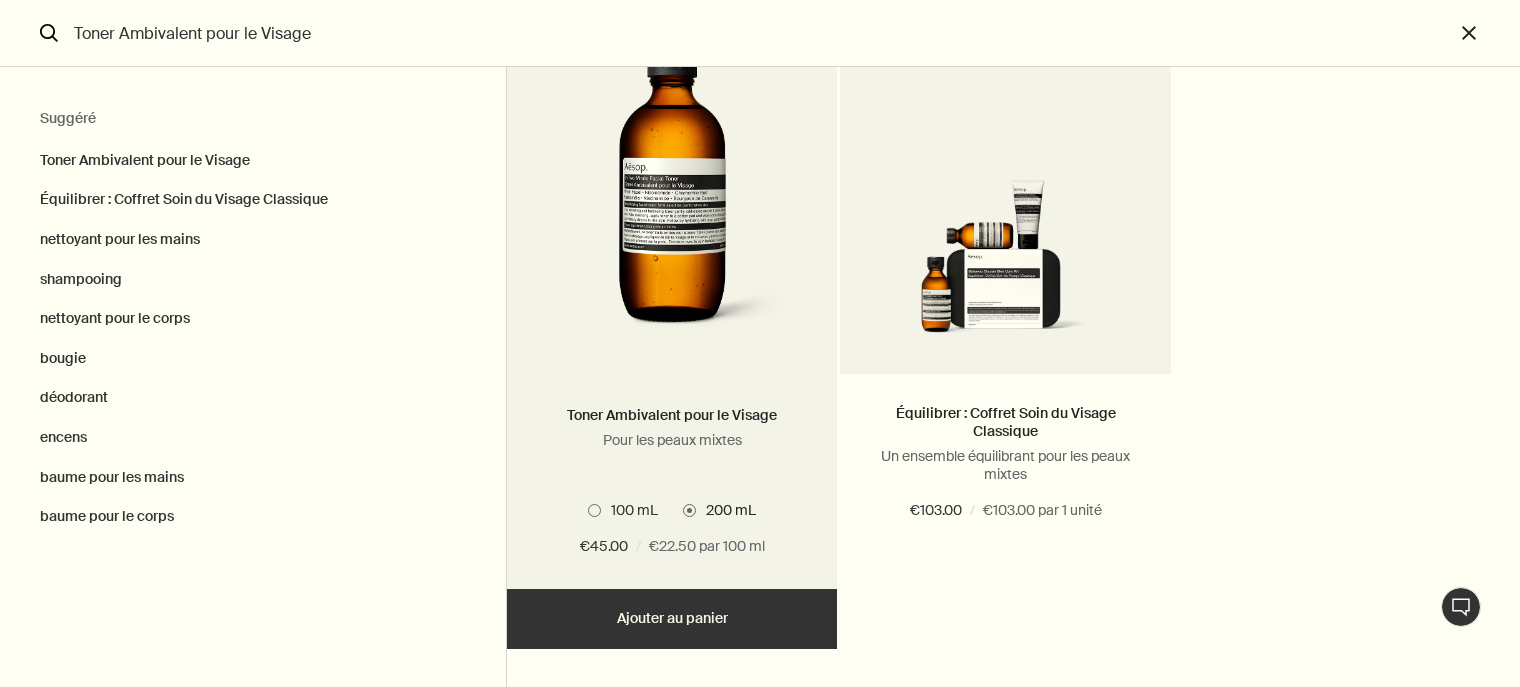 click on "Ajouter Ajouter au panier" at bounding box center [672, 619] 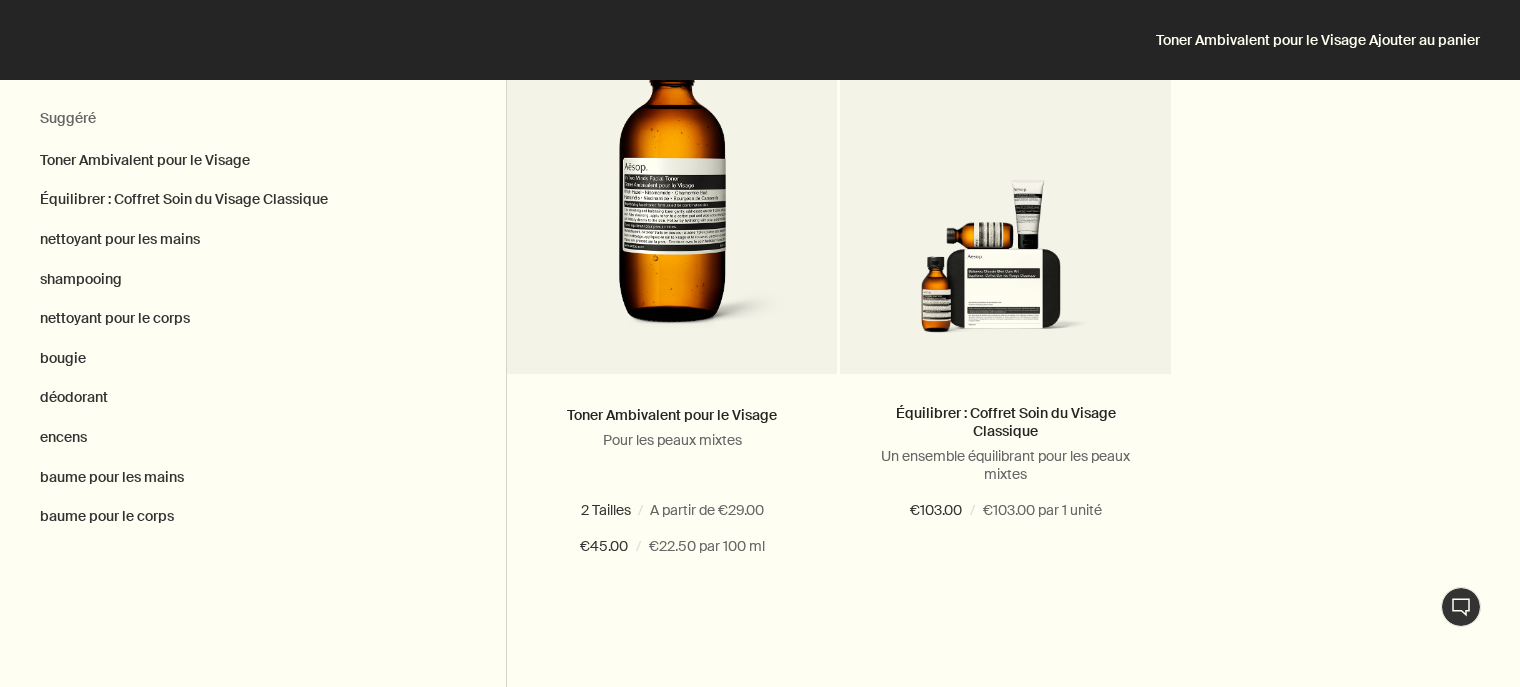 scroll, scrollTop: 0, scrollLeft: 0, axis: both 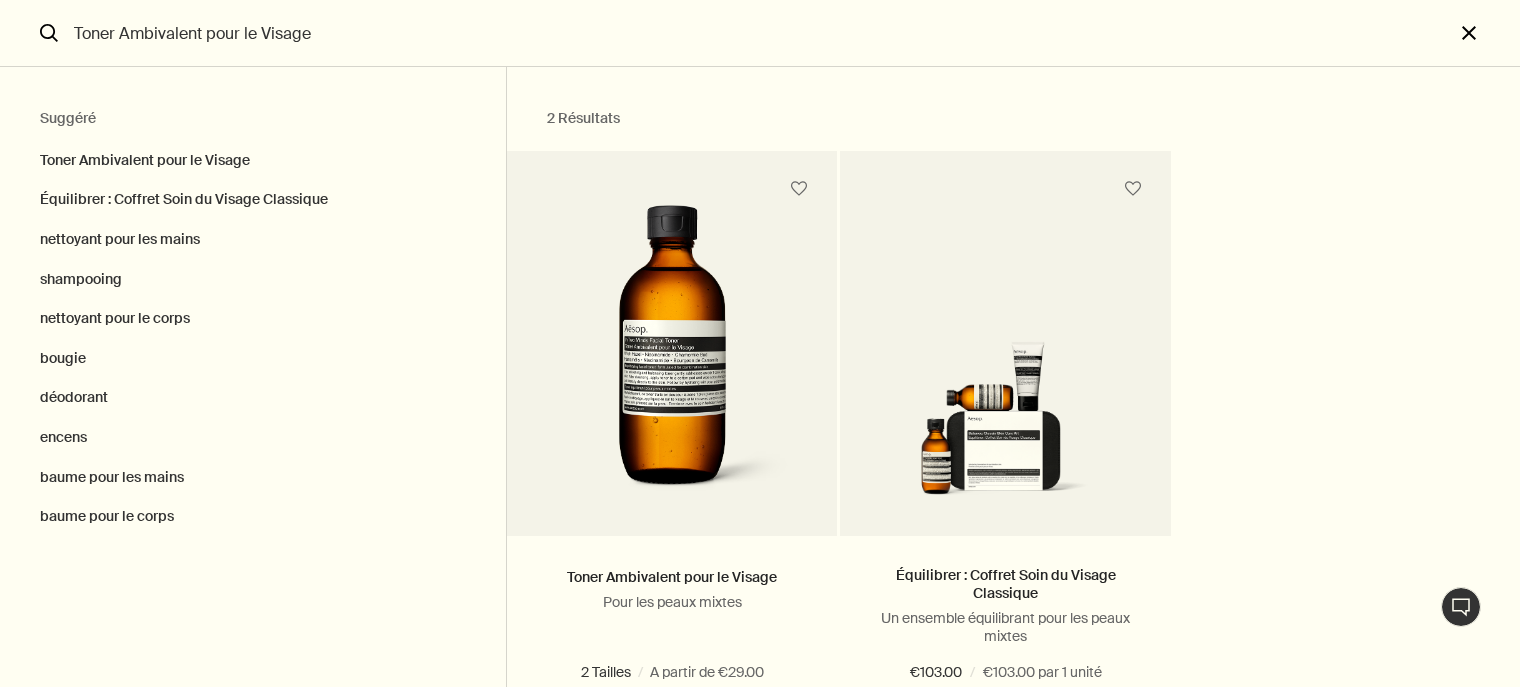 click on "close" at bounding box center (1487, 33) 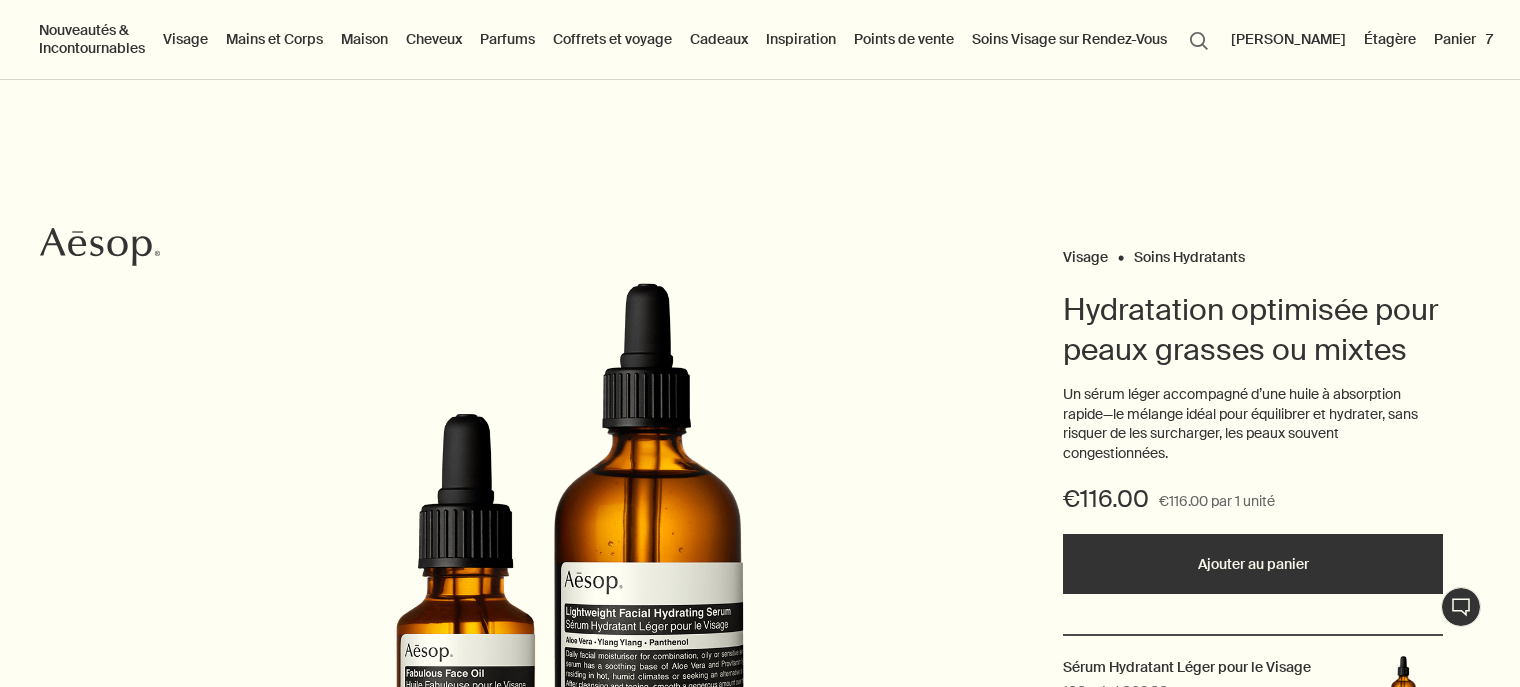 type 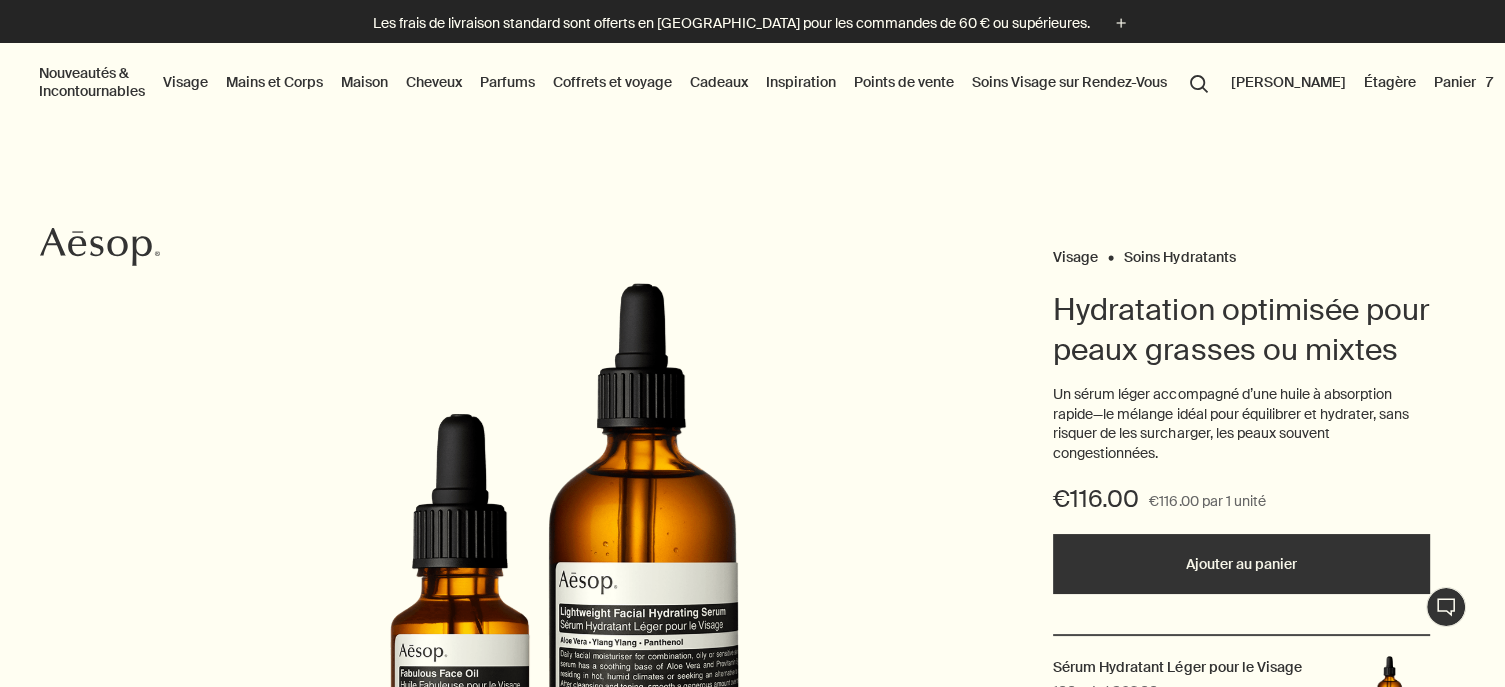 click on "Panier 7" at bounding box center [1463, 82] 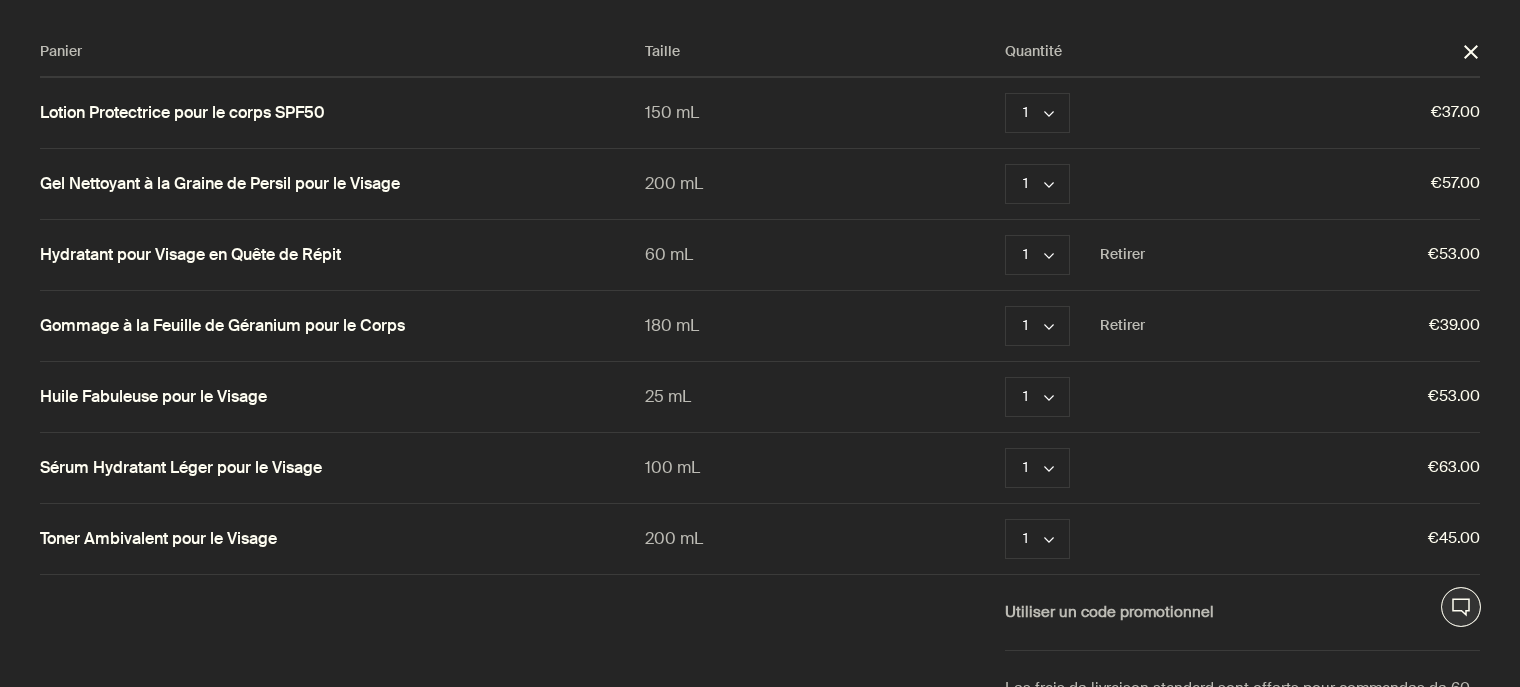 scroll, scrollTop: 275, scrollLeft: 0, axis: vertical 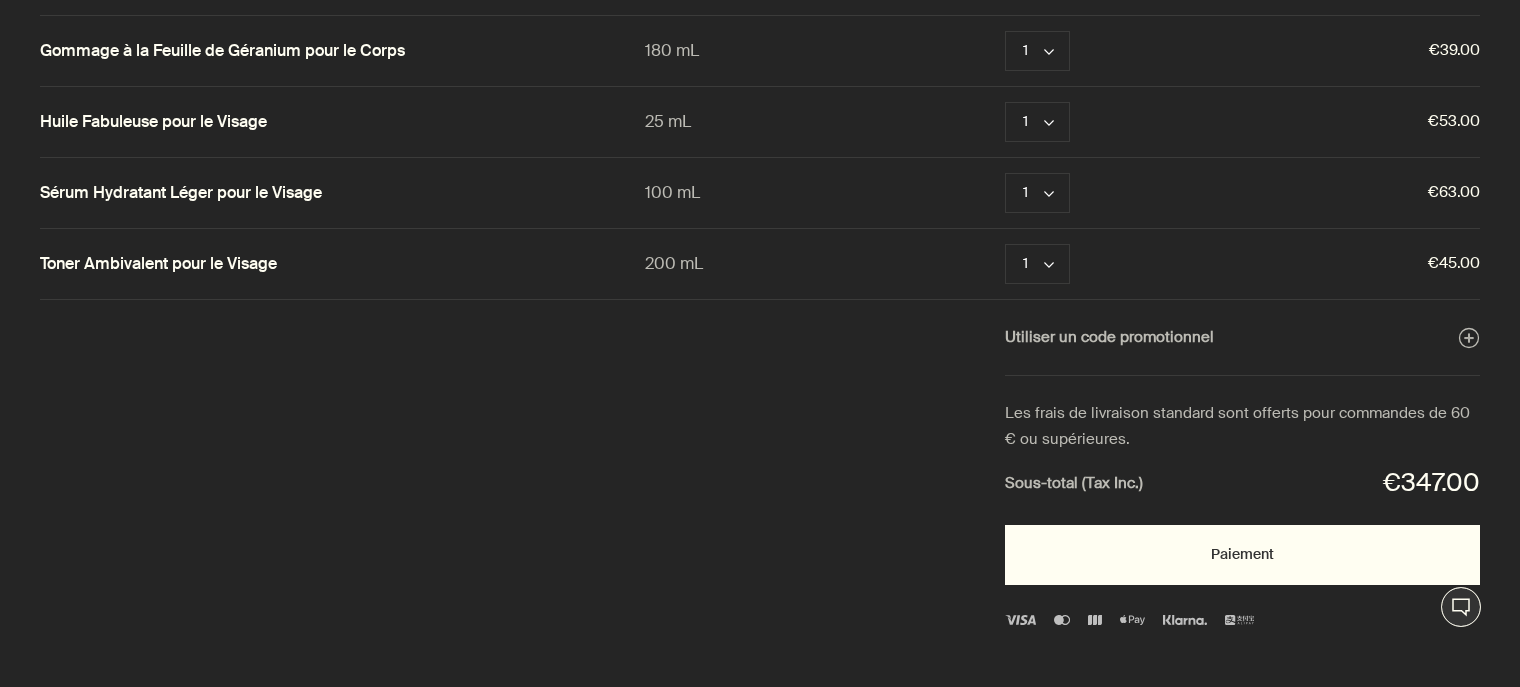 click on "Paiement" at bounding box center (1242, 555) 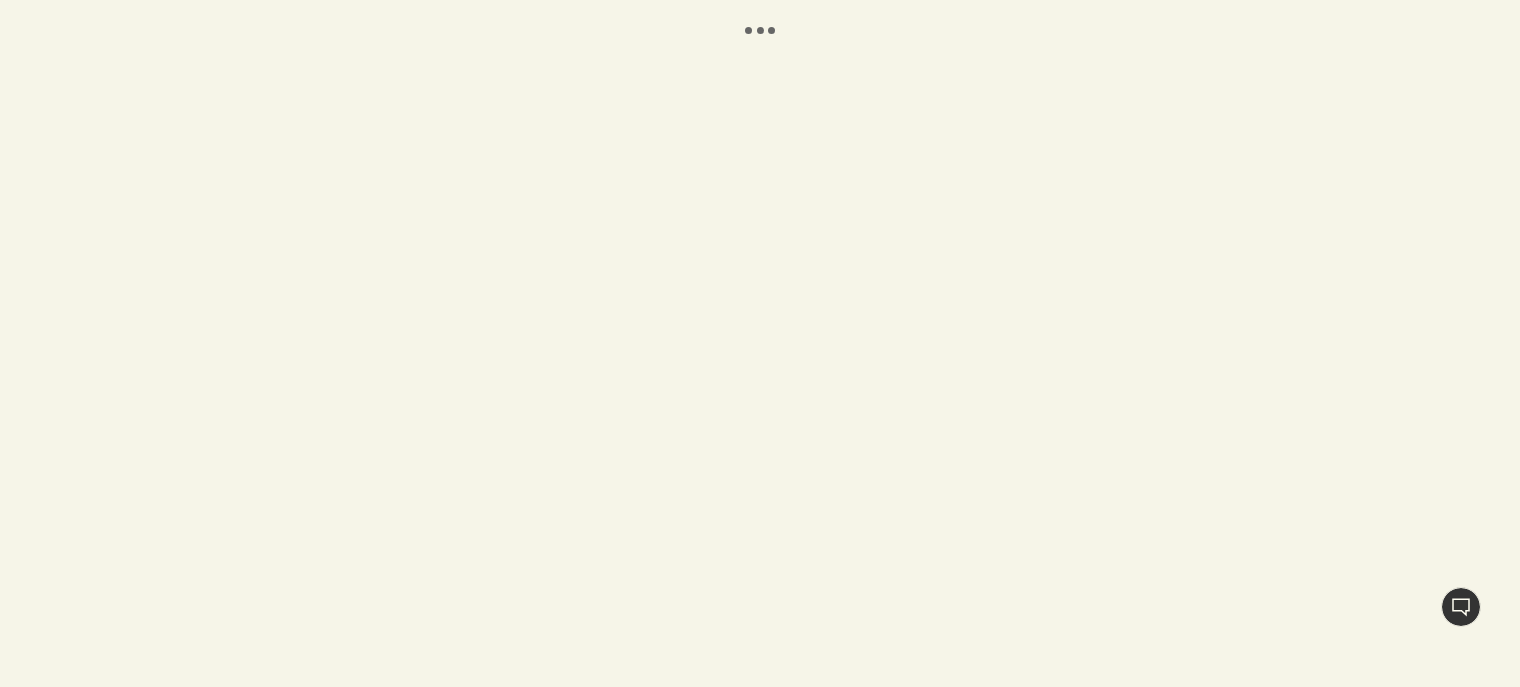 scroll, scrollTop: 0, scrollLeft: 0, axis: both 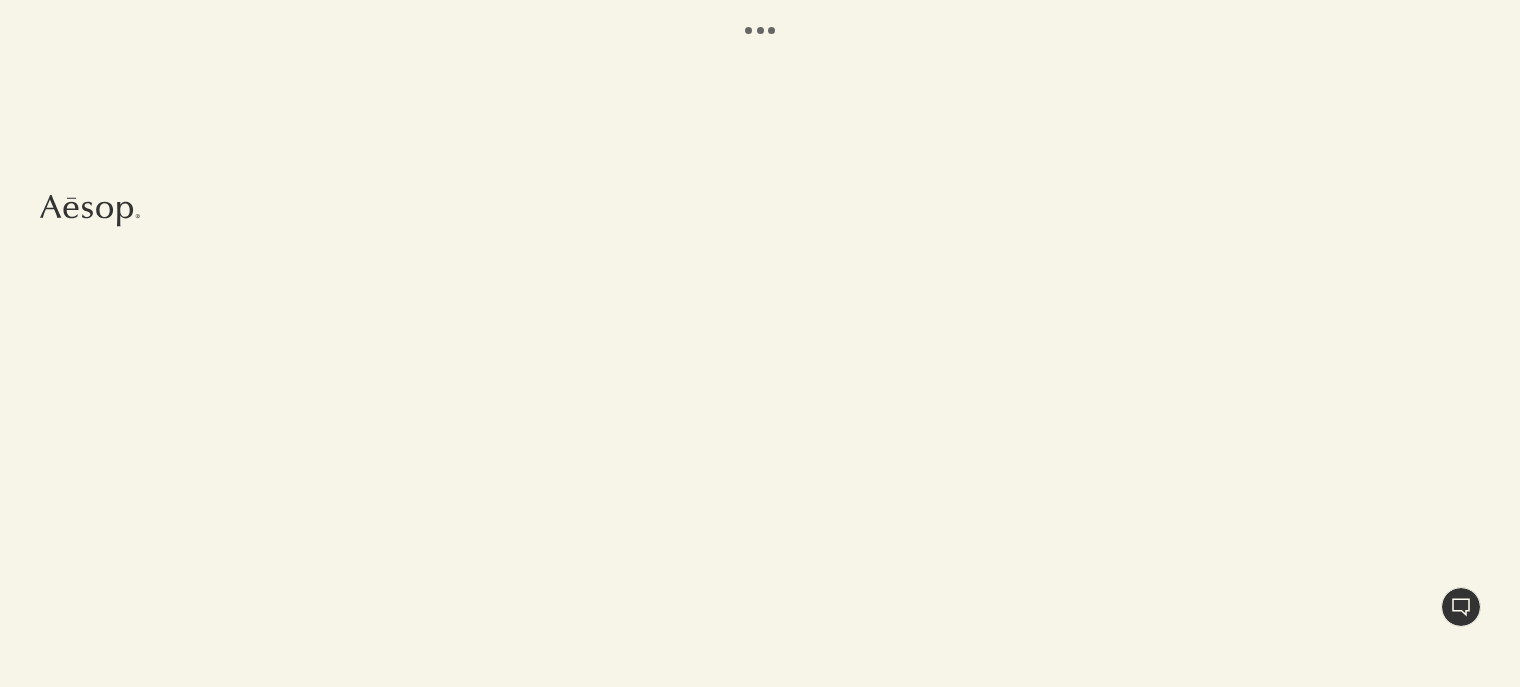select on "FR" 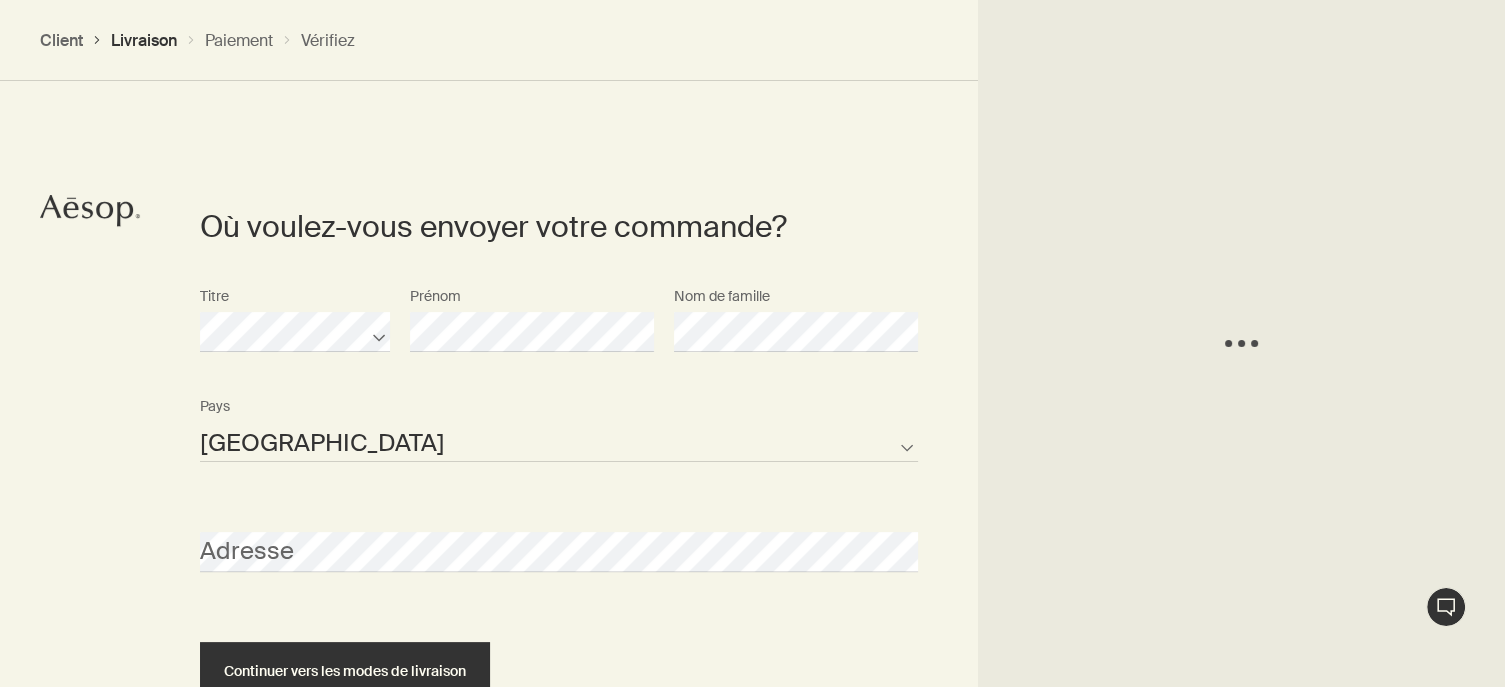 scroll, scrollTop: 448, scrollLeft: 0, axis: vertical 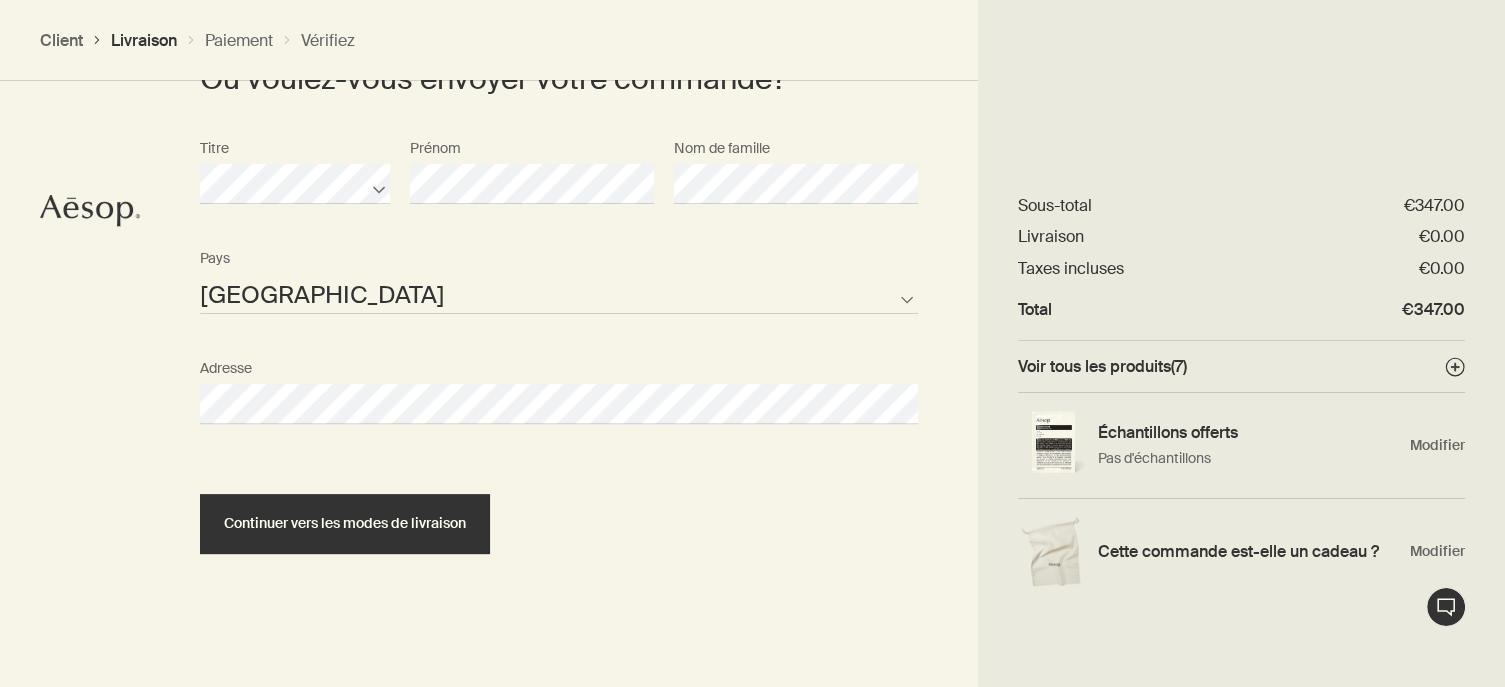 select on "FR" 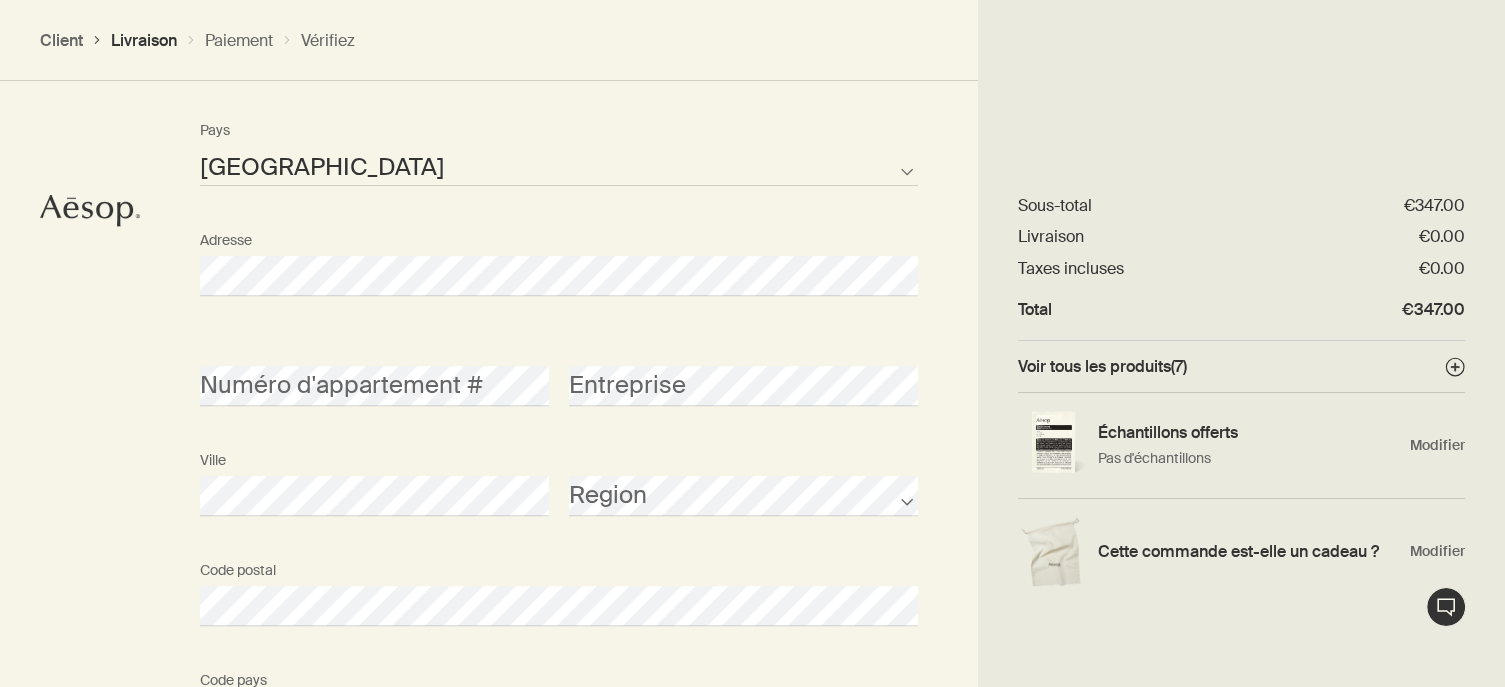 scroll, scrollTop: 740, scrollLeft: 0, axis: vertical 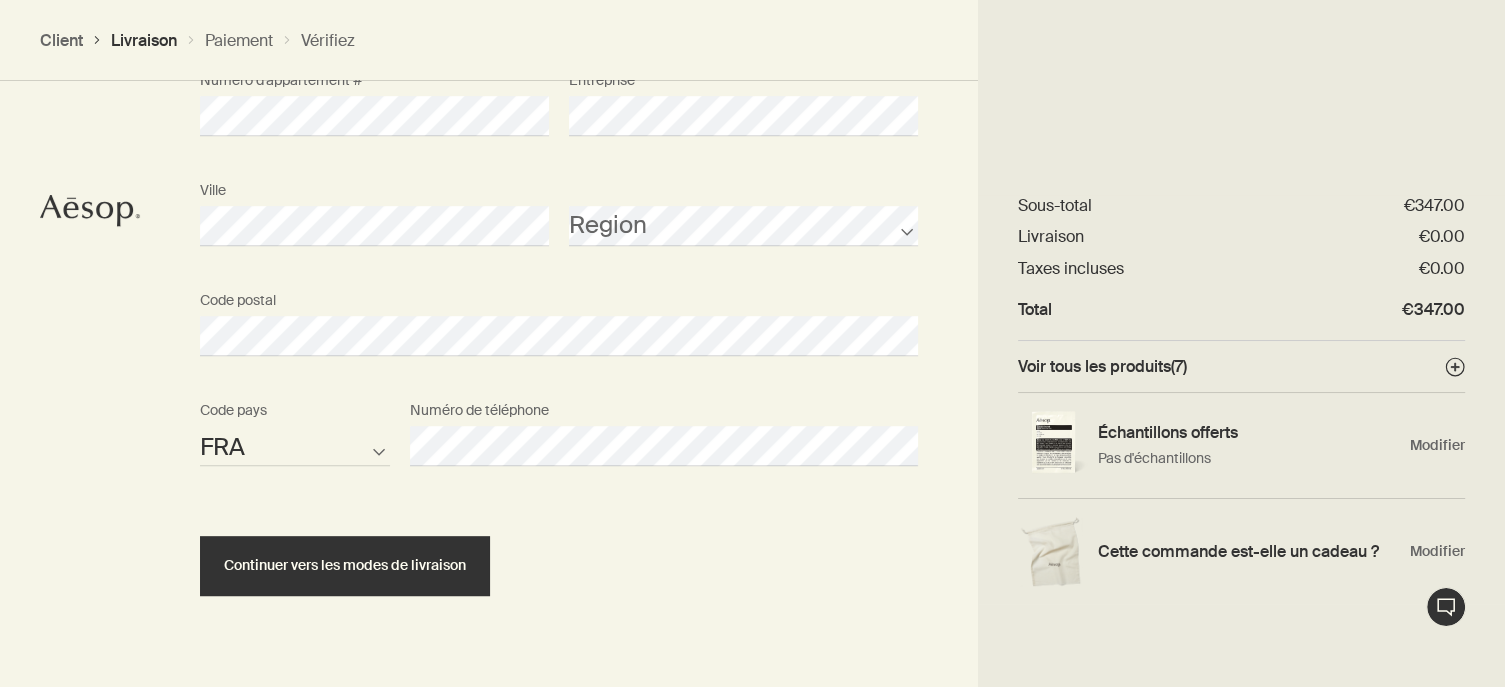 click on "AFG ALB DZA ASM AND AGO AIA ATA ATG ARG ARM ABW AUS AUT AZE BHS BHR BGD BRB BLR BEL BLZ BEN BMU BTN BOL BIH BWA BRA IOT VGB BRN BGR BFA BDI KHM CMR CAN CPV CYM CAF TCD CHL CHN CXR CCK COL COM COK CRI HRV CUB CUW CYP CZE COD DNK DJI DMA DOM TLS ECU EGY SLV GNQ ERI EST ETH FLK FRO FJI FIN FRA PYF GAB GMB GEO DEU GHA GIB GRC GRL GRD GUM GTM GGY GIN GNB GUY HTI HND HKG HUN ISL IND IDN IRN IRQ IRL IMN ISR ITA CIV JAM JPN JEY JOR [PERSON_NAME] KIR XKX KWT KGZ LAO LVA LBN LSO LBR LBY LIE LTU LUX MAC MKD MDG MWI MYS MDV MLI MLT MHL MRT MUS MYT MEX FSM MDA MCO MNG MNE MSR MAR MOZ MMR NAM NRU NPL NLD ANT NCL NZL NIC NER [PERSON_NAME] PRK MNP NOR OMN PAK PLW PSE PAN PNG PRY PER PHL PCN POL PRT PRI QAT COG REU ROU RUS RWA BLM SHN KNA LCA MAF SPM VCT WSM SMR STP [PERSON_NAME] SRB SYC SLE SGP SXM SVK SVN SLB SOM KOR ZAF SSD ESP LKA SDN SUR SJM SWZ SWE CHE SYR TWN TJK TZA THA TGO TKL TON TTO TUN TUR TKM TCA TUV VIR UGA UKR ARE GBR USA URY UZB VUT VAT VEN VNM WLF [PERSON_NAME] ZMB ZWE Code pays Numéro de téléphone" at bounding box center (559, 446) 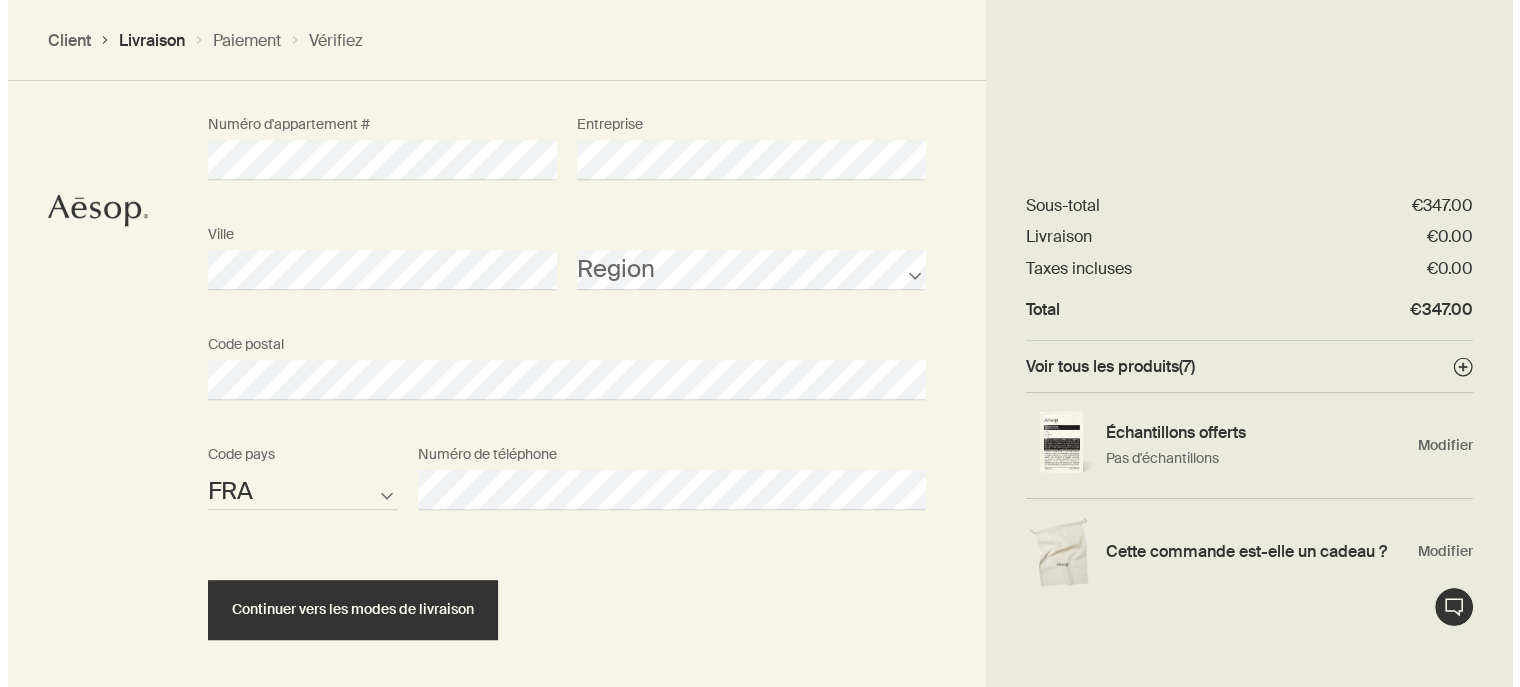 scroll, scrollTop: 1024, scrollLeft: 0, axis: vertical 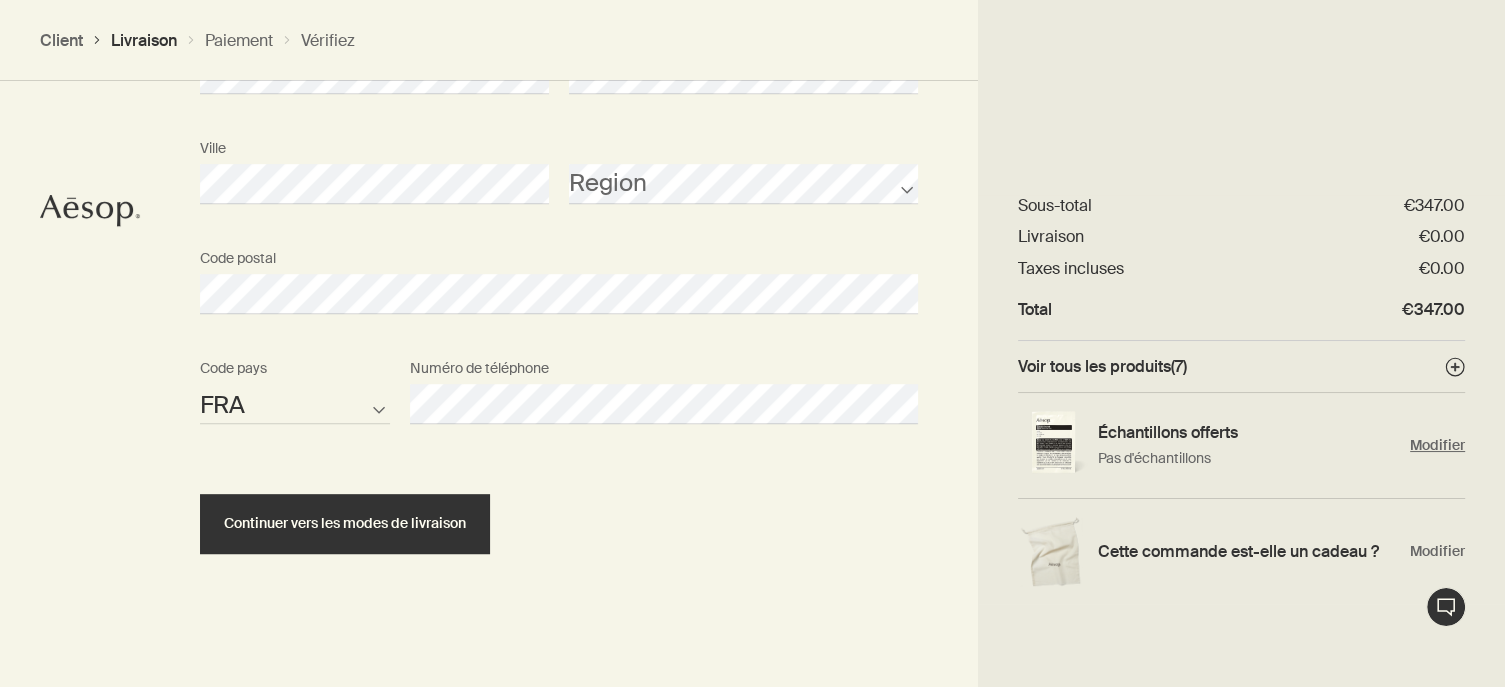 click on "Modifier" at bounding box center (1437, 445) 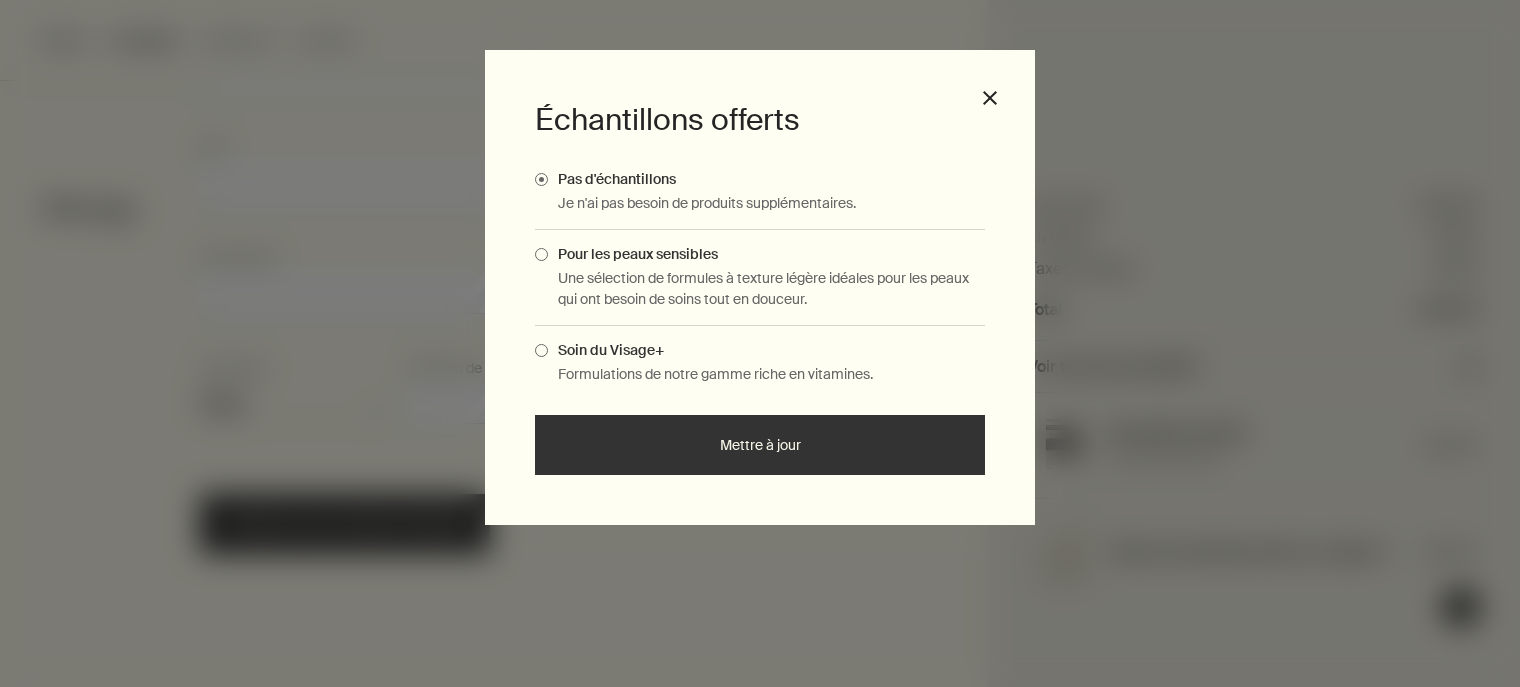 click on "Soin du Visage+" at bounding box center [760, 350] 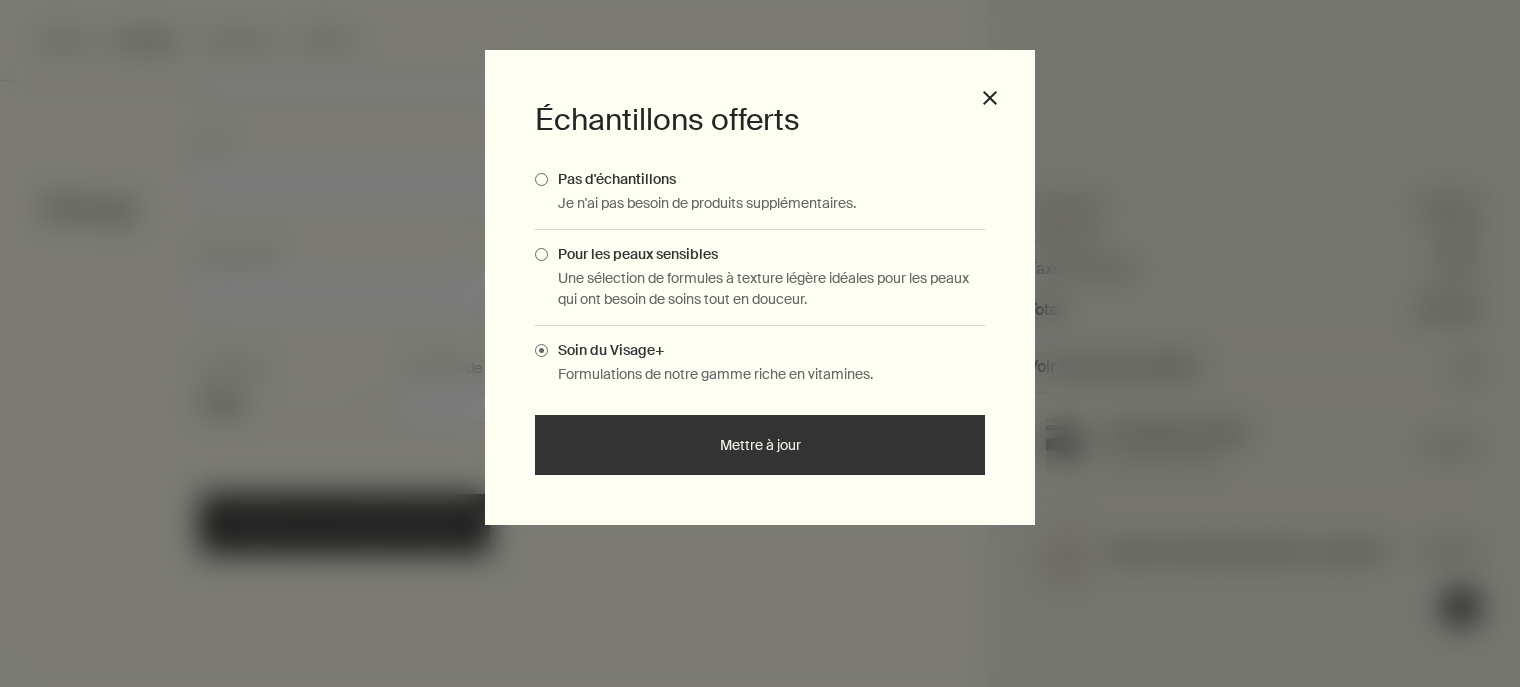 click on "Mettre à jour" at bounding box center (760, 445) 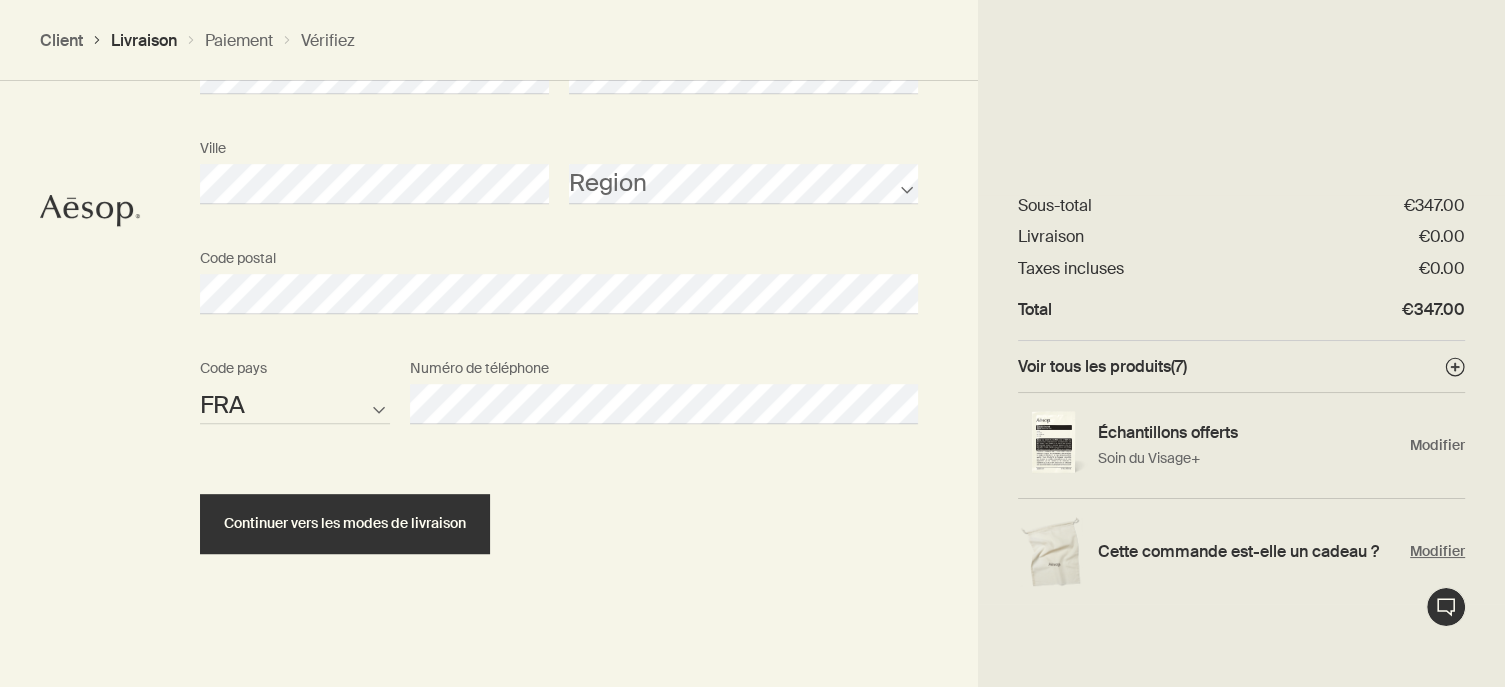 click on "Modifier" at bounding box center (1437, 551) 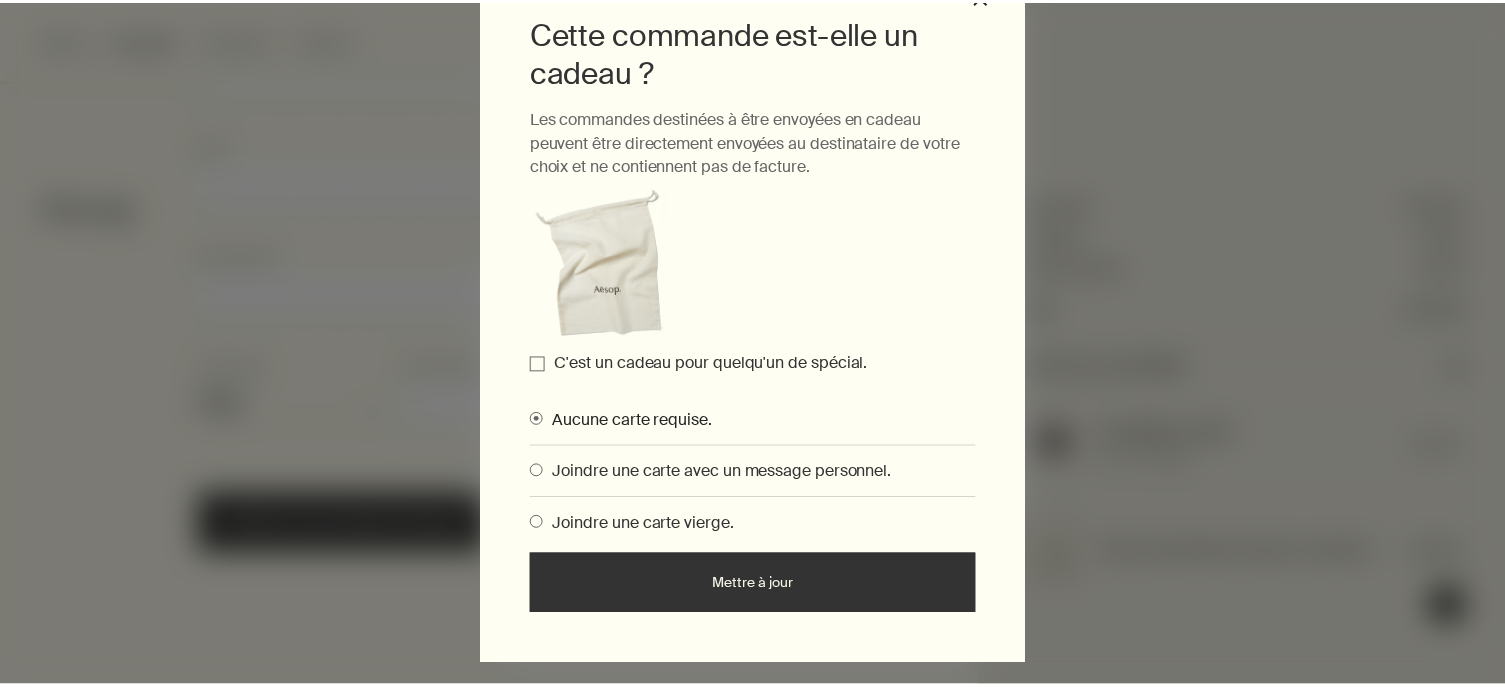 scroll, scrollTop: 124, scrollLeft: 0, axis: vertical 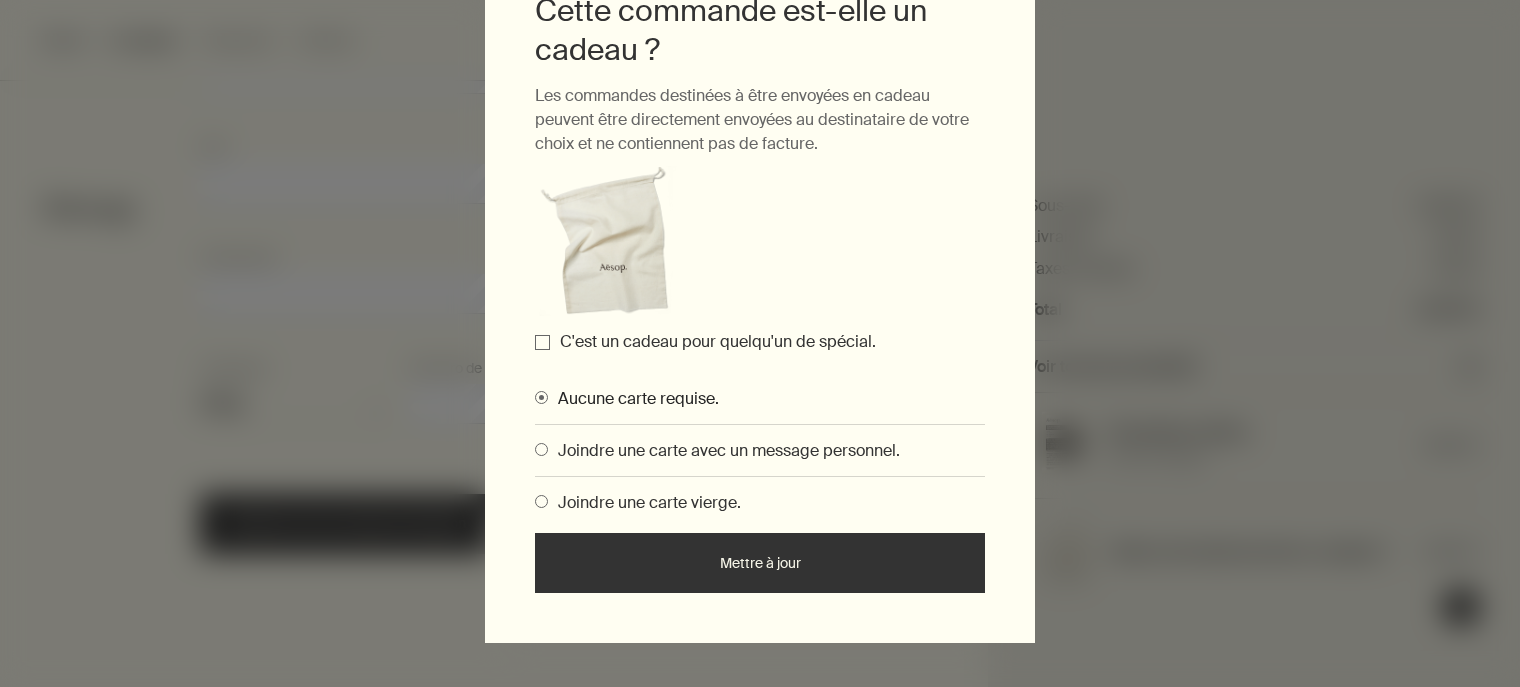 click on "C'est un cadeau pour quelqu'un de spécial." at bounding box center (542, 342) 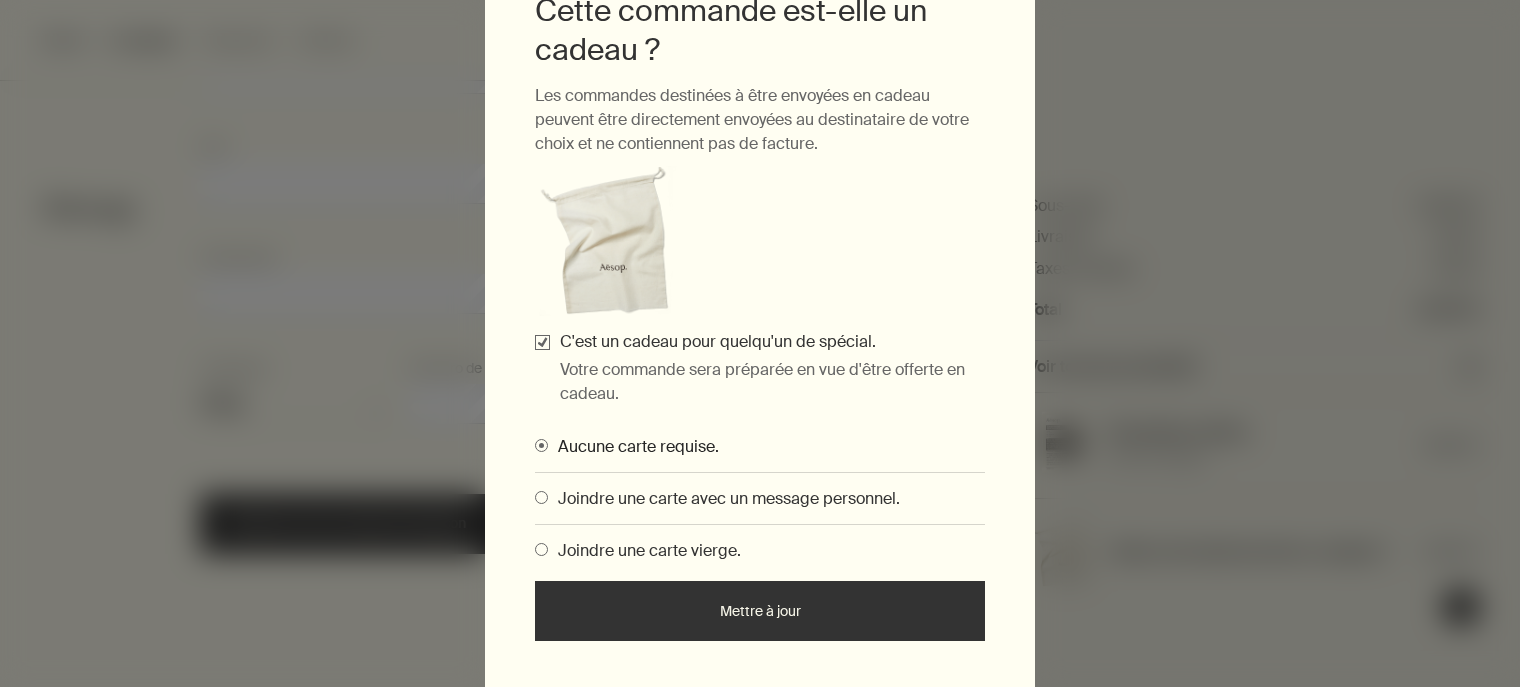 click on "Mettre à jour" at bounding box center (760, 611) 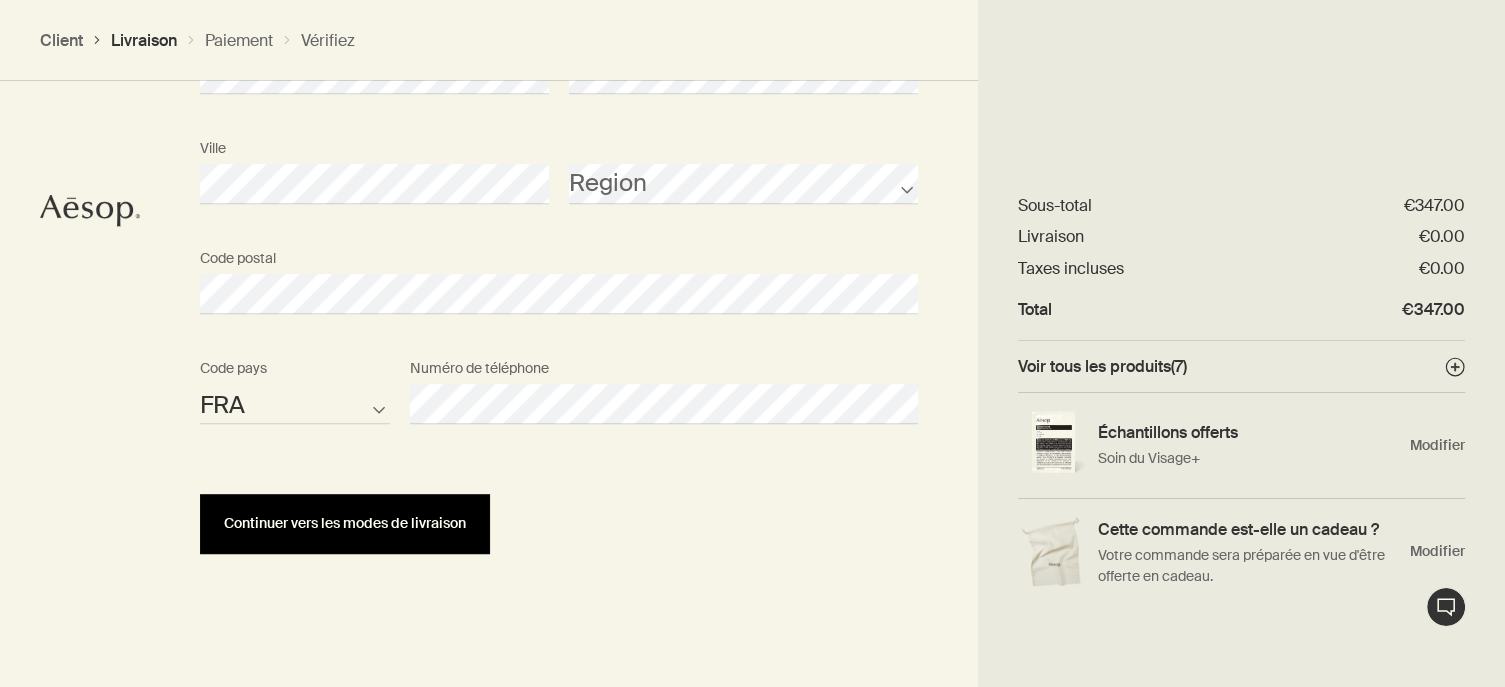 click on "Continuer vers les modes de livraison" at bounding box center [345, 524] 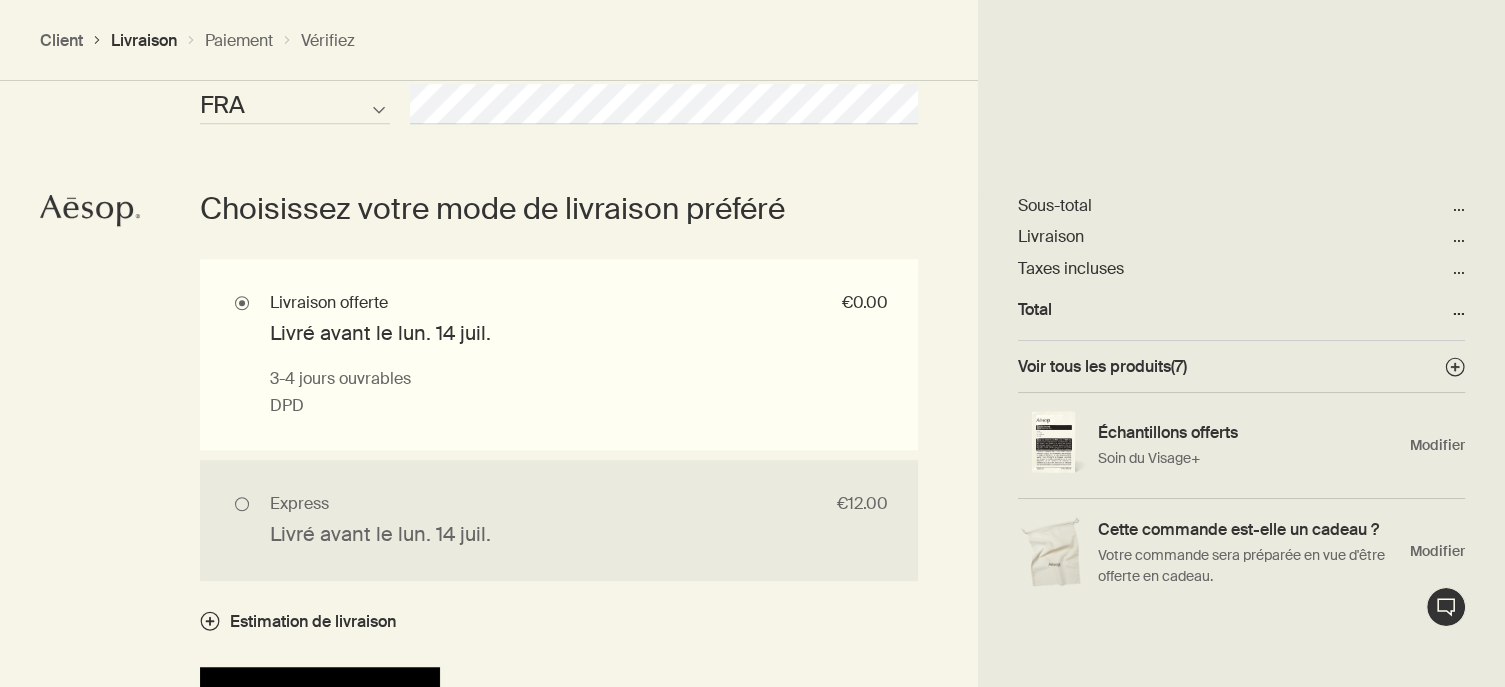 scroll, scrollTop: 1326, scrollLeft: 0, axis: vertical 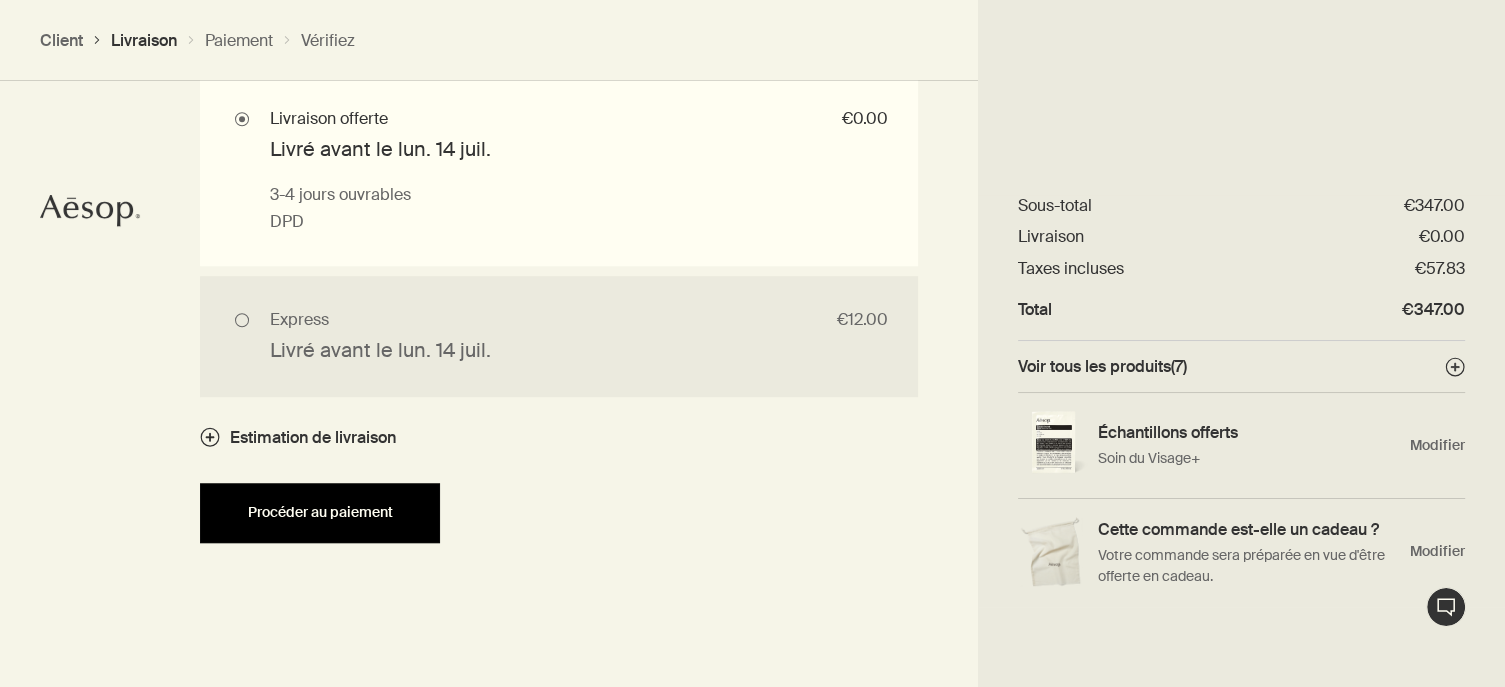 click on "Procéder au paiement" at bounding box center (320, 513) 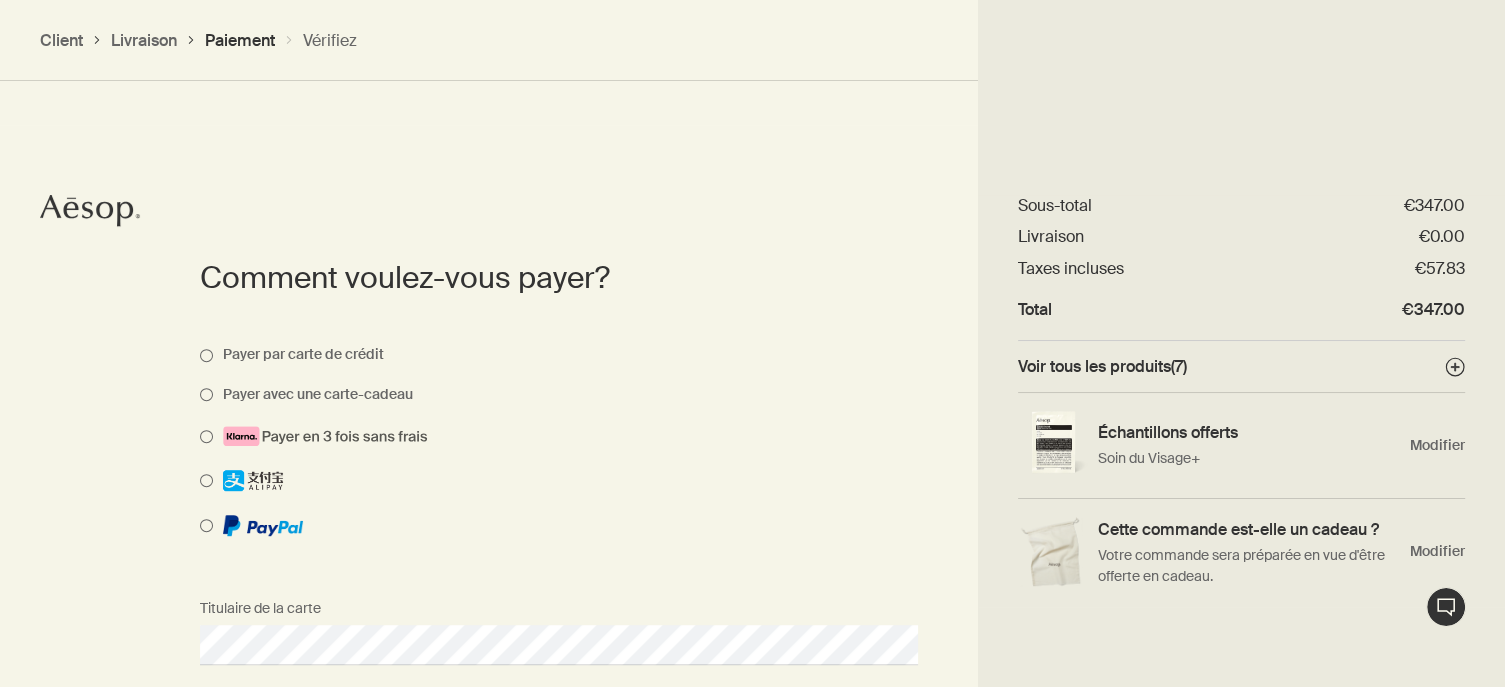 scroll, scrollTop: 1014, scrollLeft: 0, axis: vertical 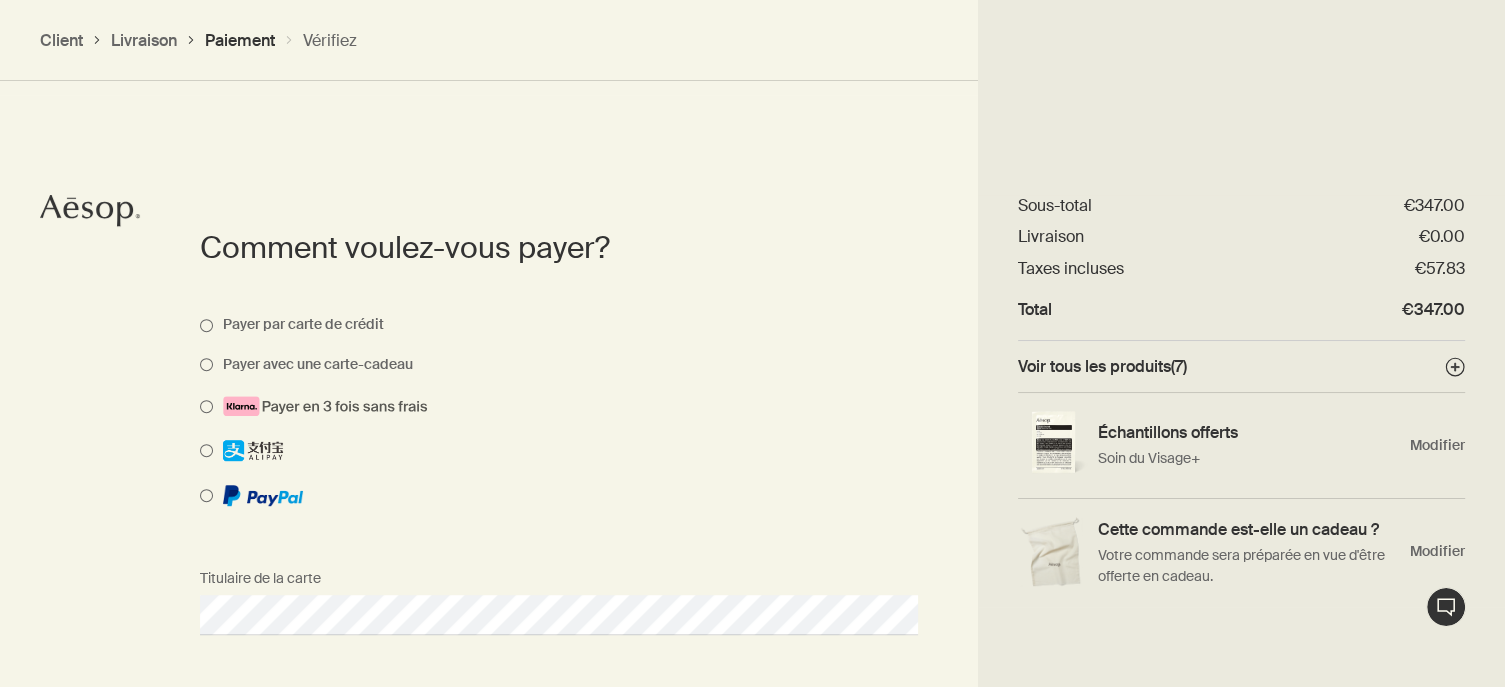 select on "FR" 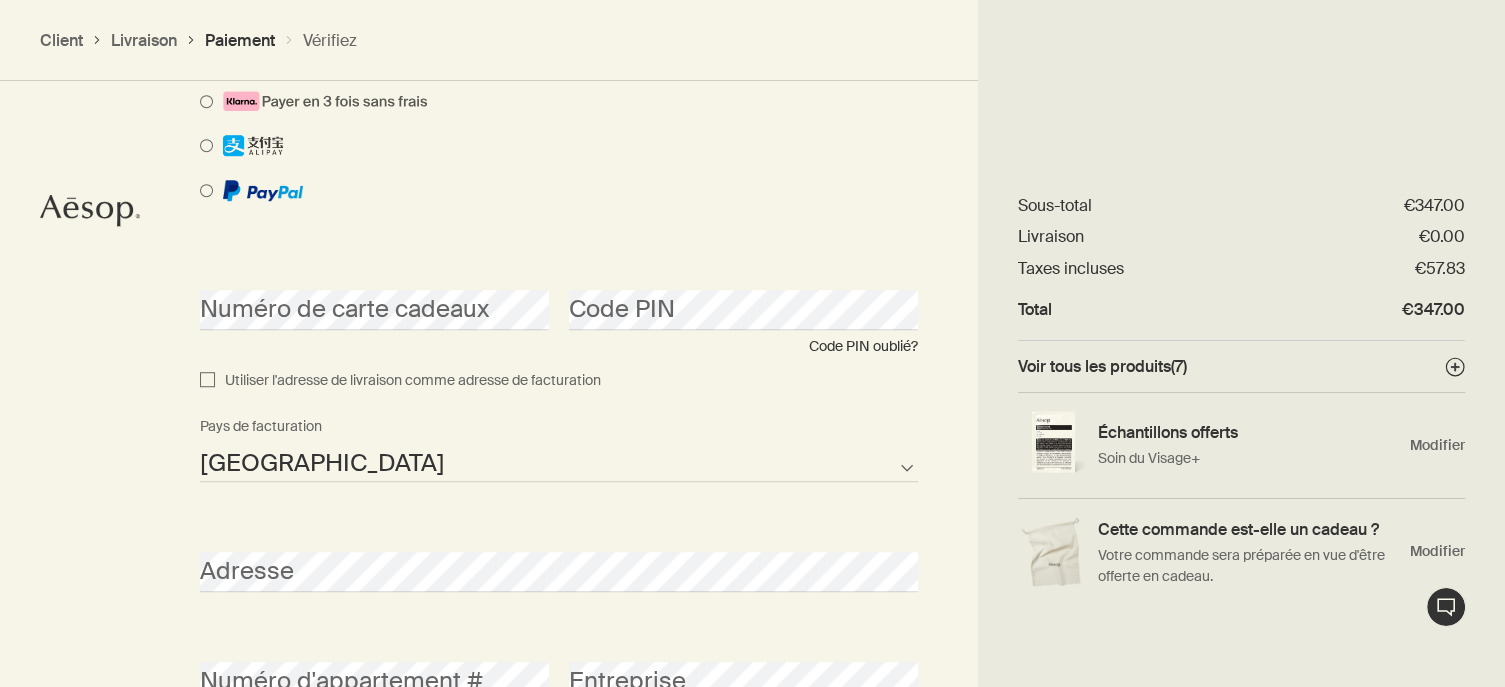 scroll, scrollTop: 1282, scrollLeft: 0, axis: vertical 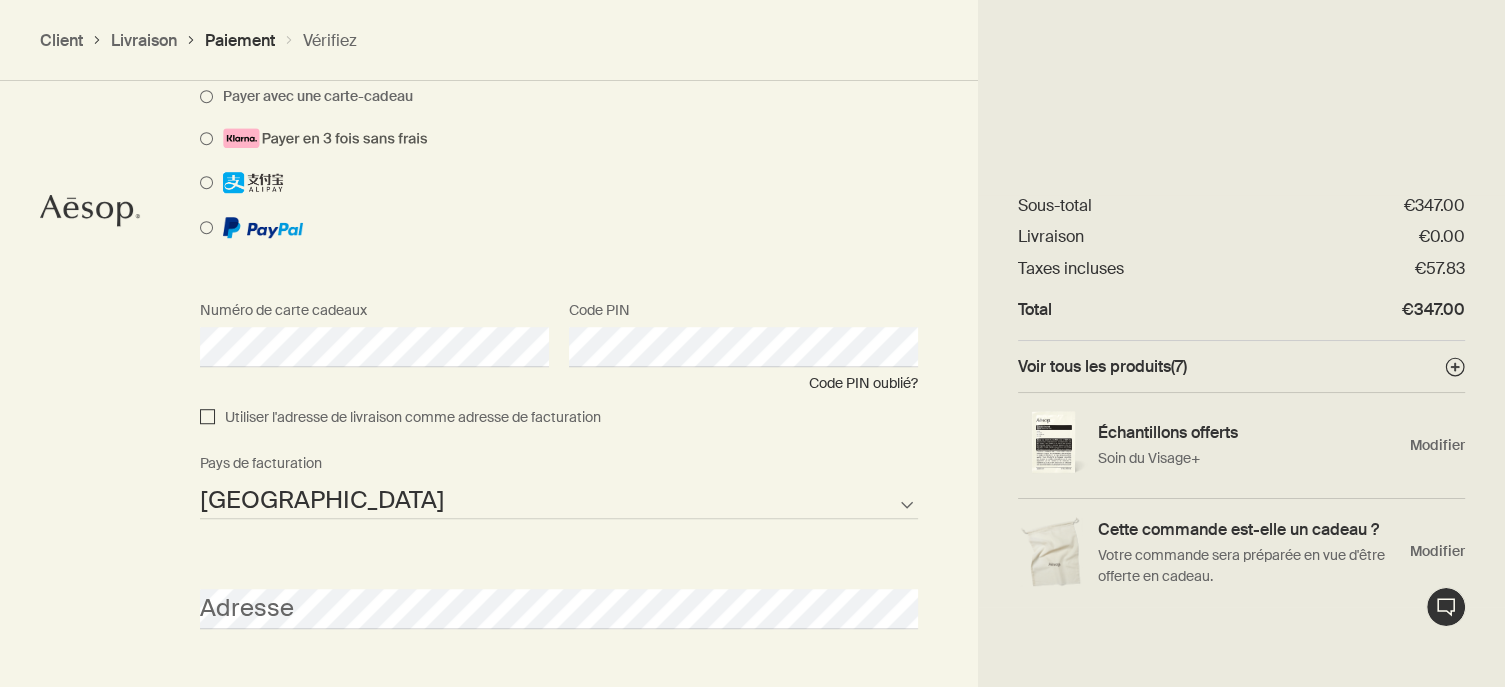 click on "Utiliser l'adresse de livraison comme adresse de facturation" at bounding box center (207, 418) 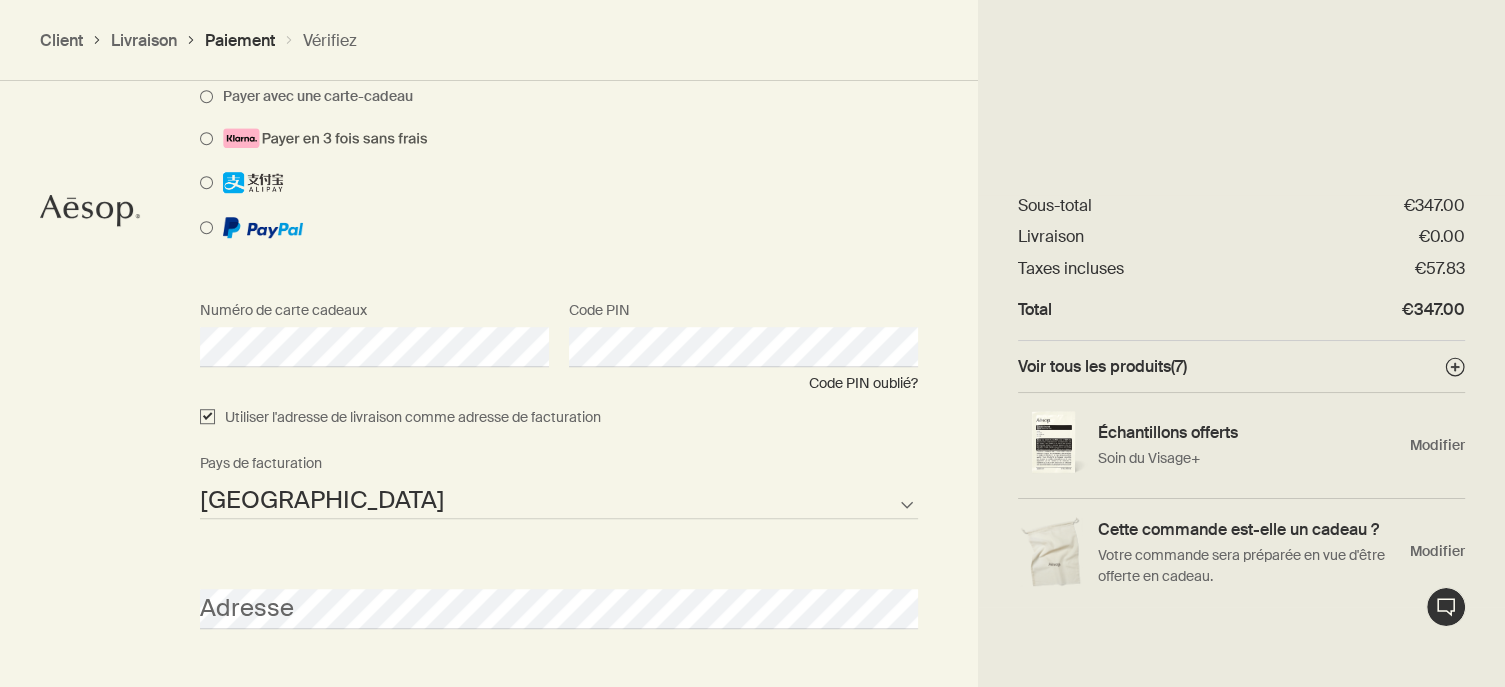 checkbox on "true" 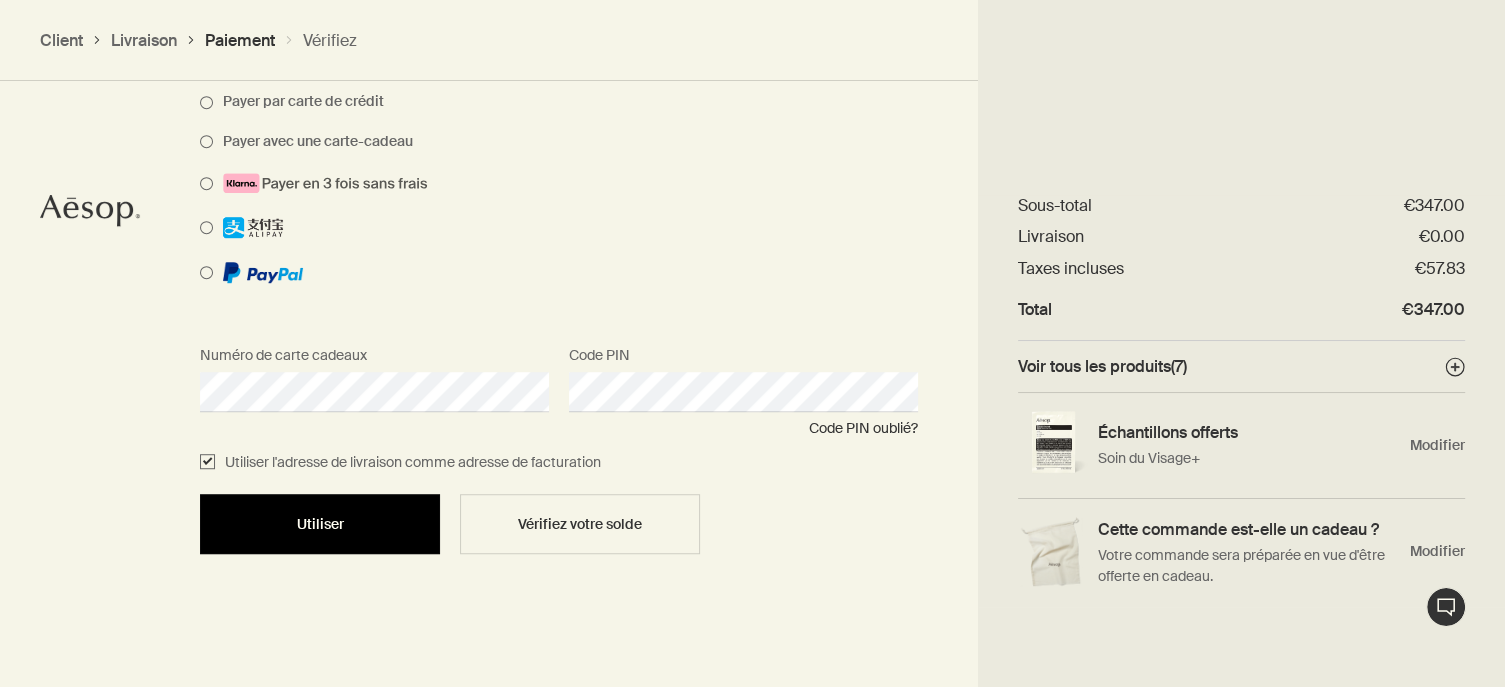 click on "Utiliser" at bounding box center [320, 524] 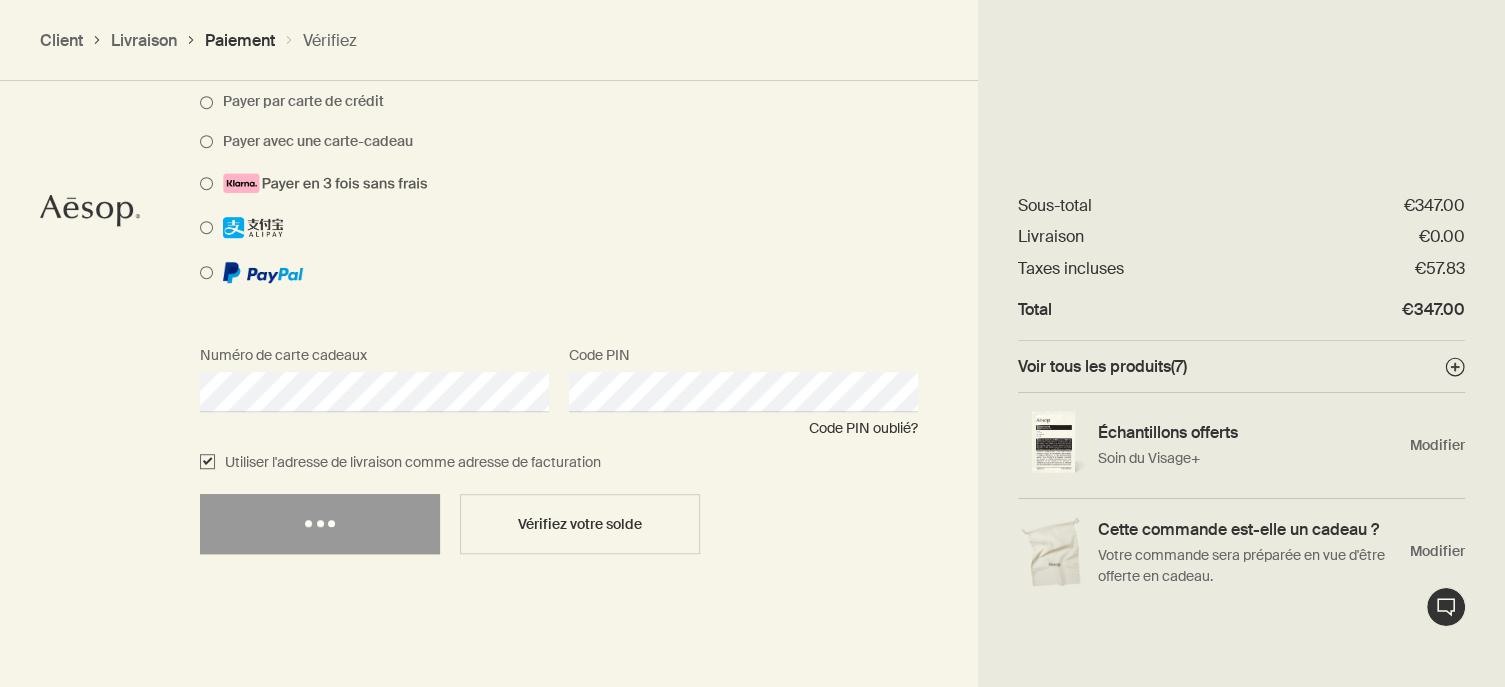 select on "FR" 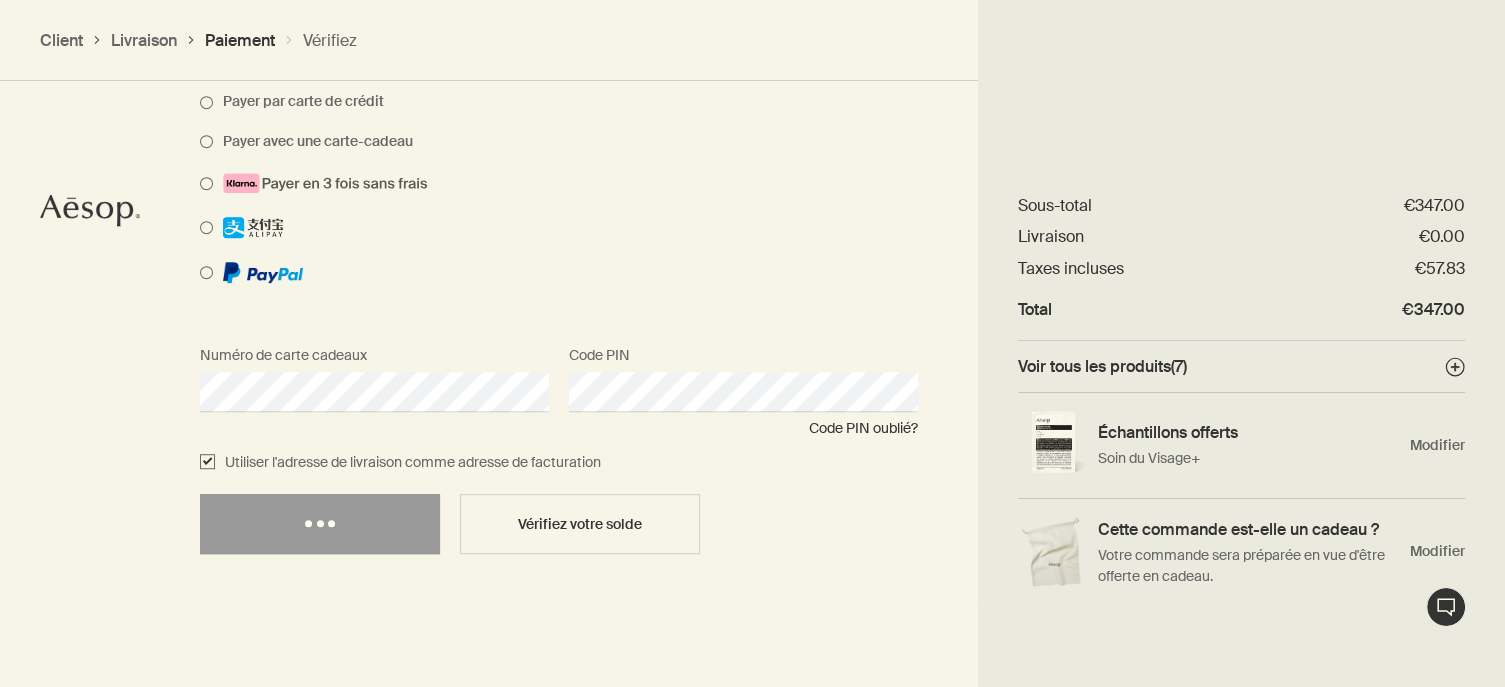 select on "FR" 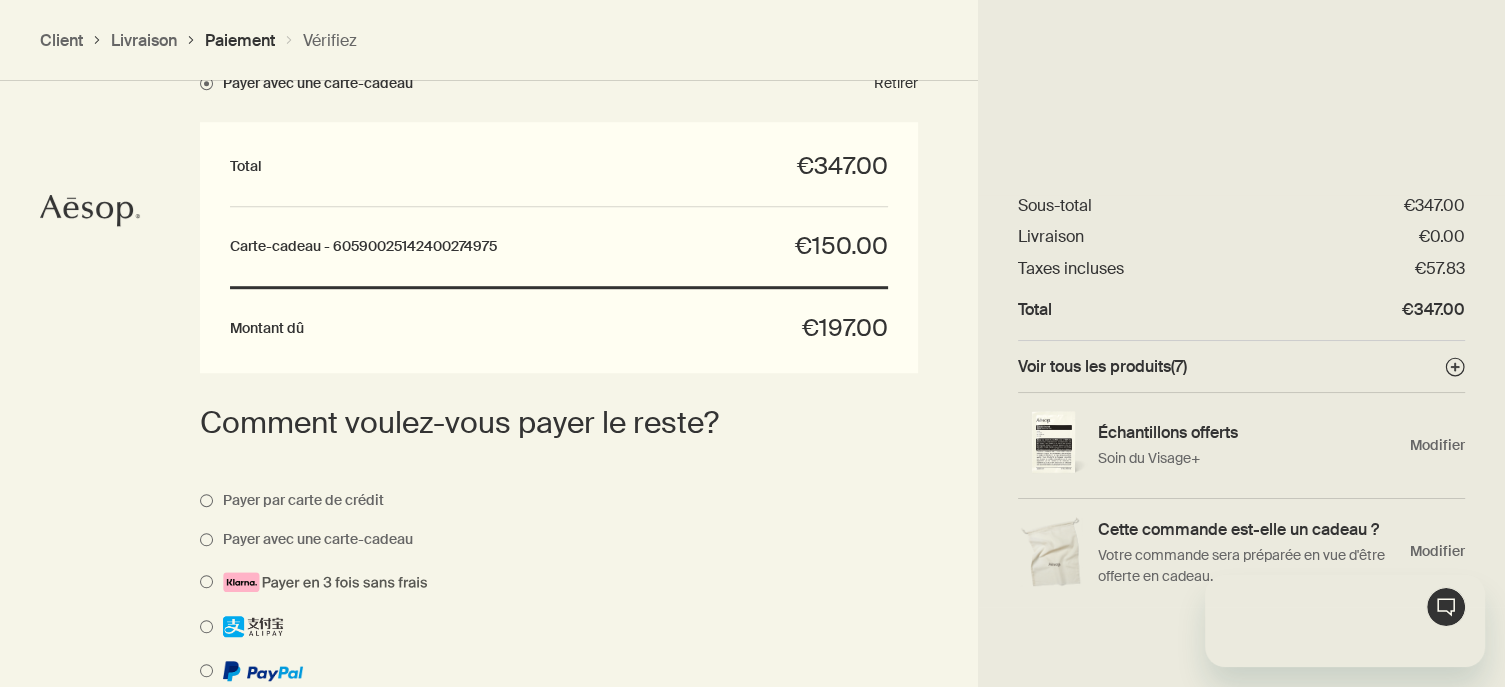 scroll, scrollTop: 0, scrollLeft: 0, axis: both 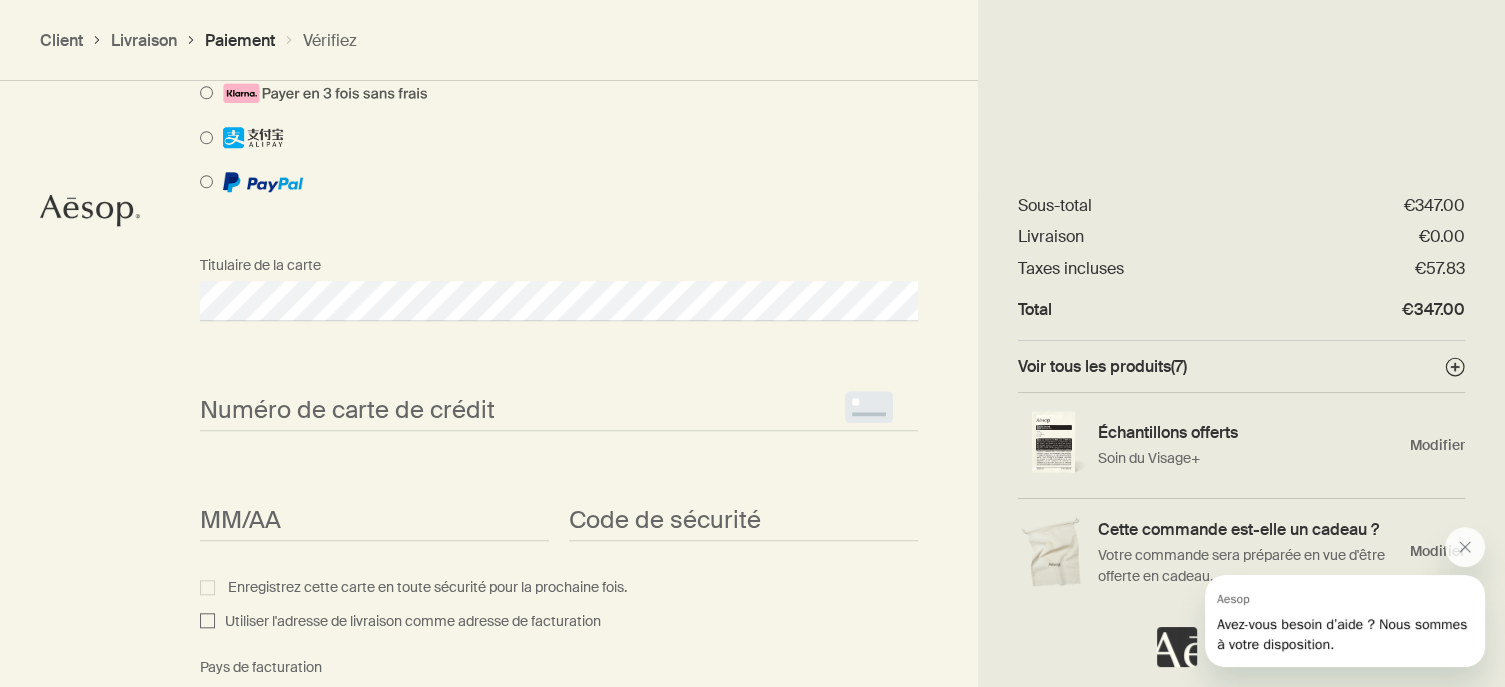 click on "Comment voulez-vous payer? Payer avec une carte-cadeau Retirer Total €347.00 Carte-cadeau - 60590025142400274975 €150.00 Montant dû €197.00 Comment voulez-vous payer le reste? Payer par carte de crédit Payer avec une carte-cadeau Titulaire de la carte Numéro de carte de crédit <p>Your browser does not support iframes.</p> MM/AA <p>Your browser does not support iframes.</p> Code de sécurité <p>Your browser does not support iframes.</p> Enregistrez cette carte en toute sécurité pour la prochaine fois. Utiliser l'adresse de livraison comme adresse de facturation Afghanistan Albanie Algérie Samoa américaine Andorra Angola Anguilla Antarctique Antigua-et-Barbuda Argentine Arménie Aruba Australie Autriche Azerbaïdjan Bahamas Bahreïn Bangladesh Barbade Bélarus Belgique Belize Bénin Bermudes Bhoutan Bolivie Bosnie-Herzégovine Botswana Brésil Territoire britannique de l'océan Indien Îles Vierges britanniques Brunei Darussalam Bulgarie Burkina Faso Burundi Cambodge Cameroun Canada Cap-Vert Cuba" at bounding box center (559, 452) 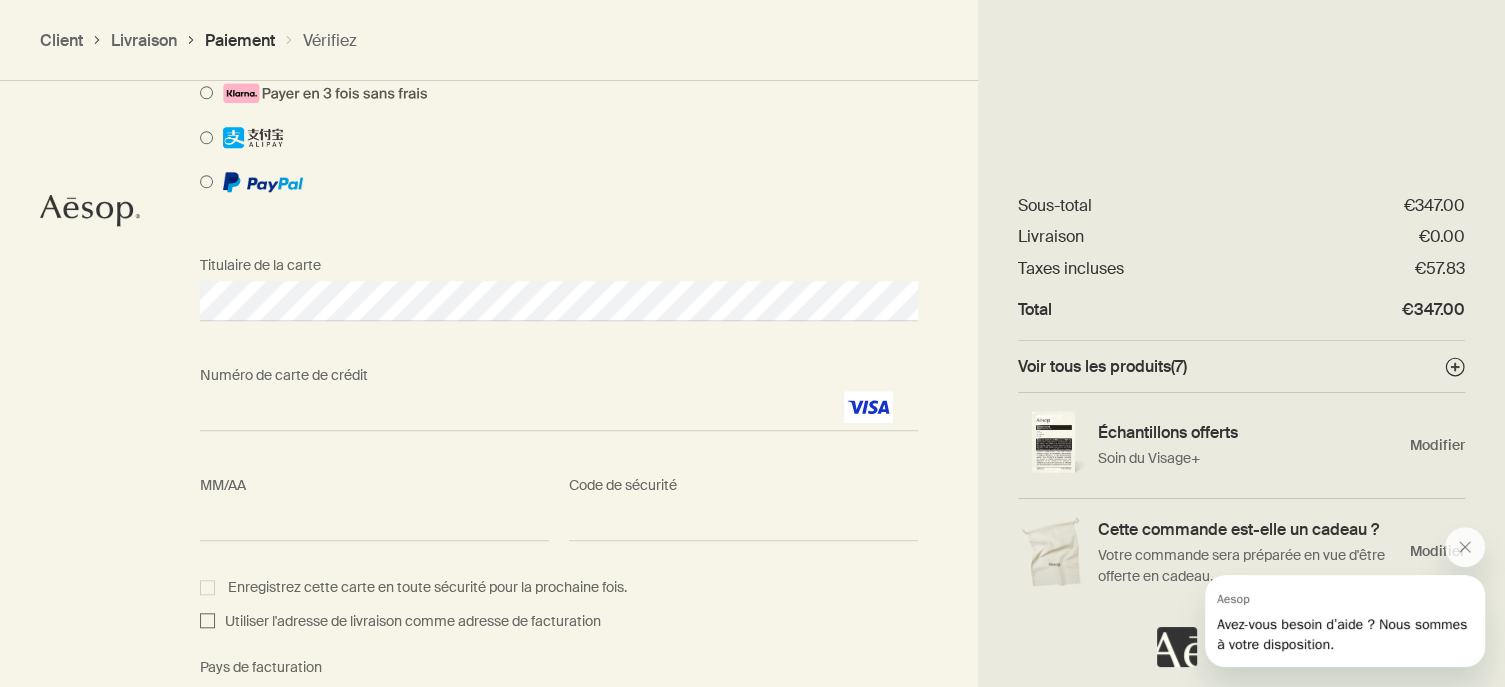 click on "Comment voulez-vous payer? Payer avec une carte-cadeau Retirer Total €347.00 Carte-cadeau - 60590025142400274975 €150.00 Montant dû €197.00 Comment voulez-vous payer le reste? Payer par carte de crédit Payer avec une carte-cadeau Titulaire de la carte Numéro de carte de crédit <p>Your browser does not support iframes.</p> MM/AA <p>Your browser does not support iframes.</p> Code de sécurité <p>Your browser does not support iframes.</p> Enregistrez cette carte en toute sécurité pour la prochaine fois. Utiliser l'adresse de livraison comme adresse de facturation Afghanistan Albanie Algérie Samoa américaine Andorra Angola Anguilla Antarctique Antigua-et-Barbuda Argentine Arménie Aruba Australie Autriche Azerbaïdjan Bahamas Bahreïn Bangladesh Barbade Bélarus Belgique Belize Bénin Bermudes Bhoutan Bolivie Bosnie-Herzégovine Botswana Brésil Territoire britannique de l'océan Indien Îles Vierges britanniques Brunei Darussalam Bulgarie Burkina Faso Burundi Cambodge Cameroun Canada Cap-Vert Cuba" at bounding box center [752, 452] 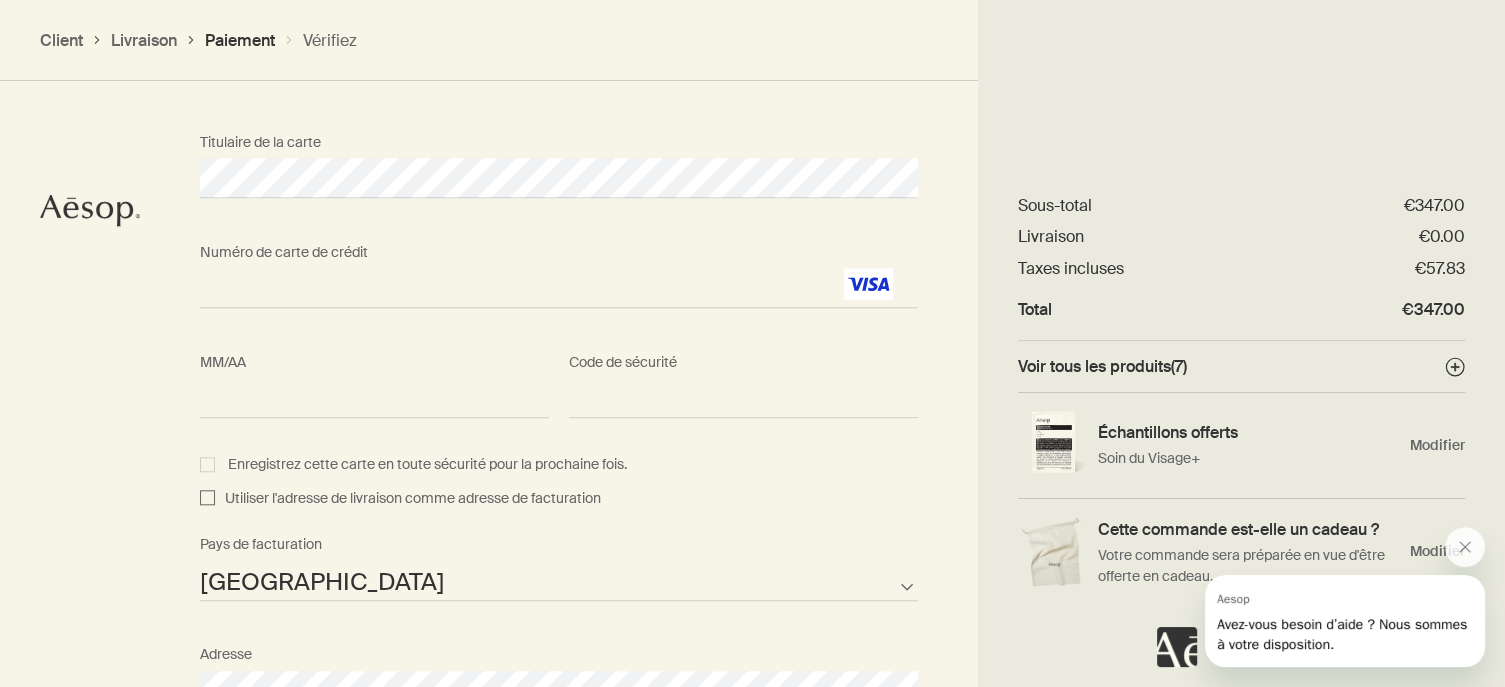 scroll, scrollTop: 1850, scrollLeft: 0, axis: vertical 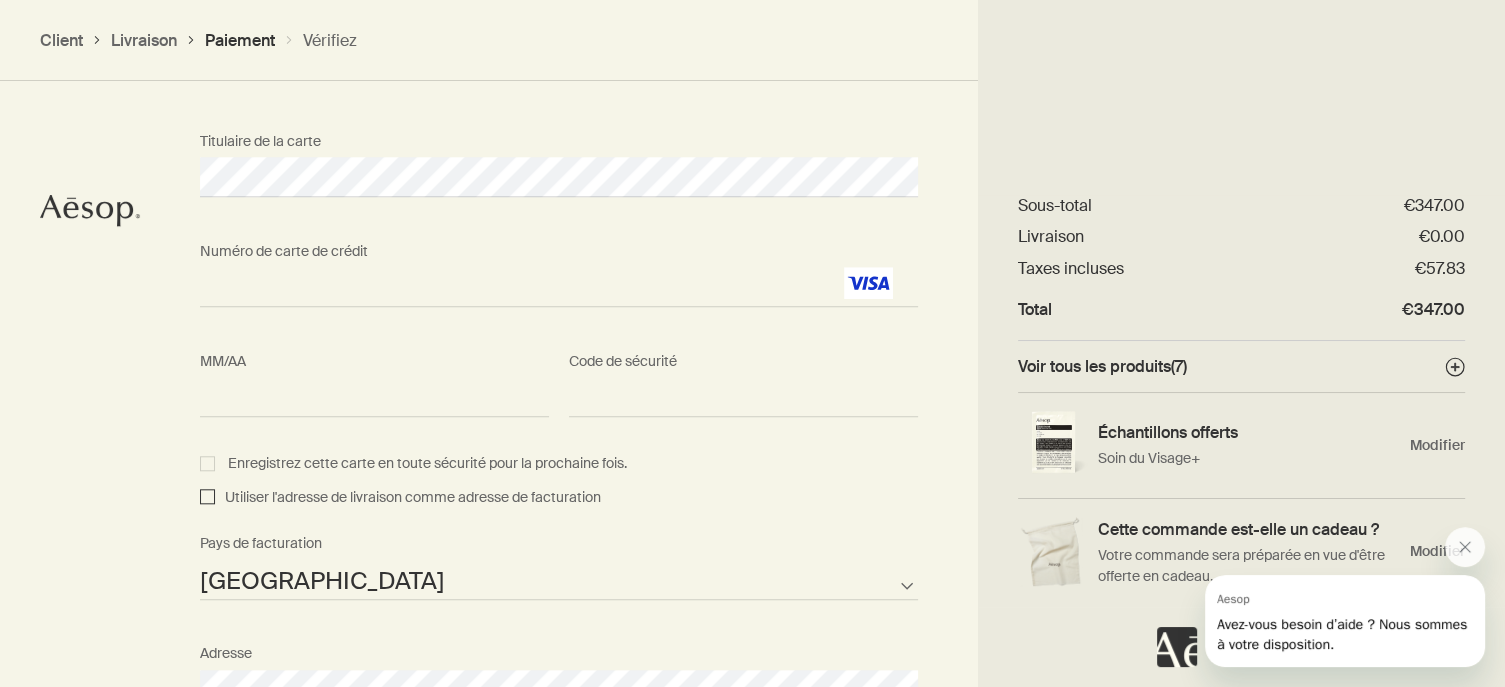 click on "Utiliser l'adresse de livraison comme adresse de facturation" at bounding box center [207, 498] 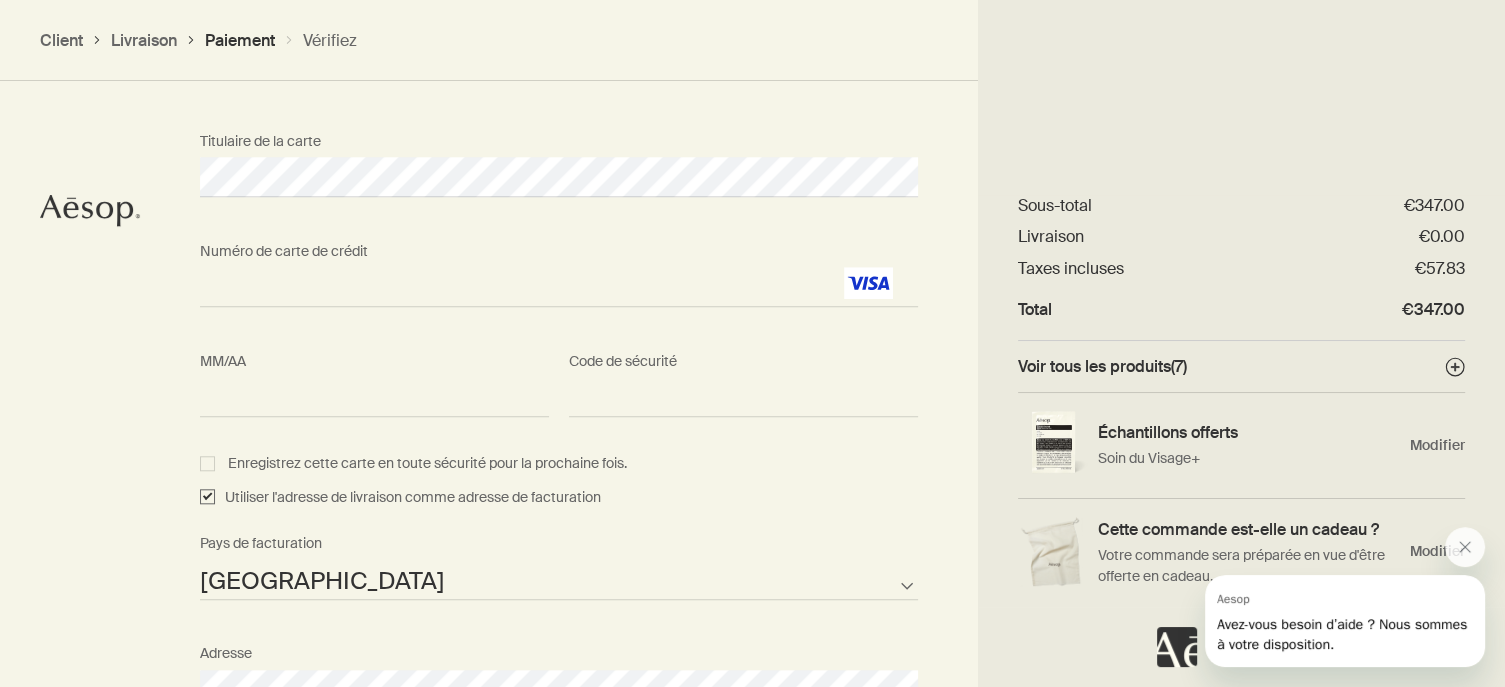 checkbox on "true" 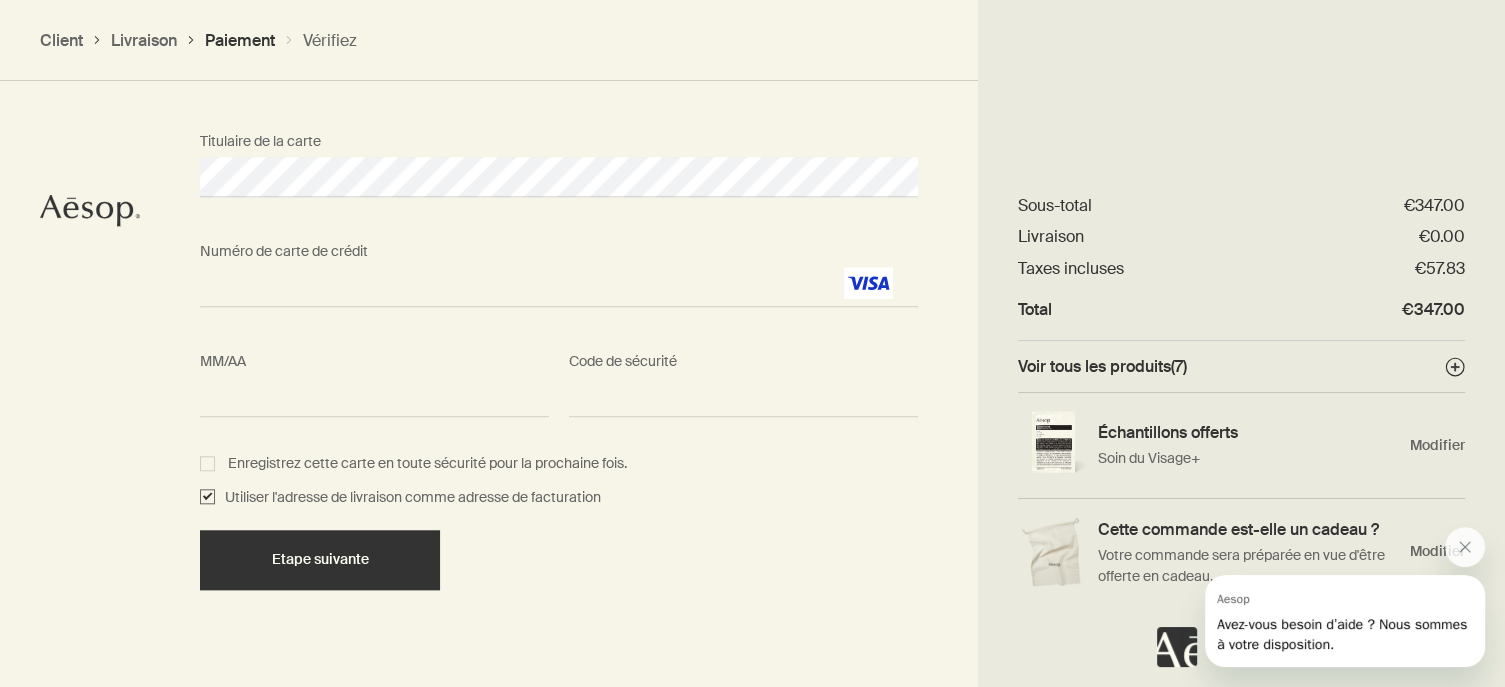 scroll, scrollTop: 1884, scrollLeft: 0, axis: vertical 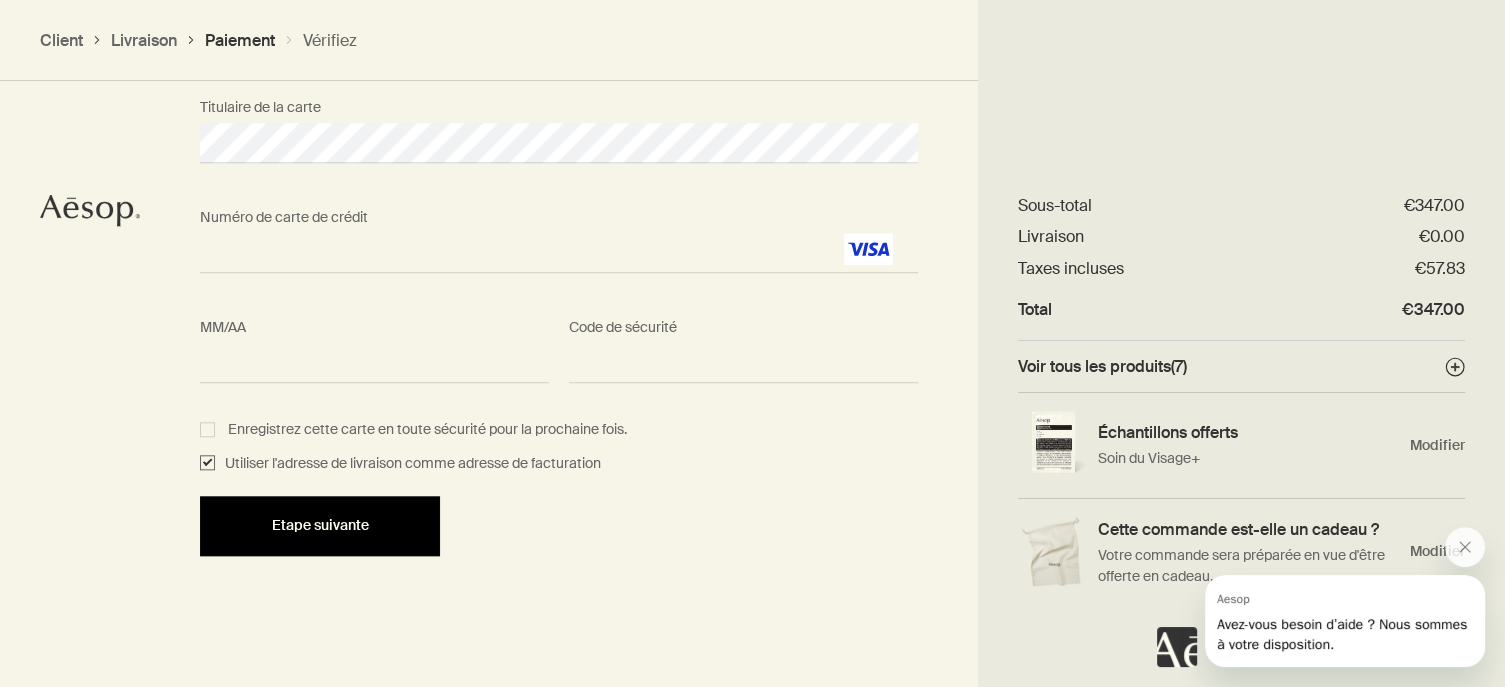 click on "Etape suivante" at bounding box center [320, 526] 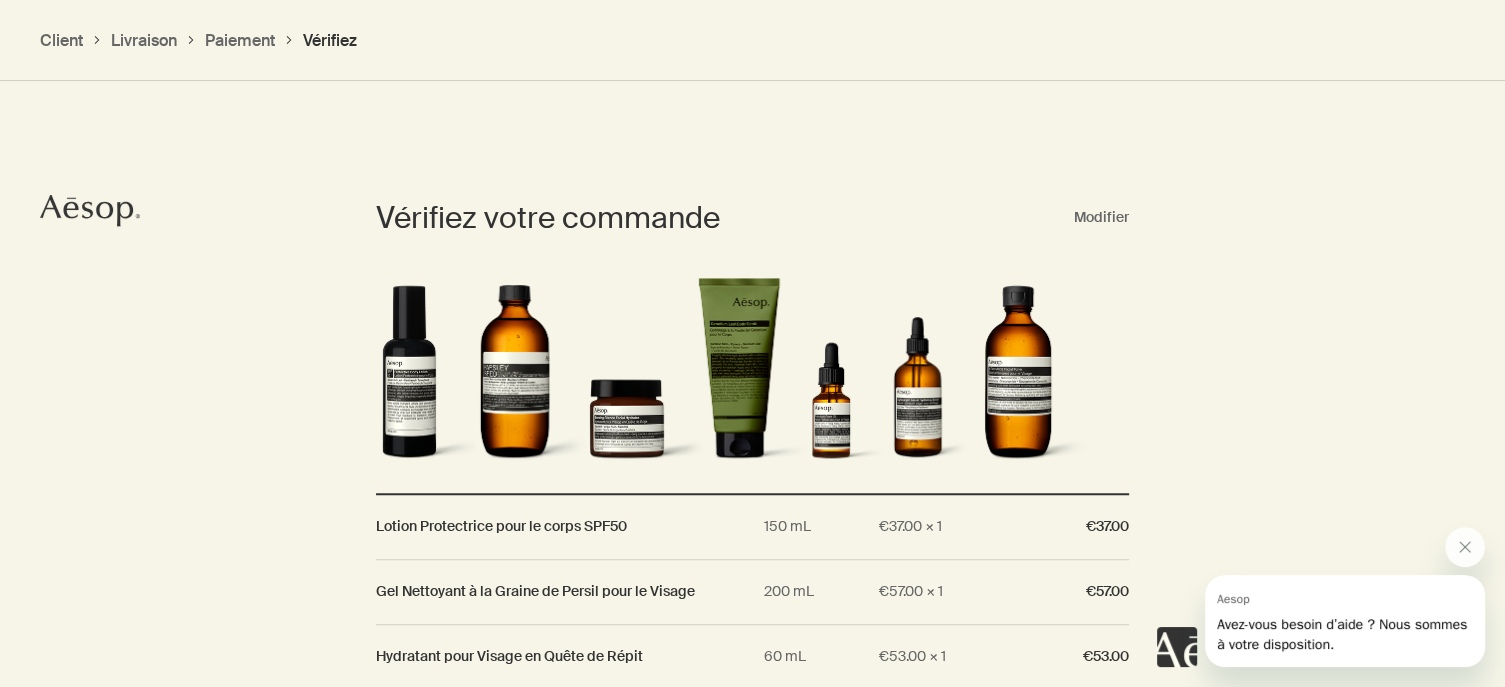 scroll, scrollTop: 1467, scrollLeft: 0, axis: vertical 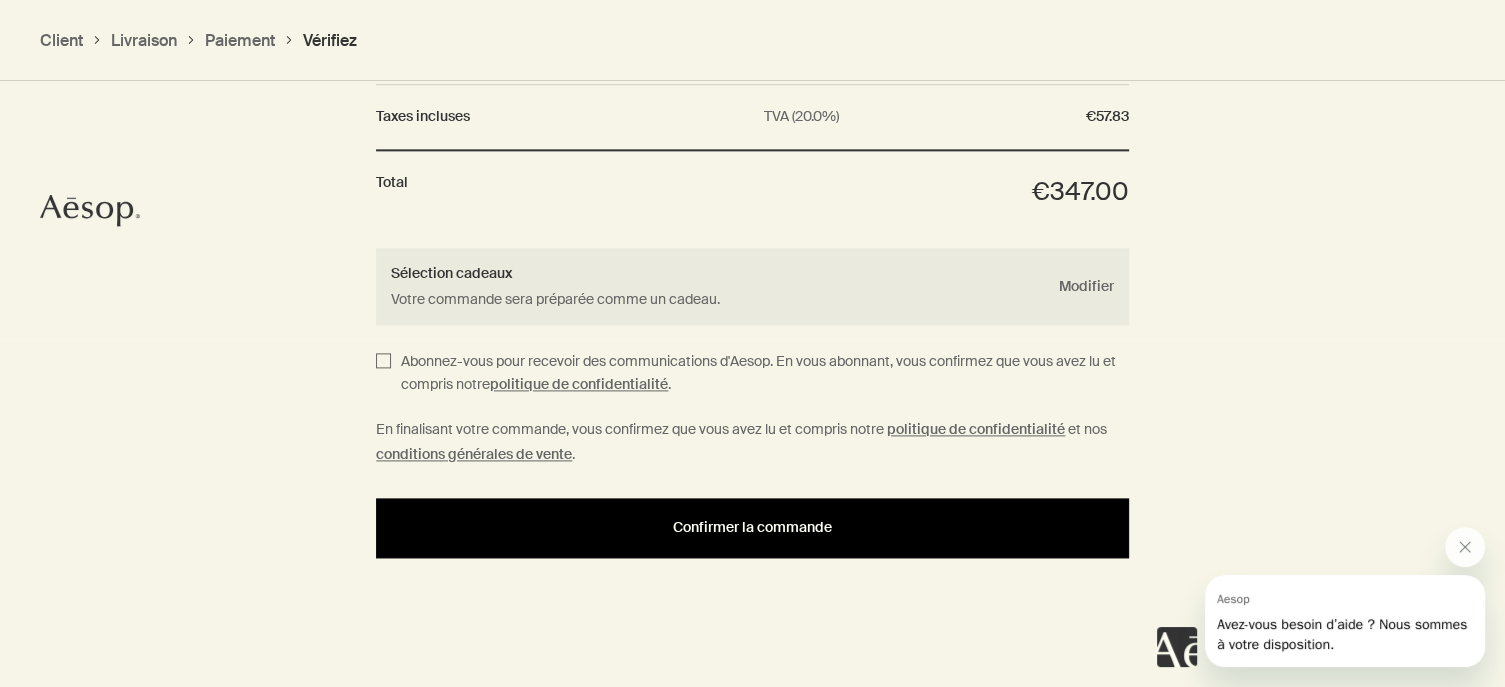 click on "Confirmer la commande" at bounding box center (752, 528) 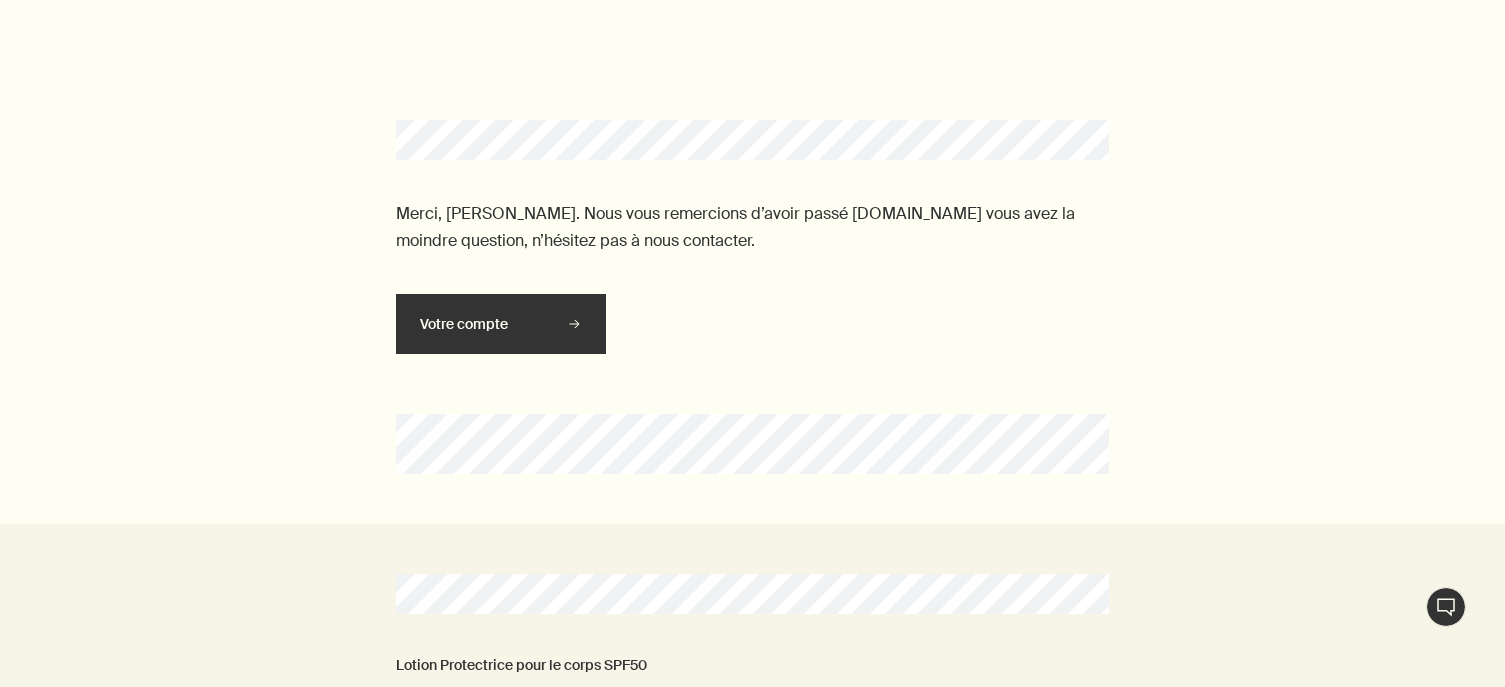 scroll, scrollTop: 0, scrollLeft: 0, axis: both 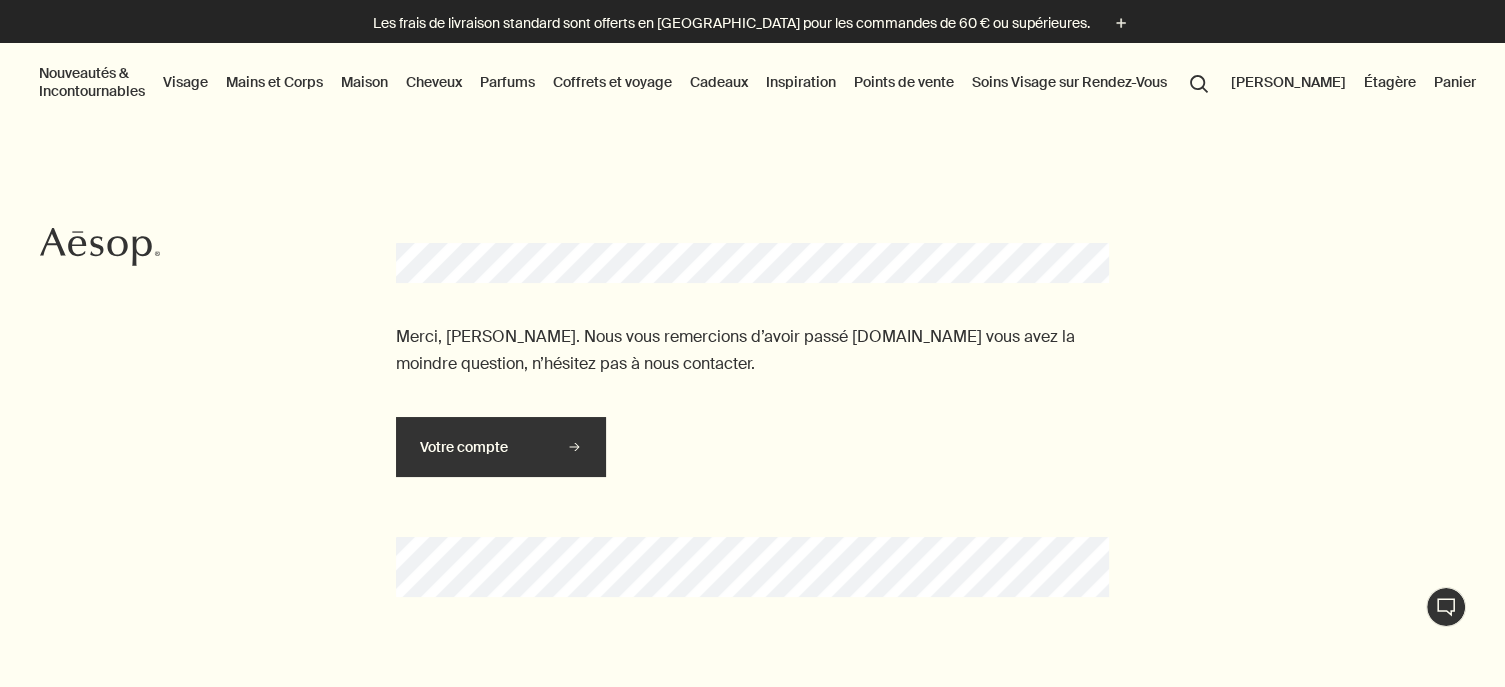 click on "[PERSON_NAME]" at bounding box center [1288, 82] 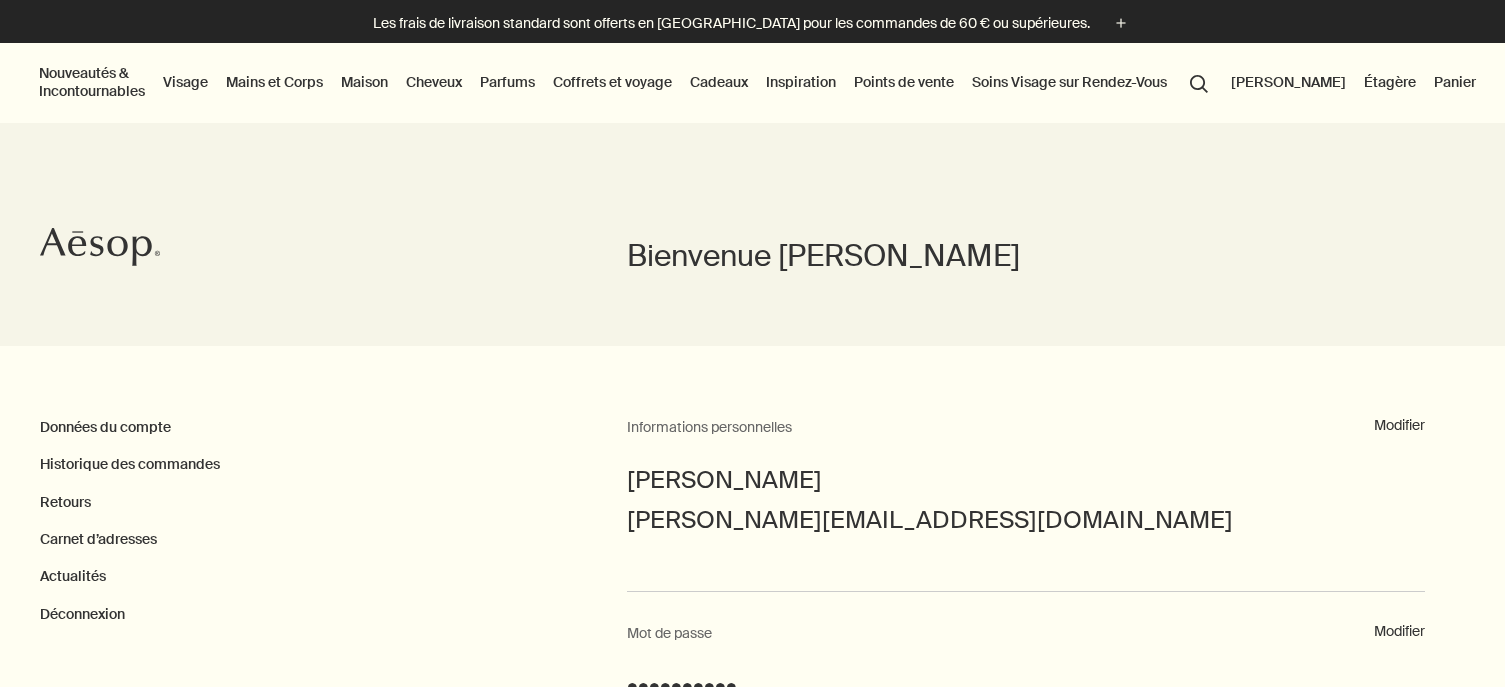 scroll, scrollTop: 0, scrollLeft: 0, axis: both 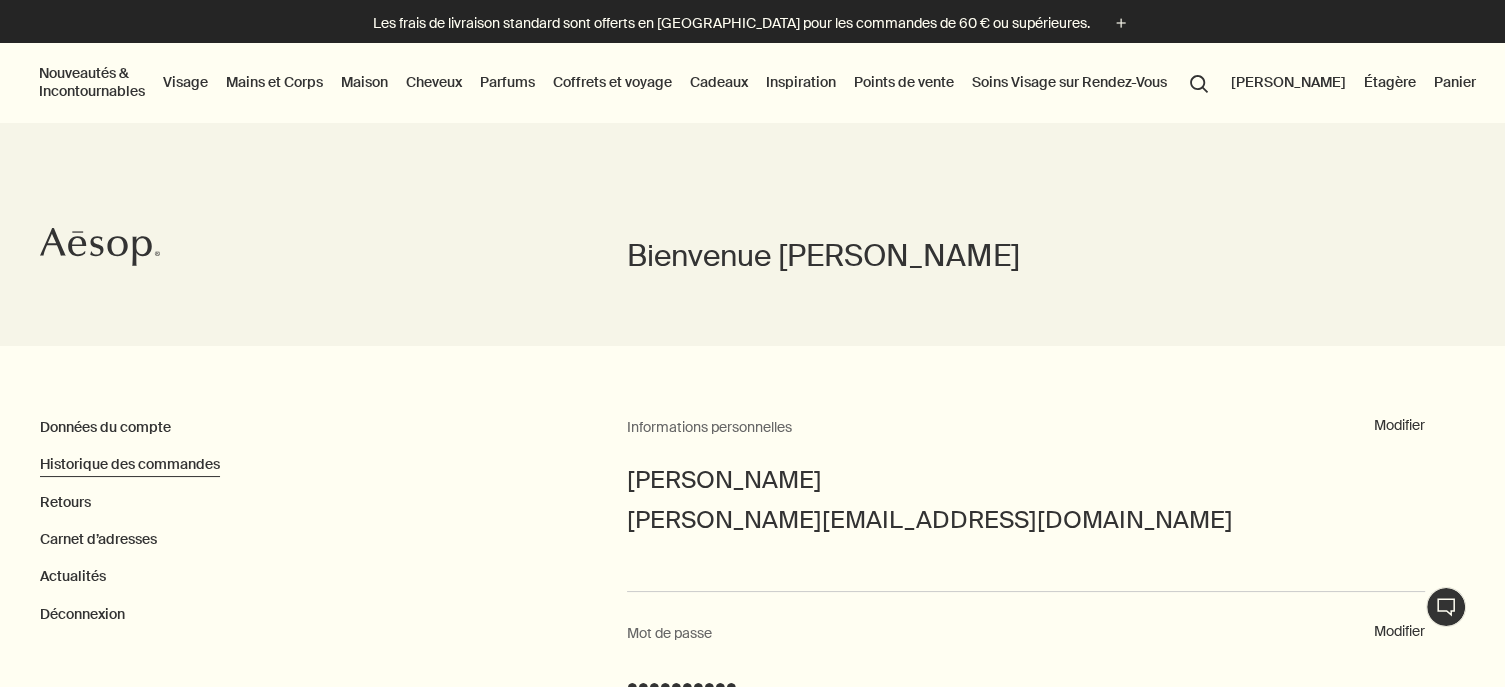 click on "Historique des commandes" at bounding box center [130, 464] 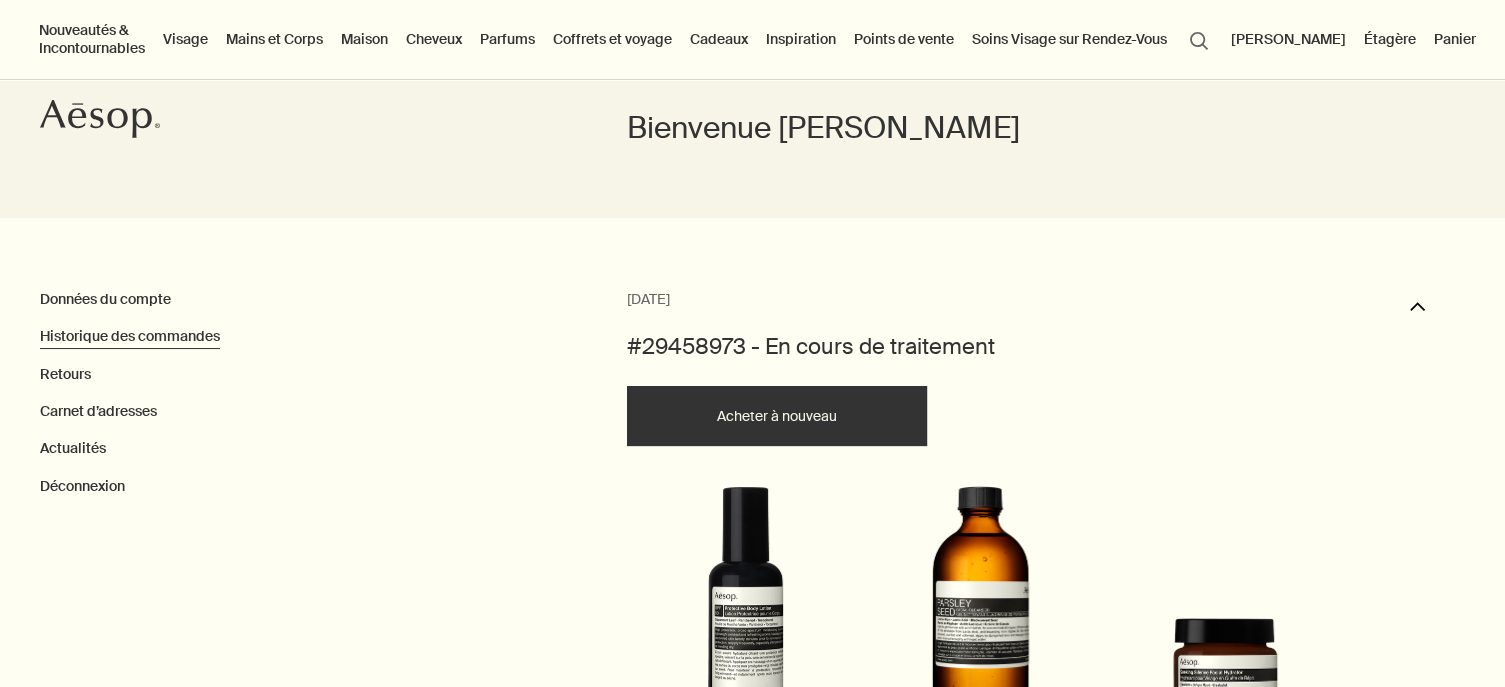 scroll, scrollTop: 127, scrollLeft: 0, axis: vertical 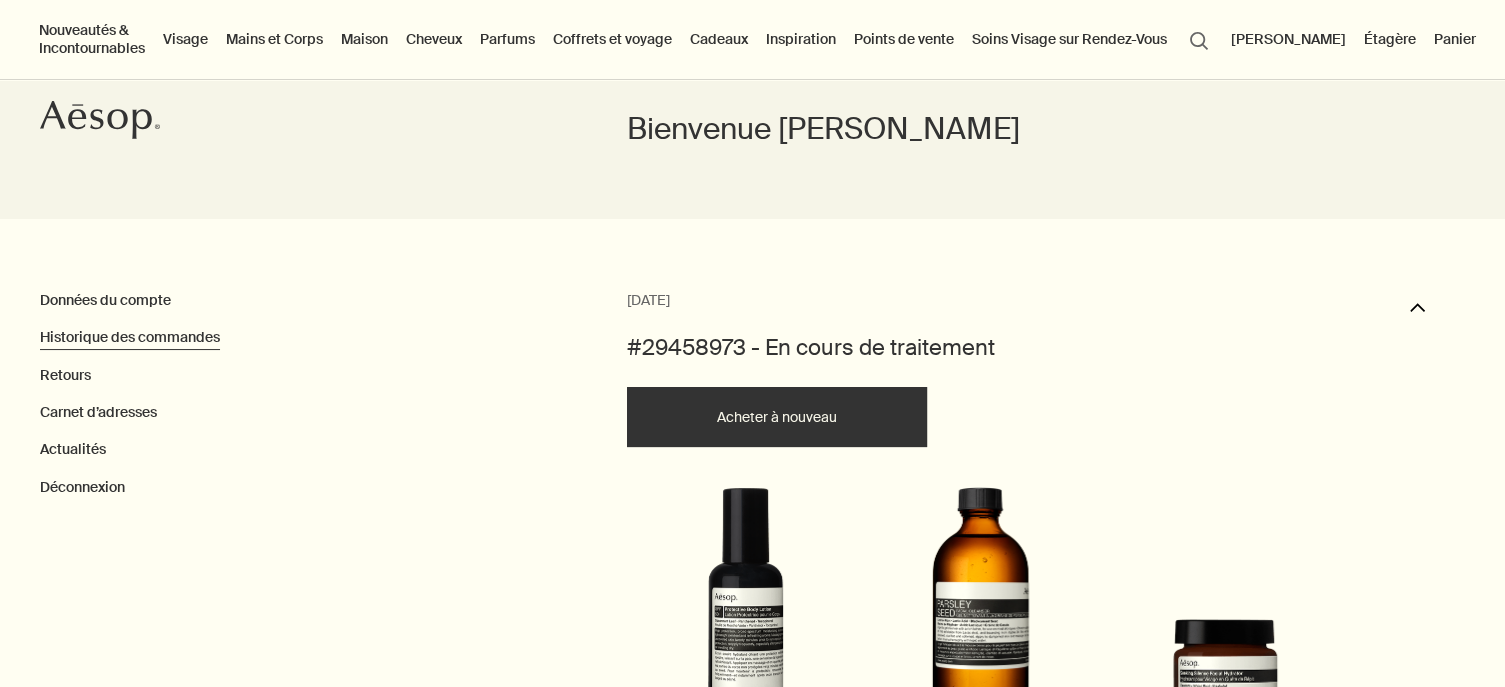 click on "#29458973 - En cours de traitement" at bounding box center [811, 348] 